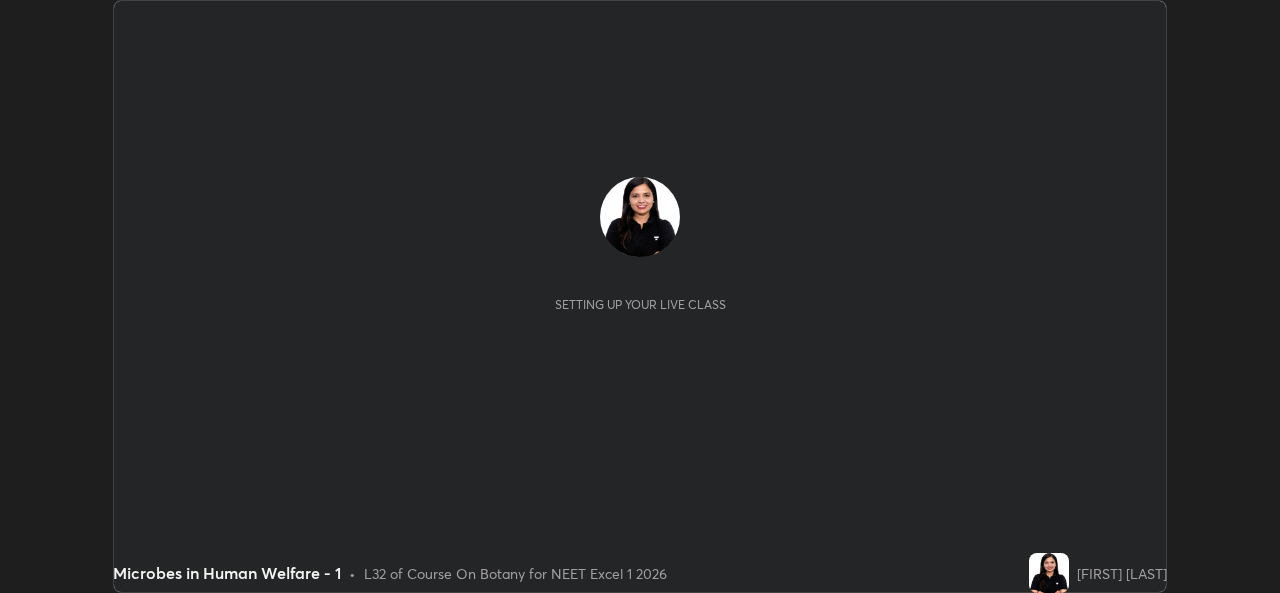 scroll, scrollTop: 0, scrollLeft: 0, axis: both 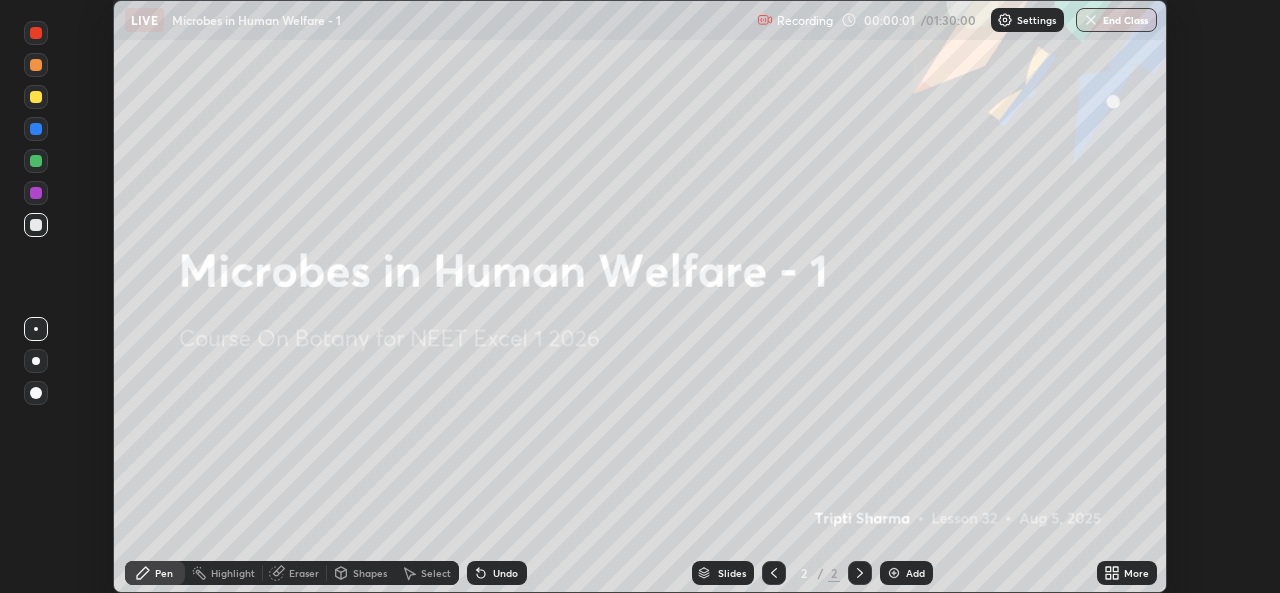 click 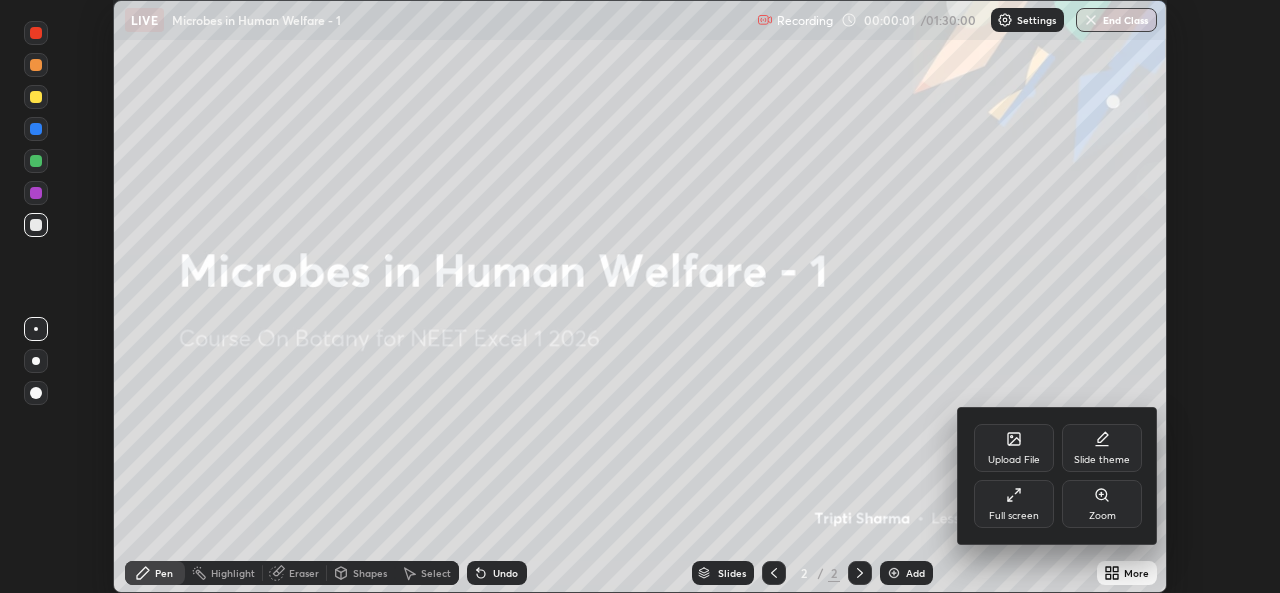 click on "Full screen" at bounding box center [1014, 516] 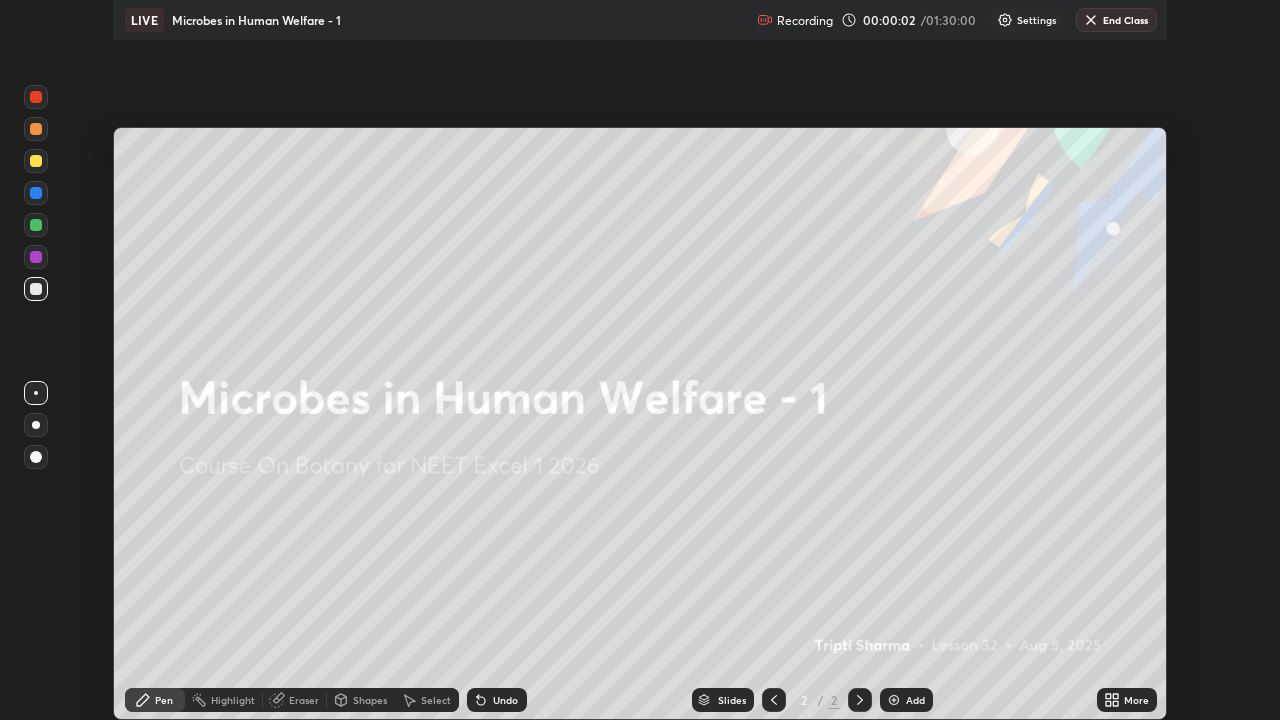 scroll, scrollTop: 99280, scrollLeft: 98720, axis: both 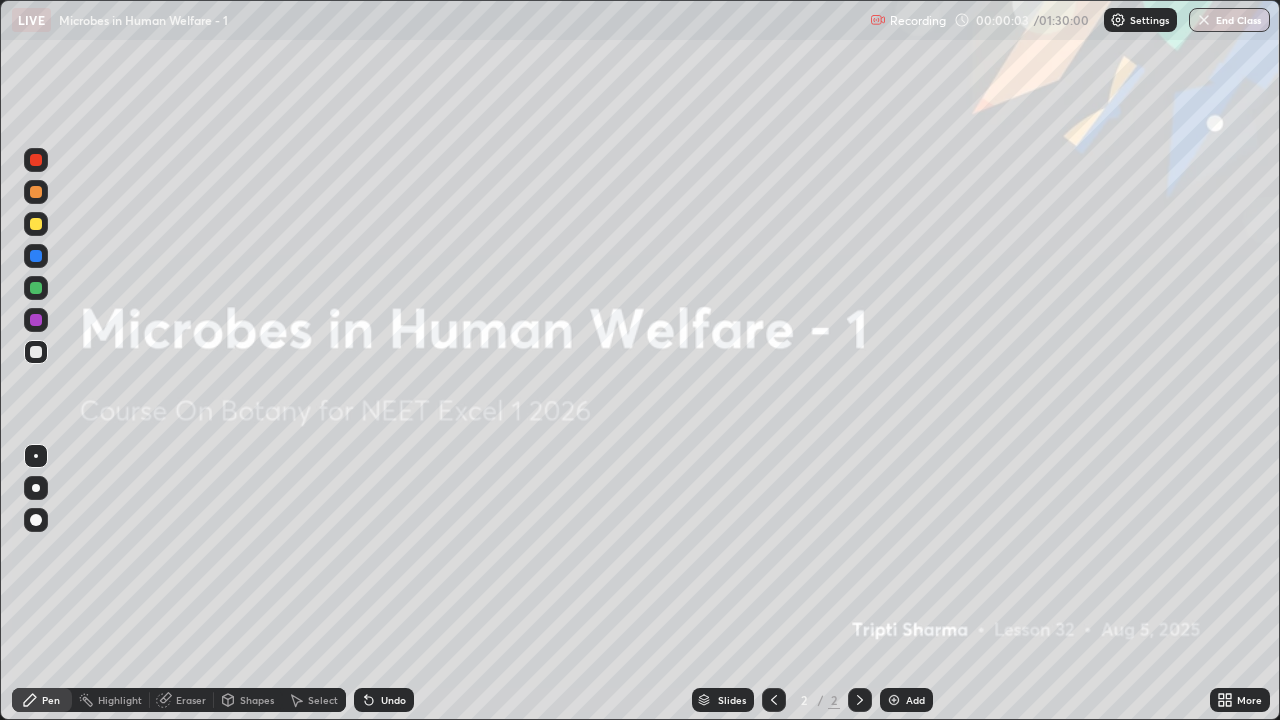 click on "Settings" at bounding box center (1140, 20) 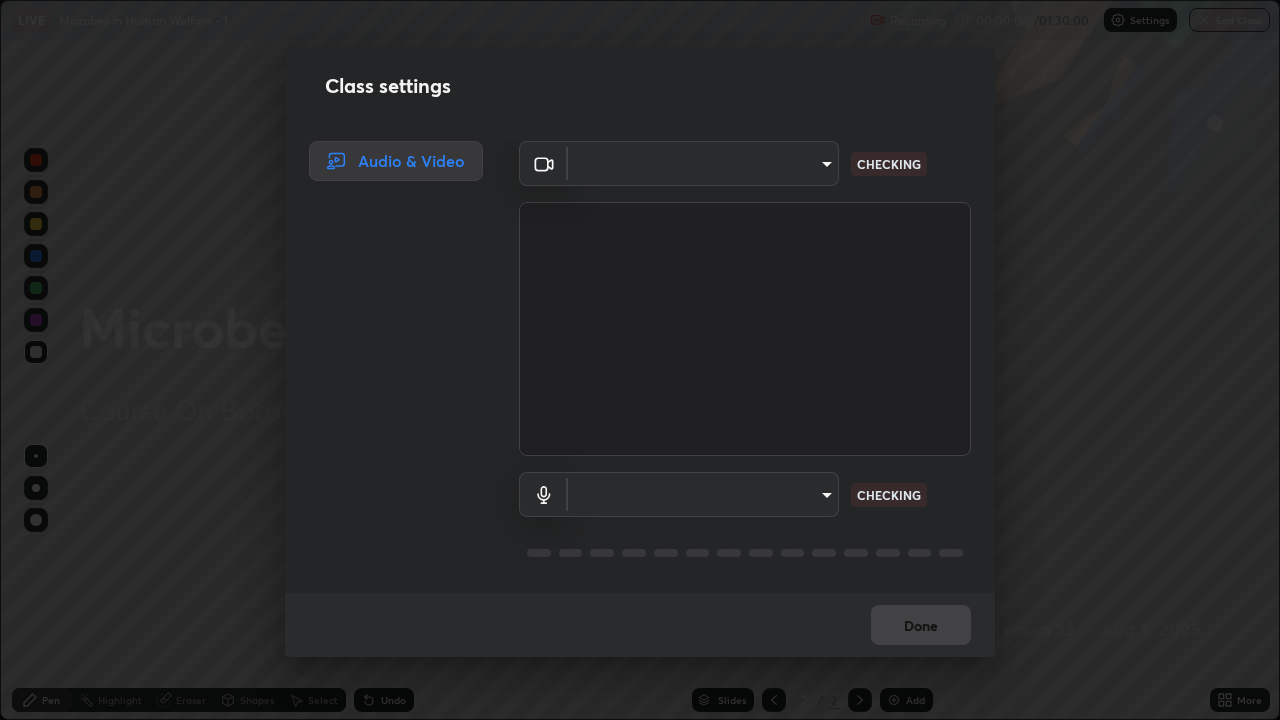 type on "9788daf0cbf52dd0d374ba9f0d4f11576c03820bc15fcf9a4a11f890b69d92bf" 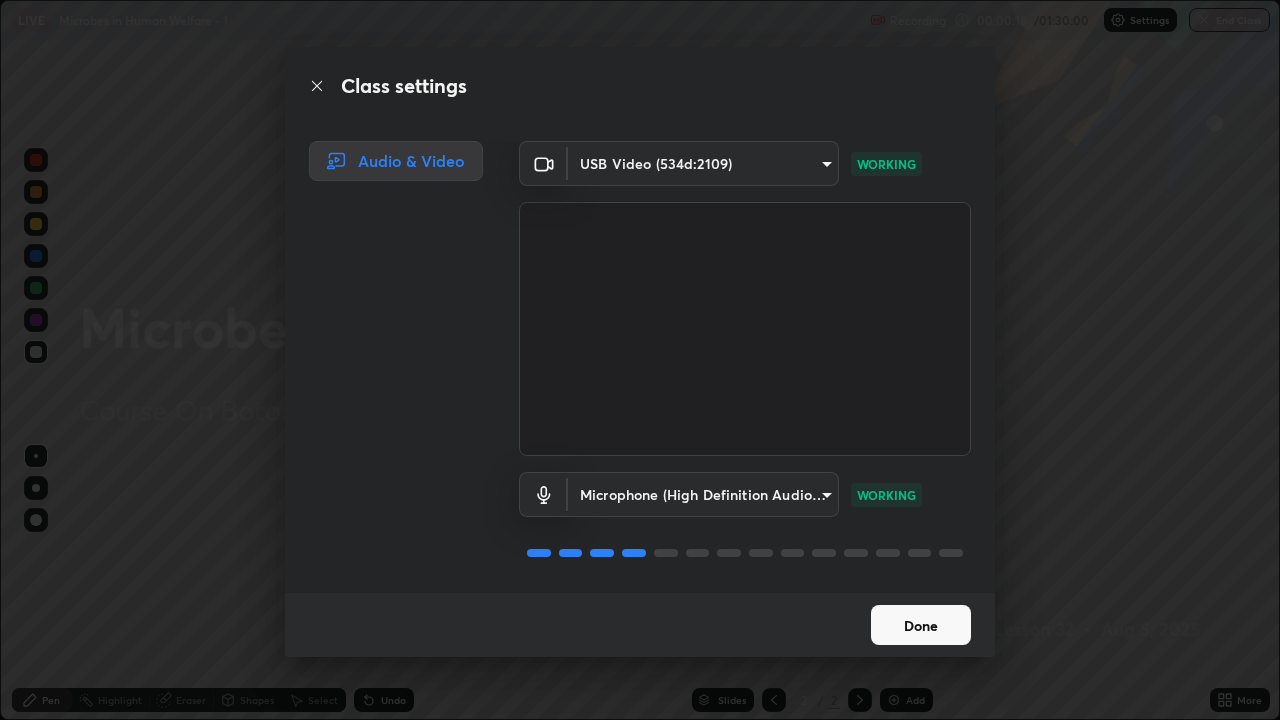 click on "Done" at bounding box center (921, 625) 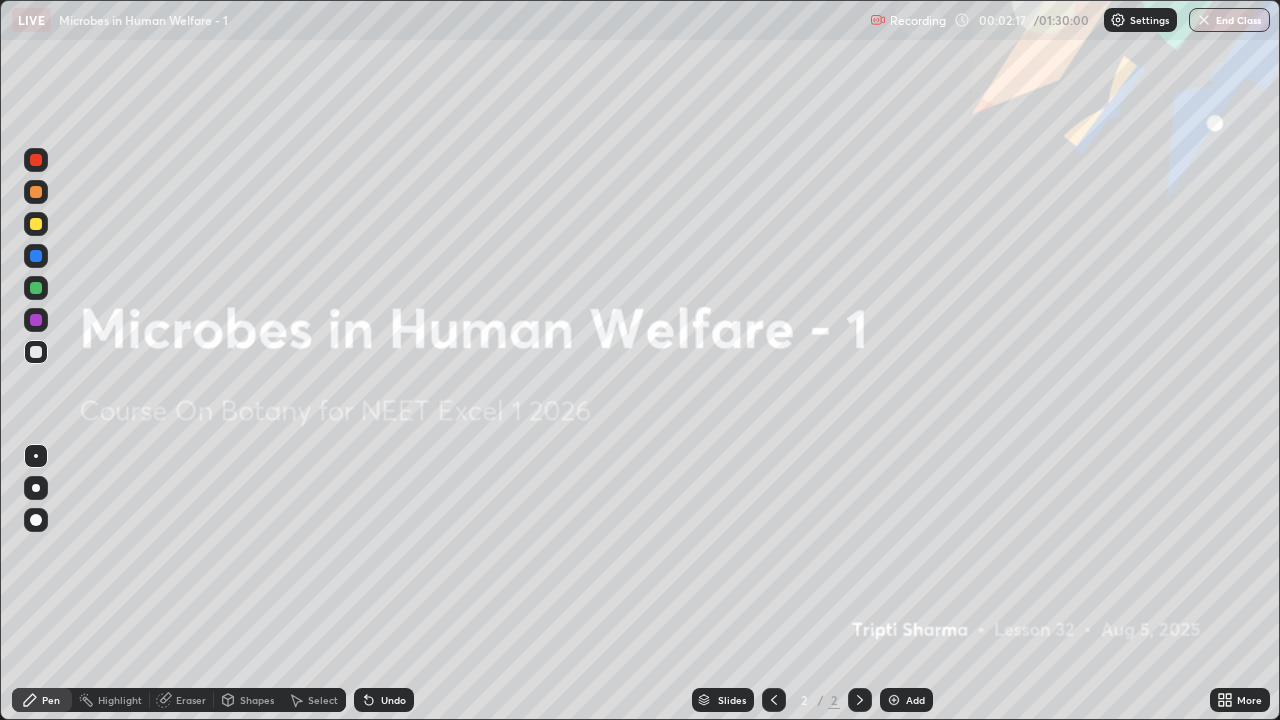 click on "Add" at bounding box center [915, 700] 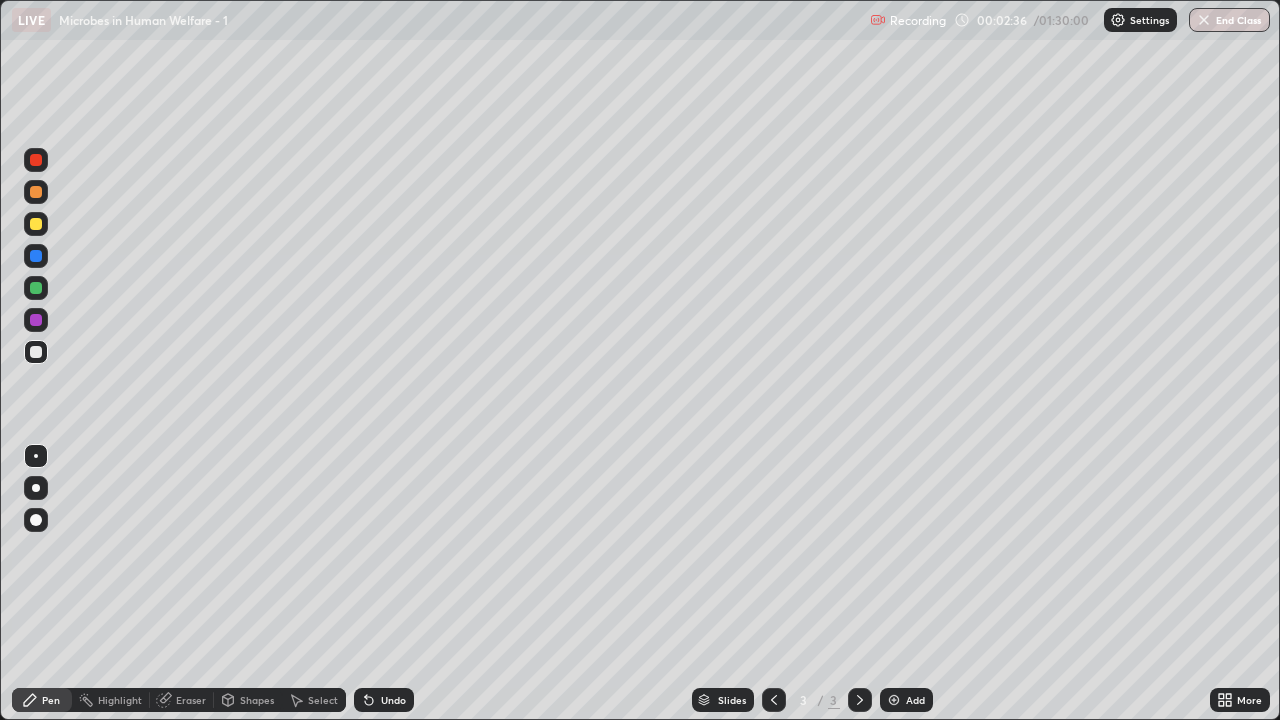 click on "More" at bounding box center (1249, 700) 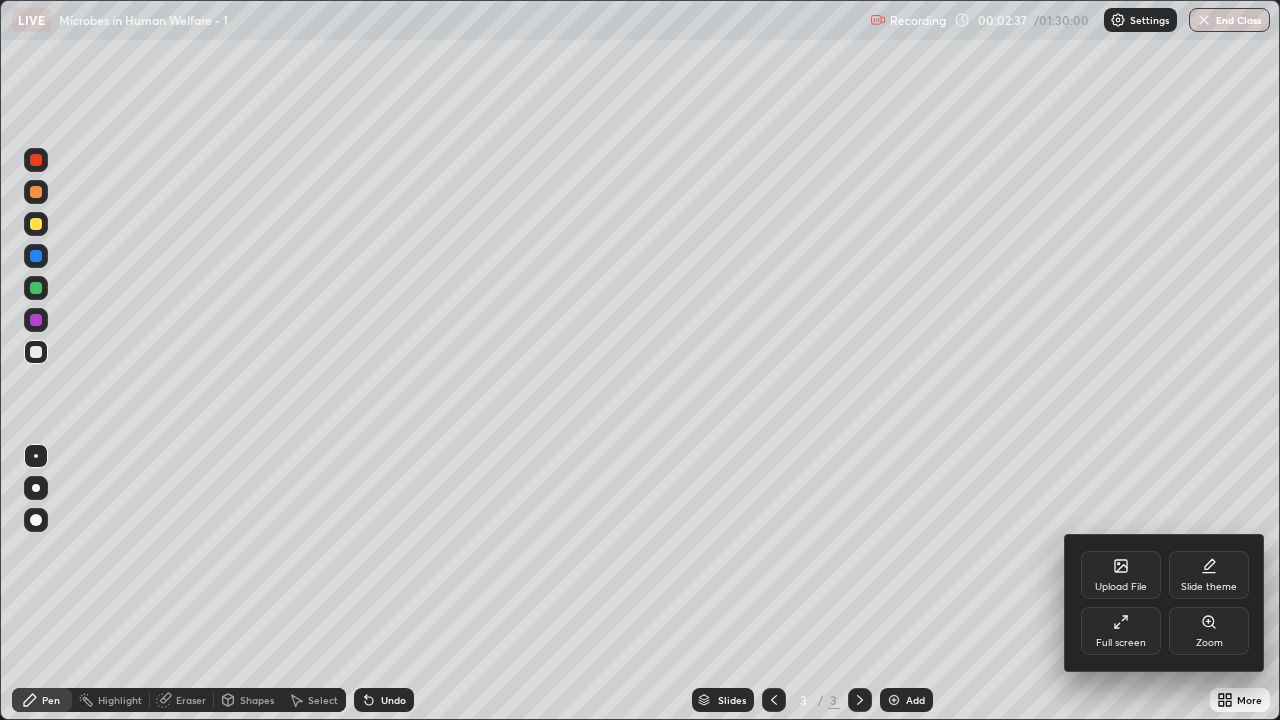 click on "Full screen" at bounding box center [1121, 643] 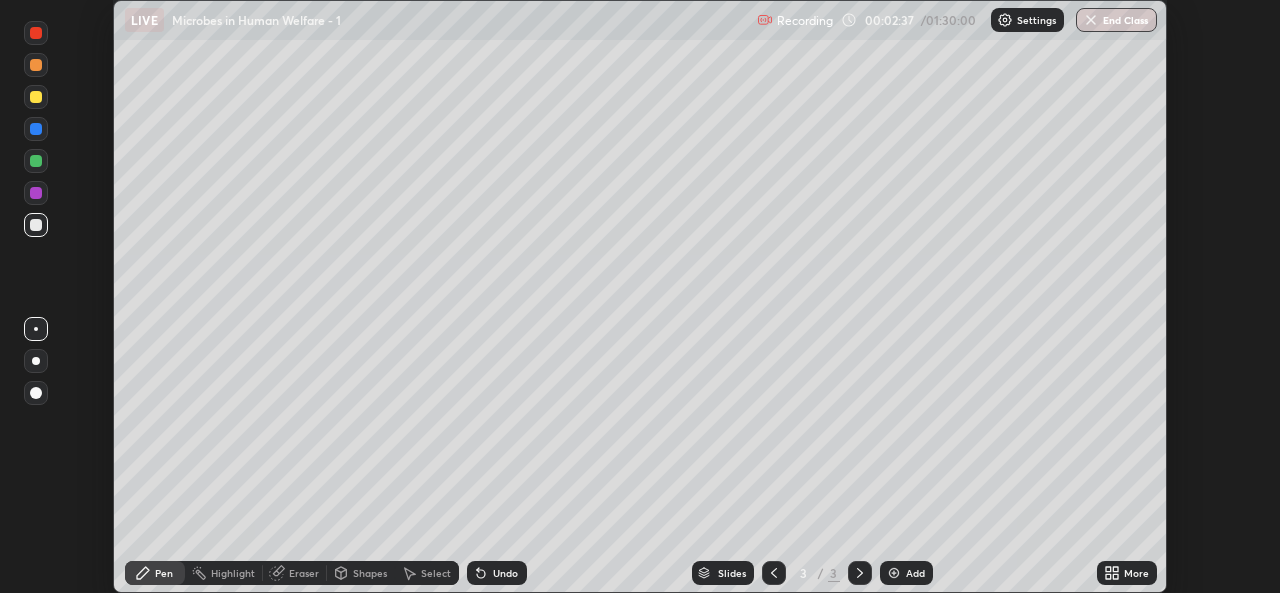 scroll, scrollTop: 593, scrollLeft: 1280, axis: both 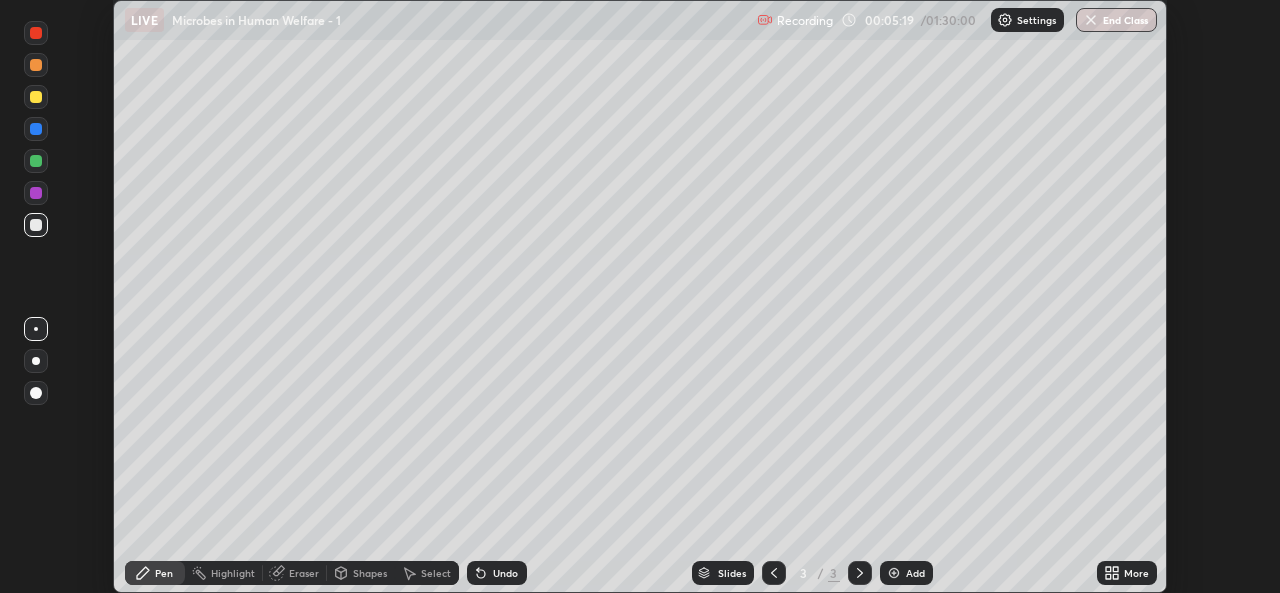 click on "More" at bounding box center (1136, 573) 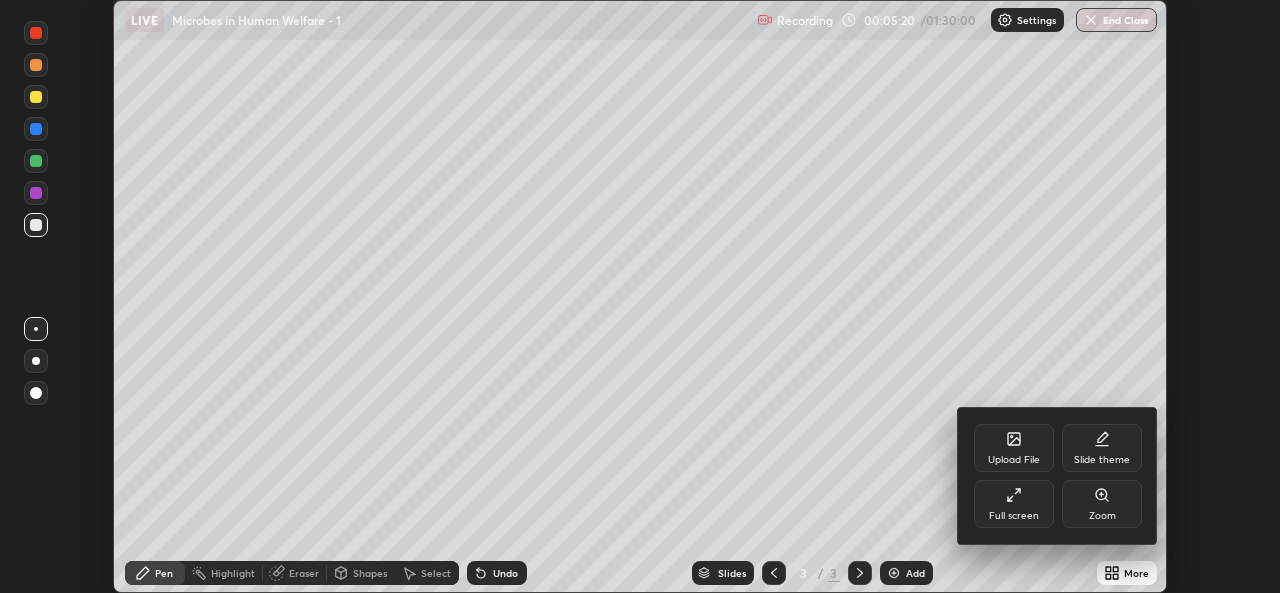 click on "Full screen" at bounding box center (1014, 504) 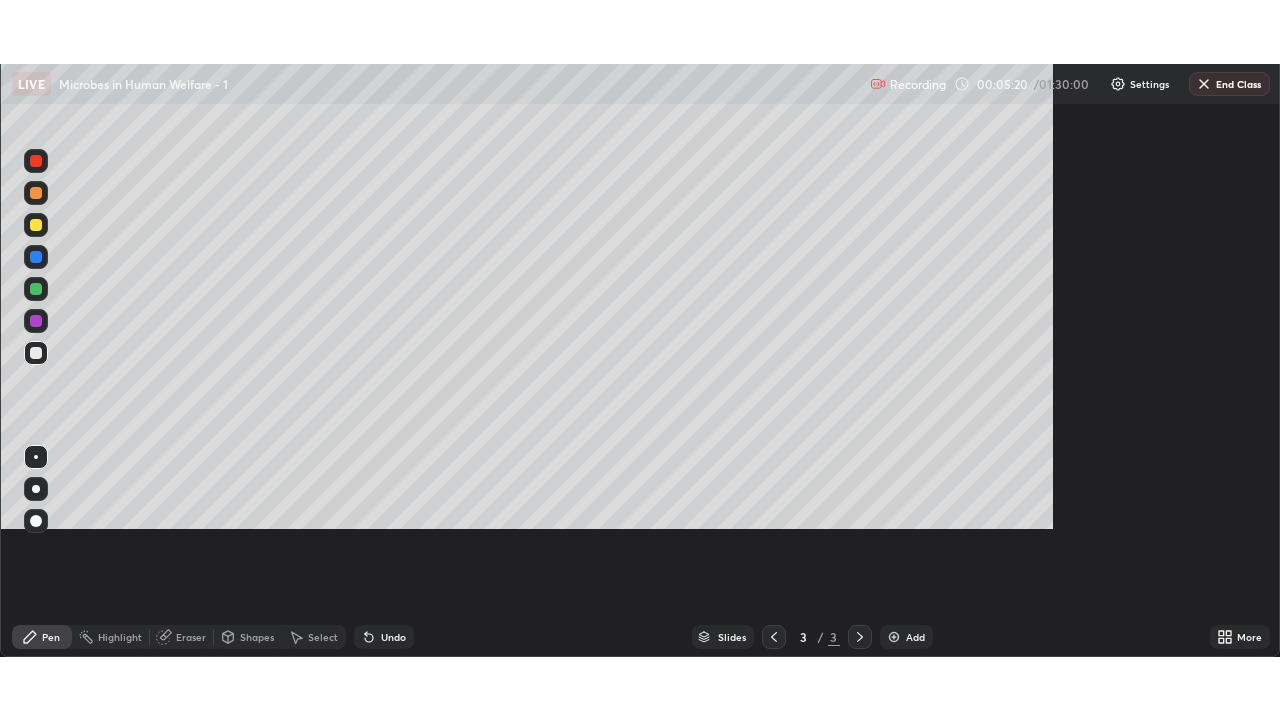 scroll, scrollTop: 99280, scrollLeft: 98720, axis: both 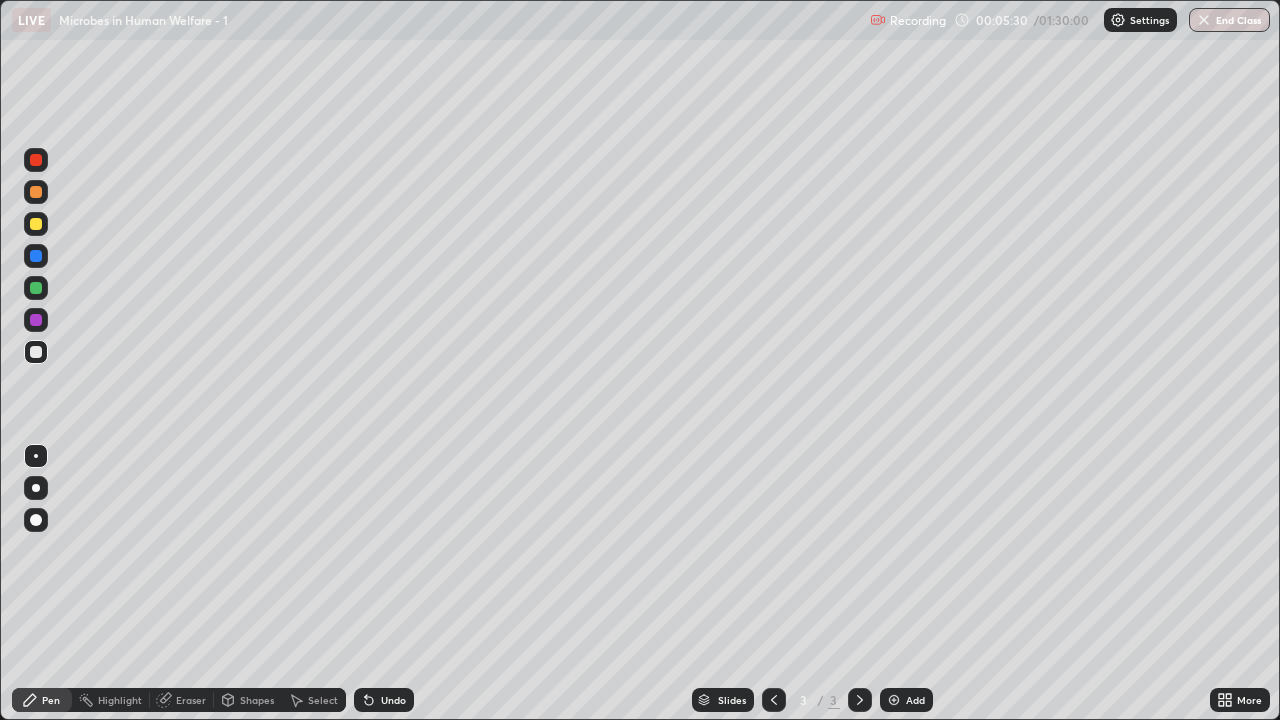 click at bounding box center (36, 488) 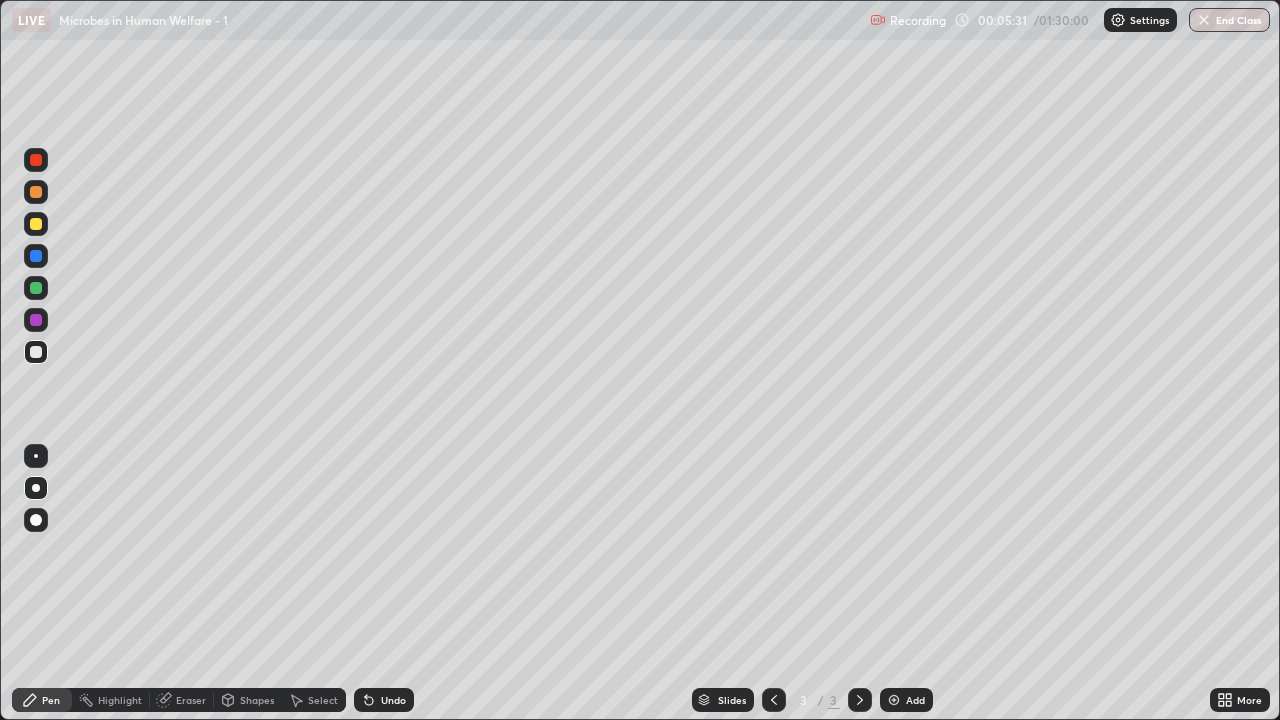 click at bounding box center (36, 520) 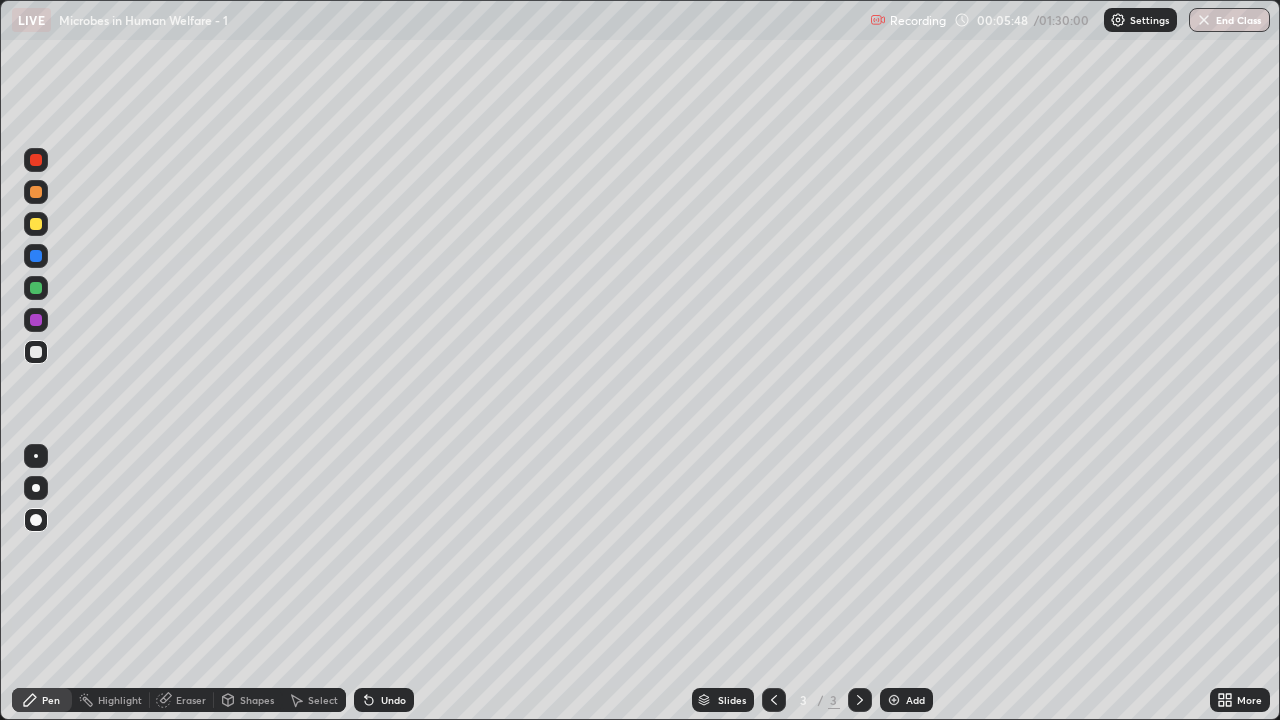 click at bounding box center (36, 288) 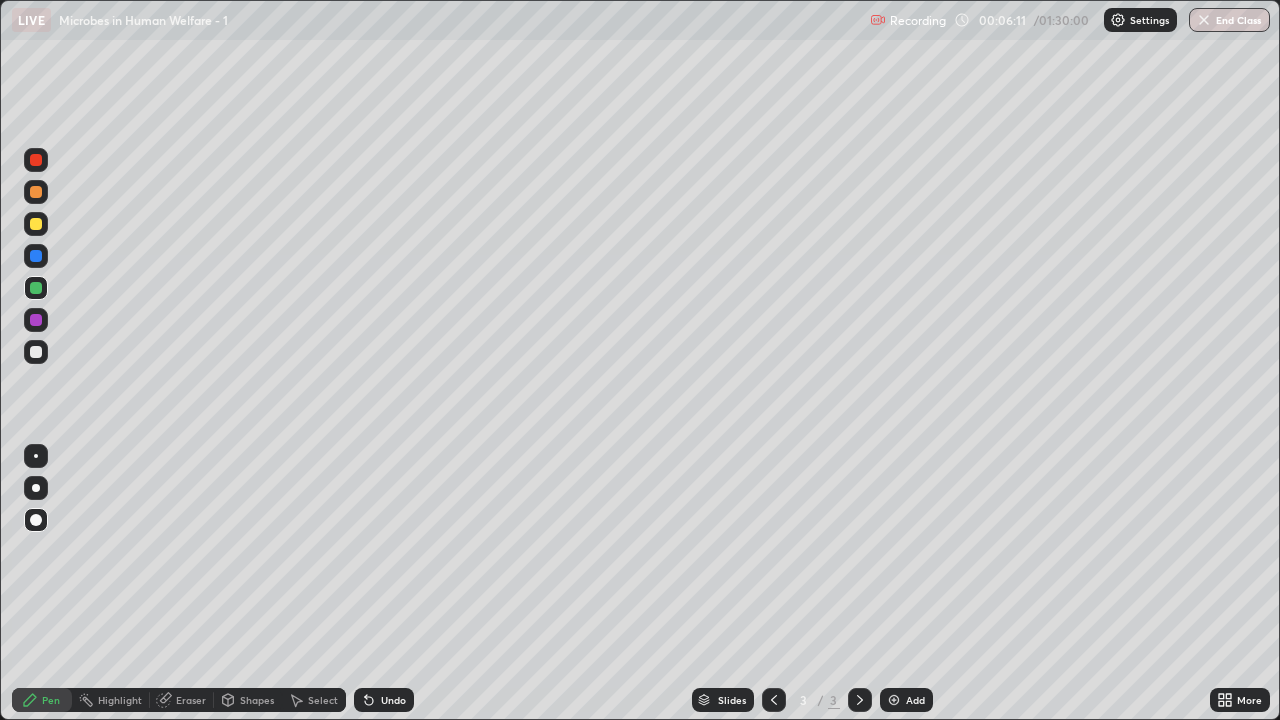 click on "Undo" at bounding box center (393, 700) 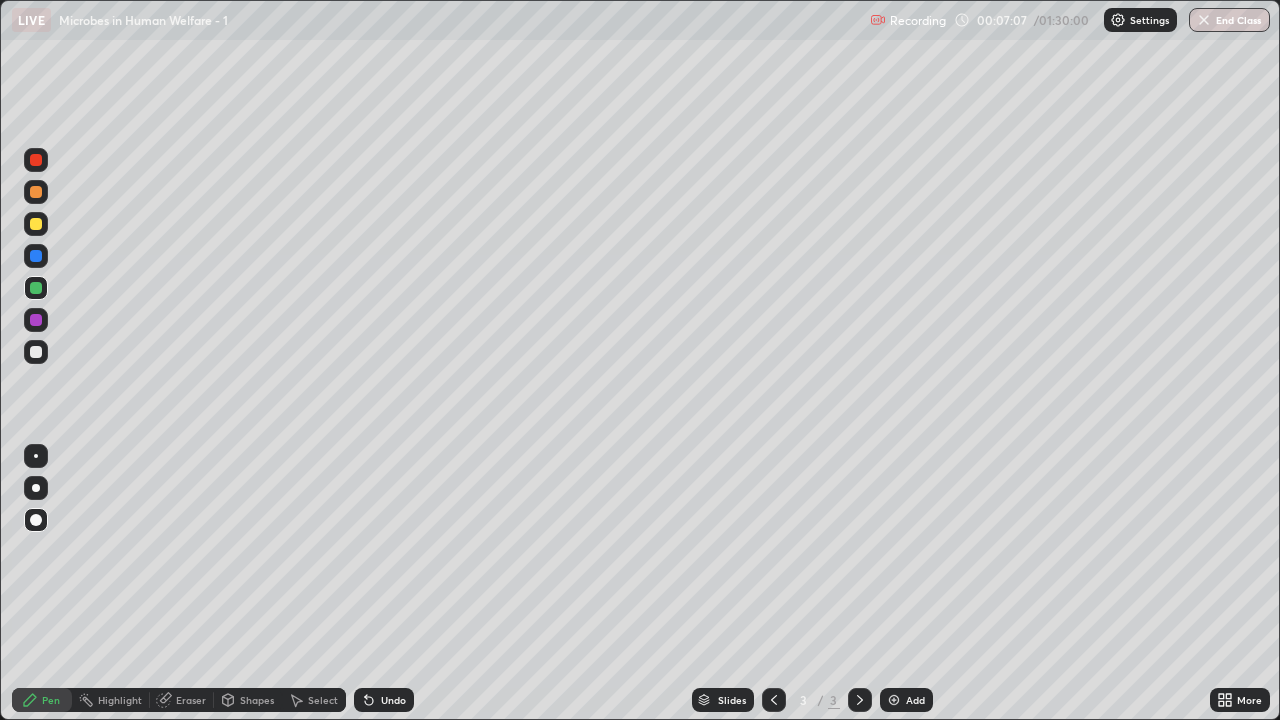 click on "Undo" at bounding box center [393, 700] 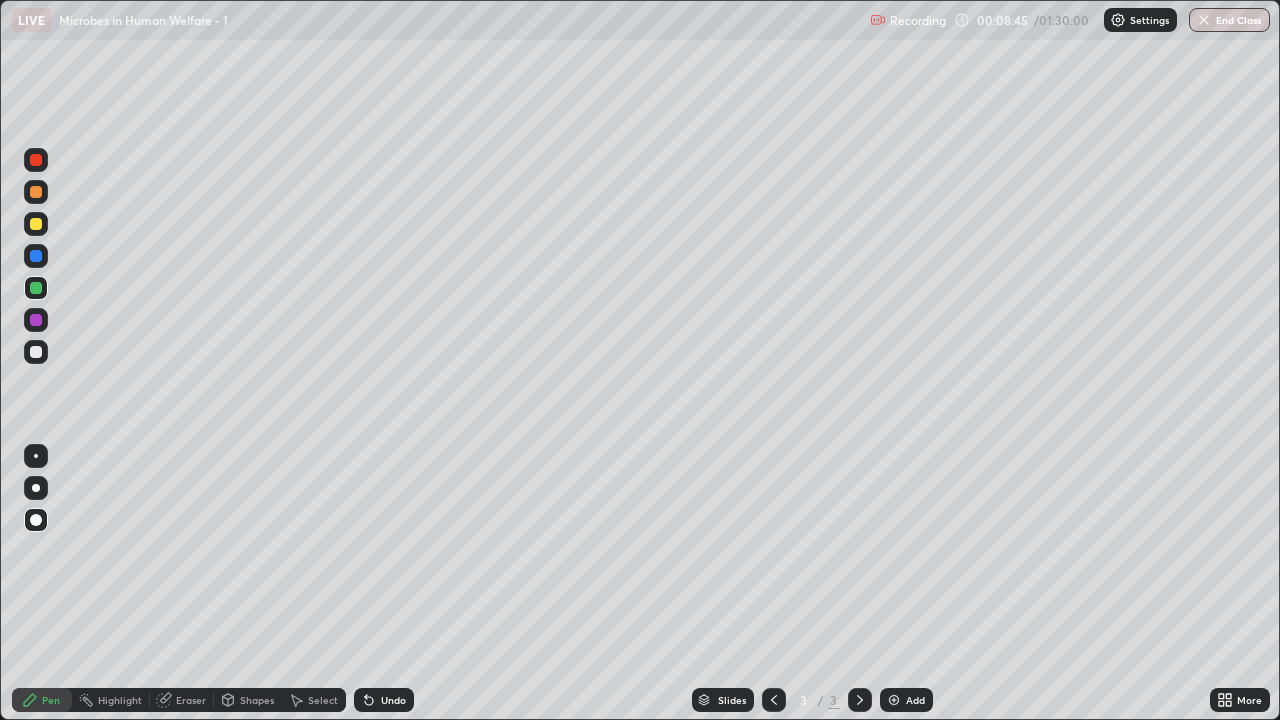 click on "Add" at bounding box center [915, 700] 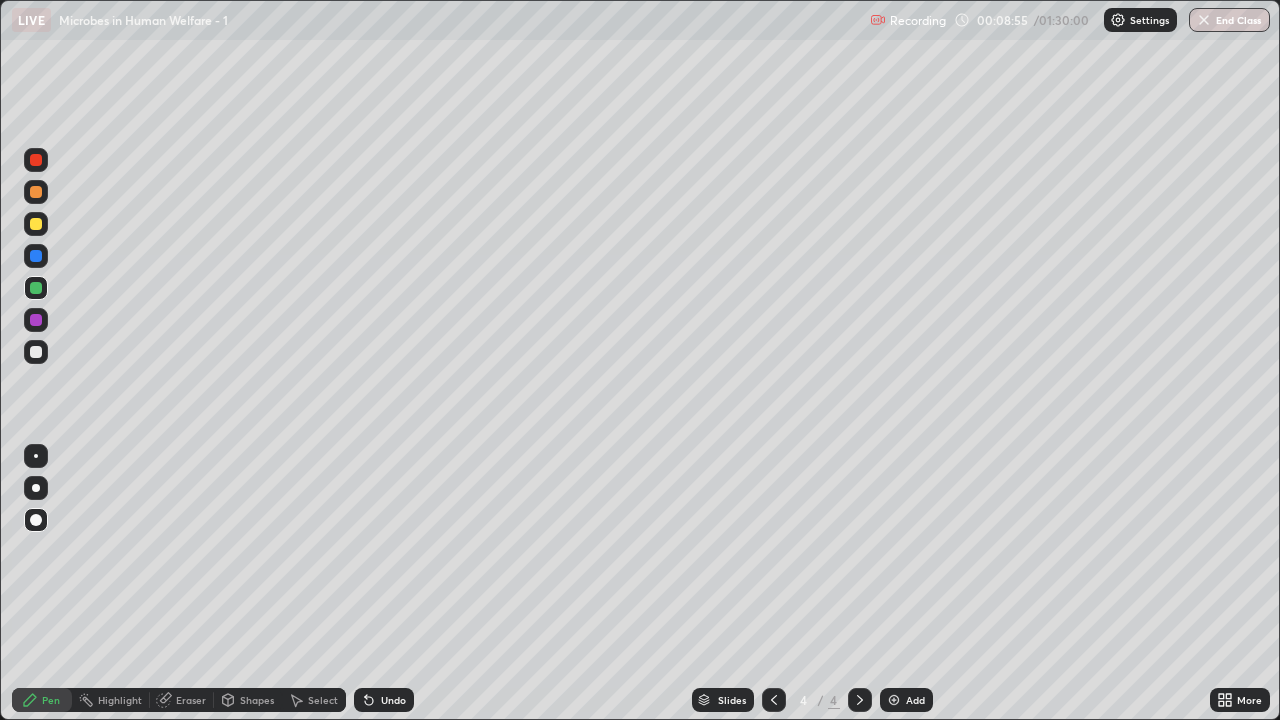 click at bounding box center (36, 488) 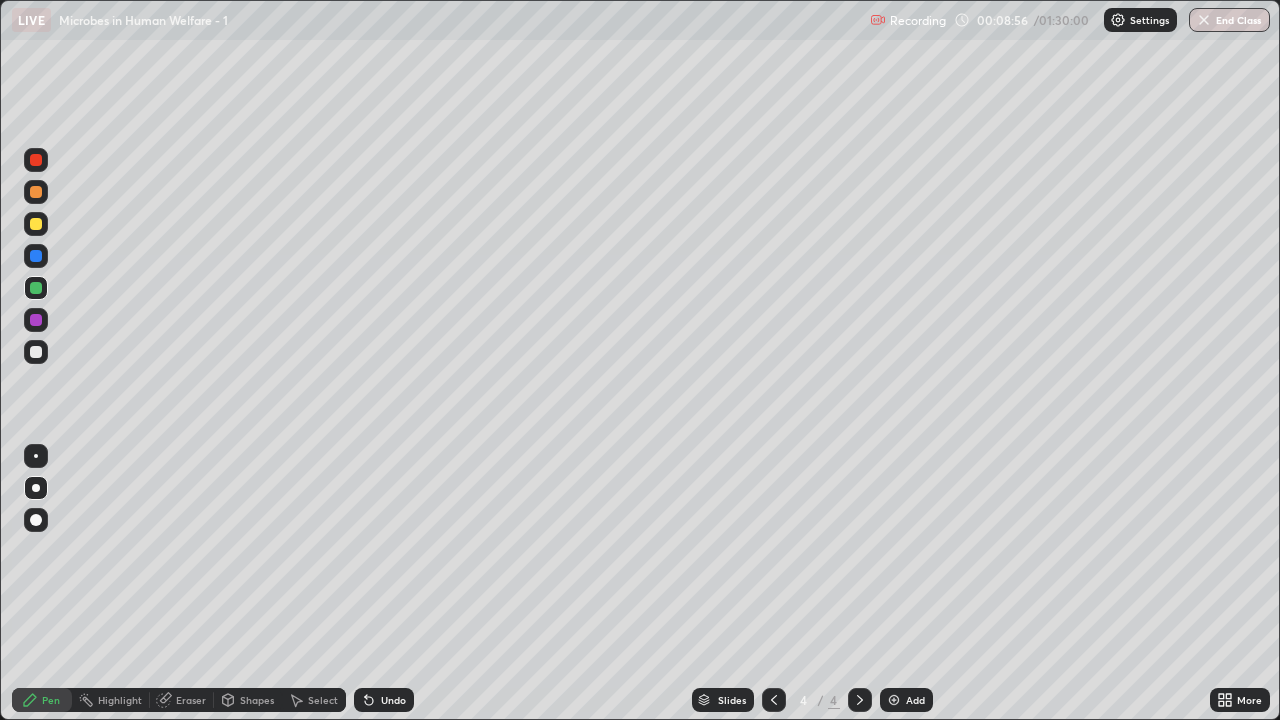 click at bounding box center (36, 352) 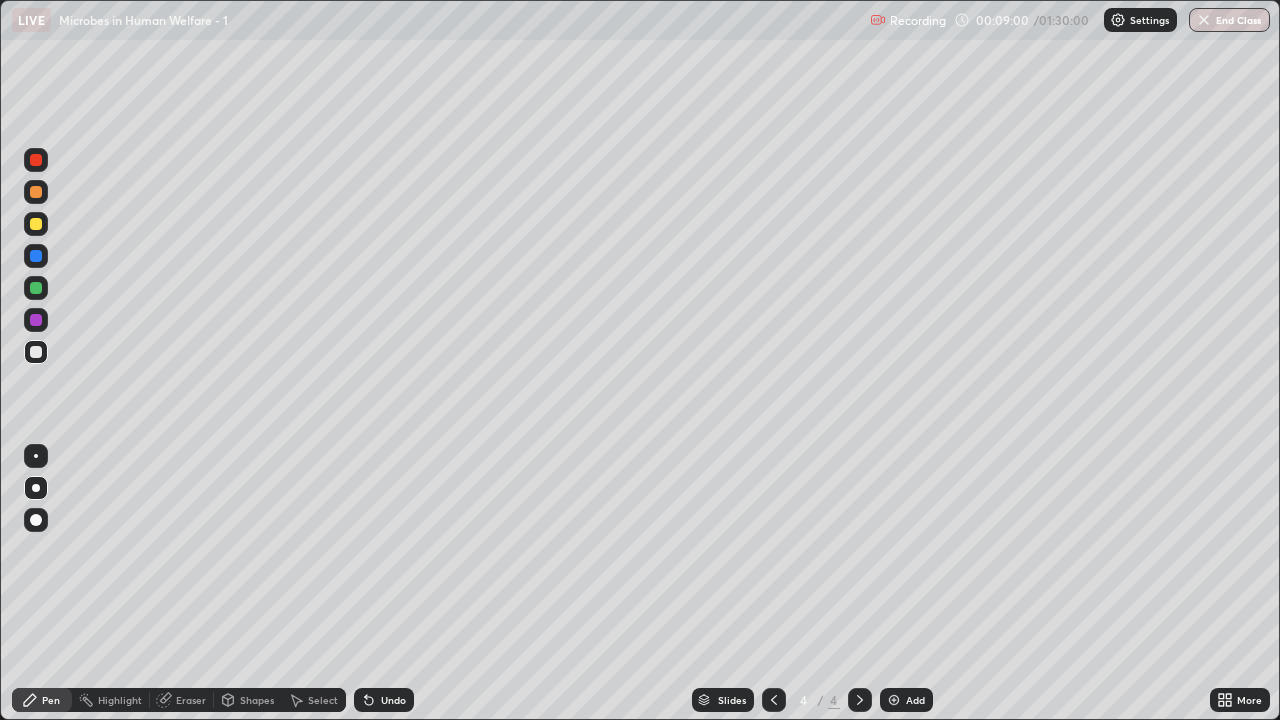 click on "Undo" at bounding box center [393, 700] 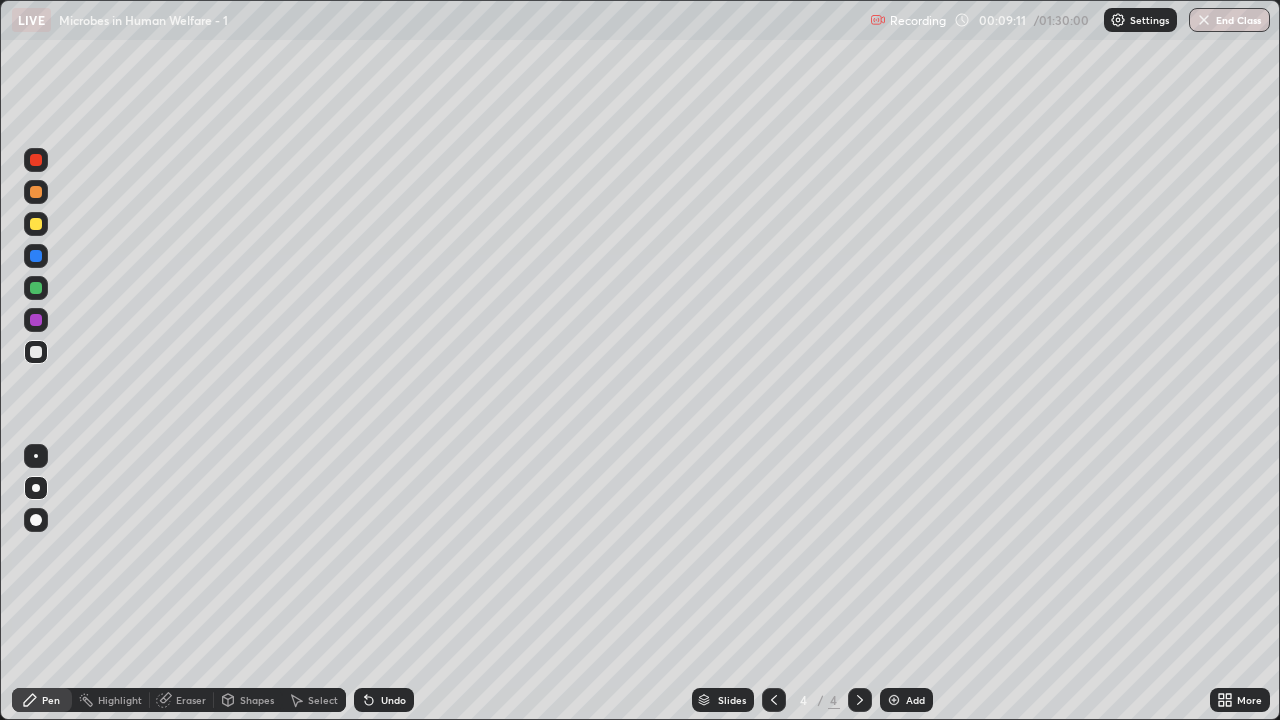 click on "Undo" at bounding box center (393, 700) 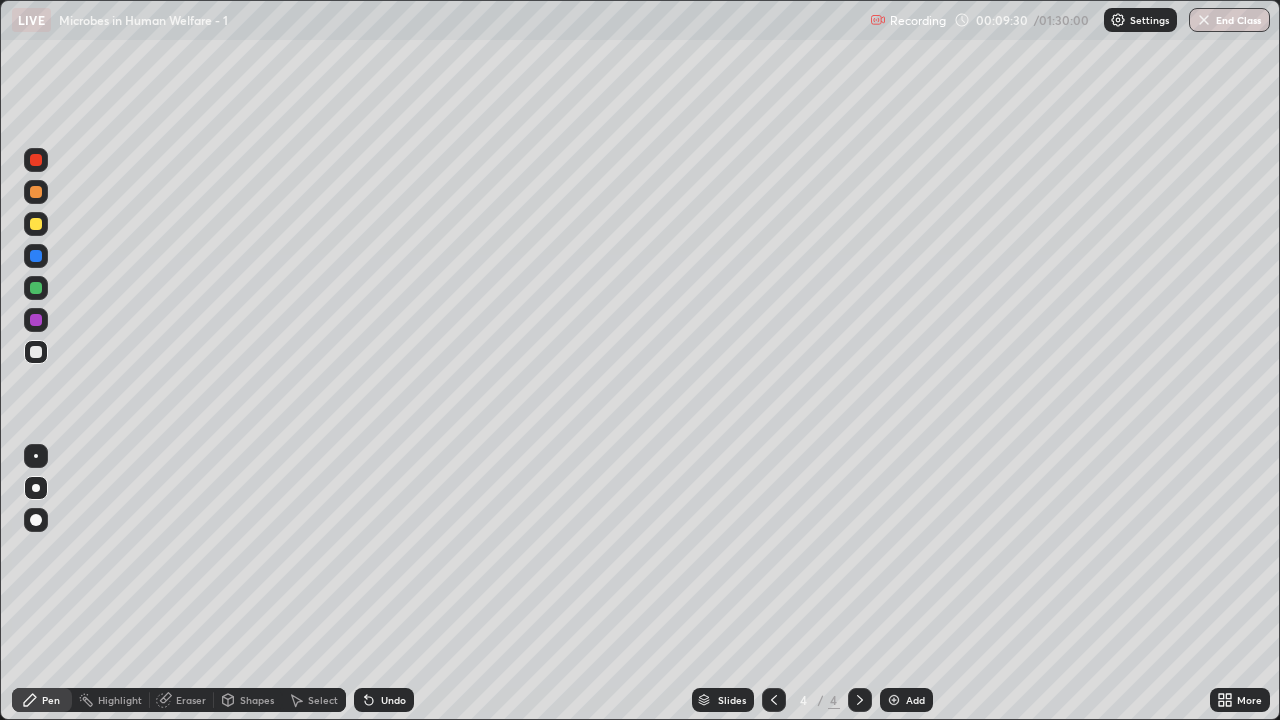 click at bounding box center (36, 224) 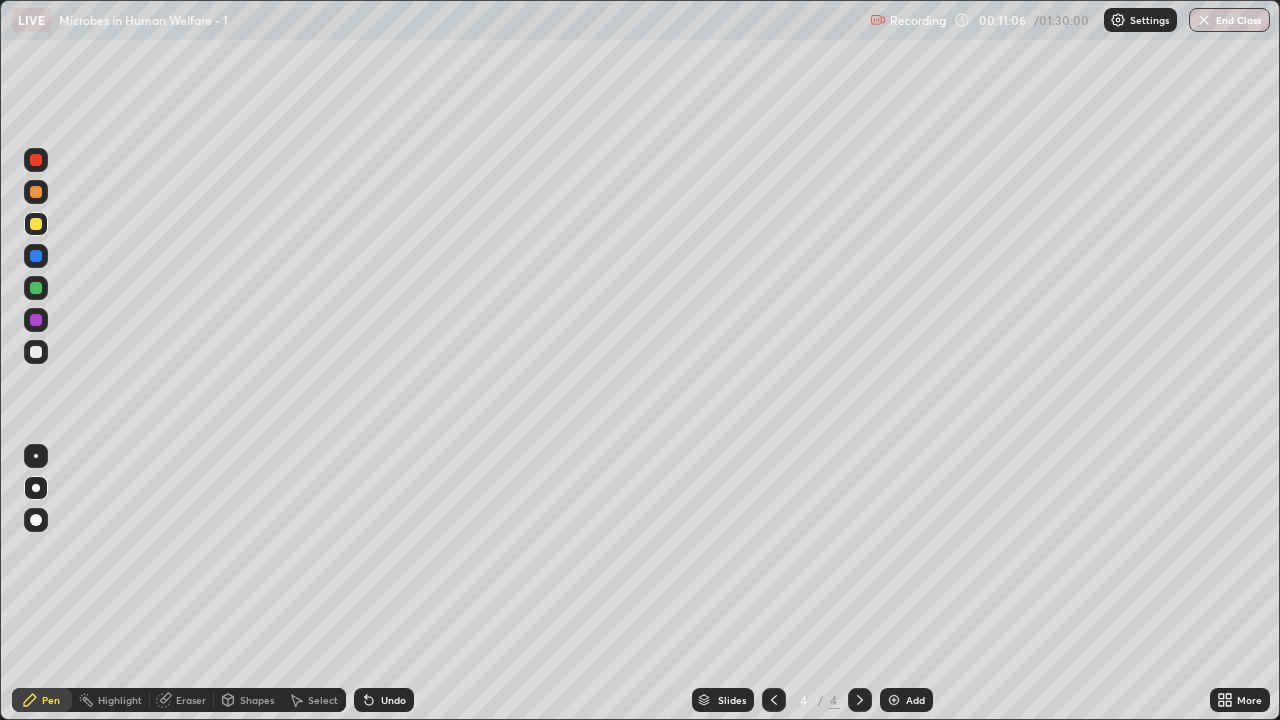 click on "Add" at bounding box center (906, 700) 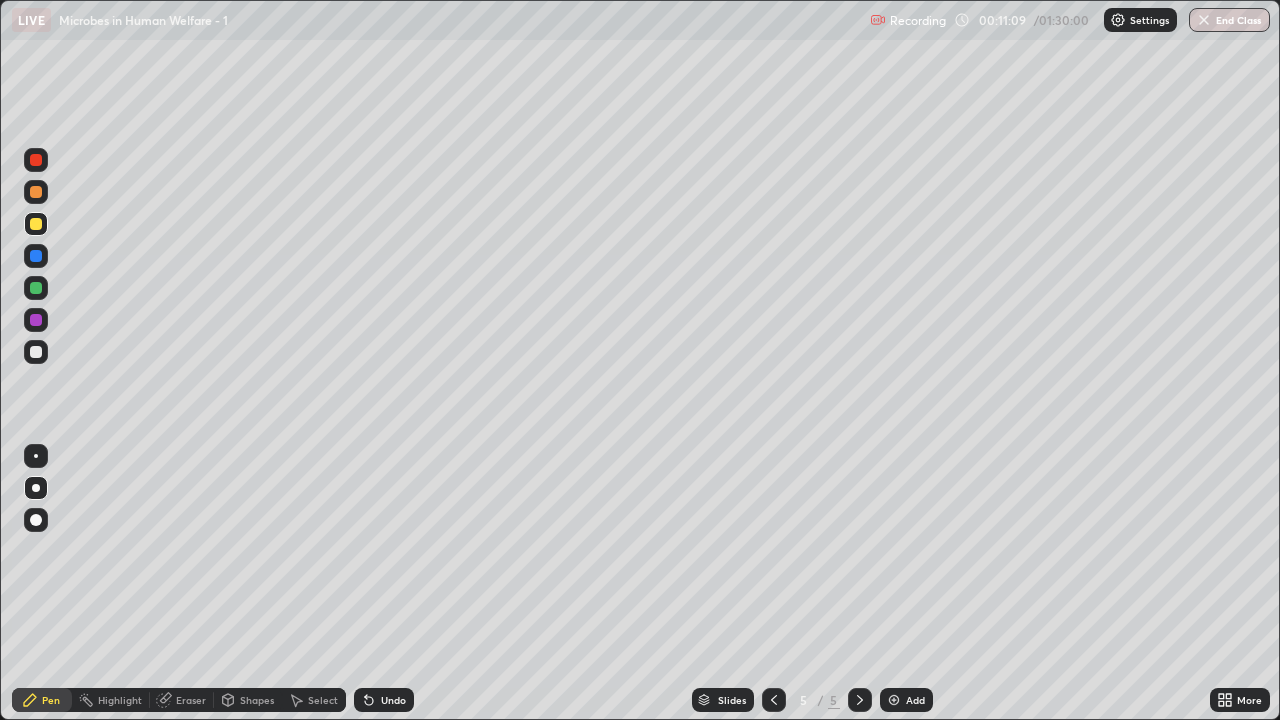click at bounding box center [36, 192] 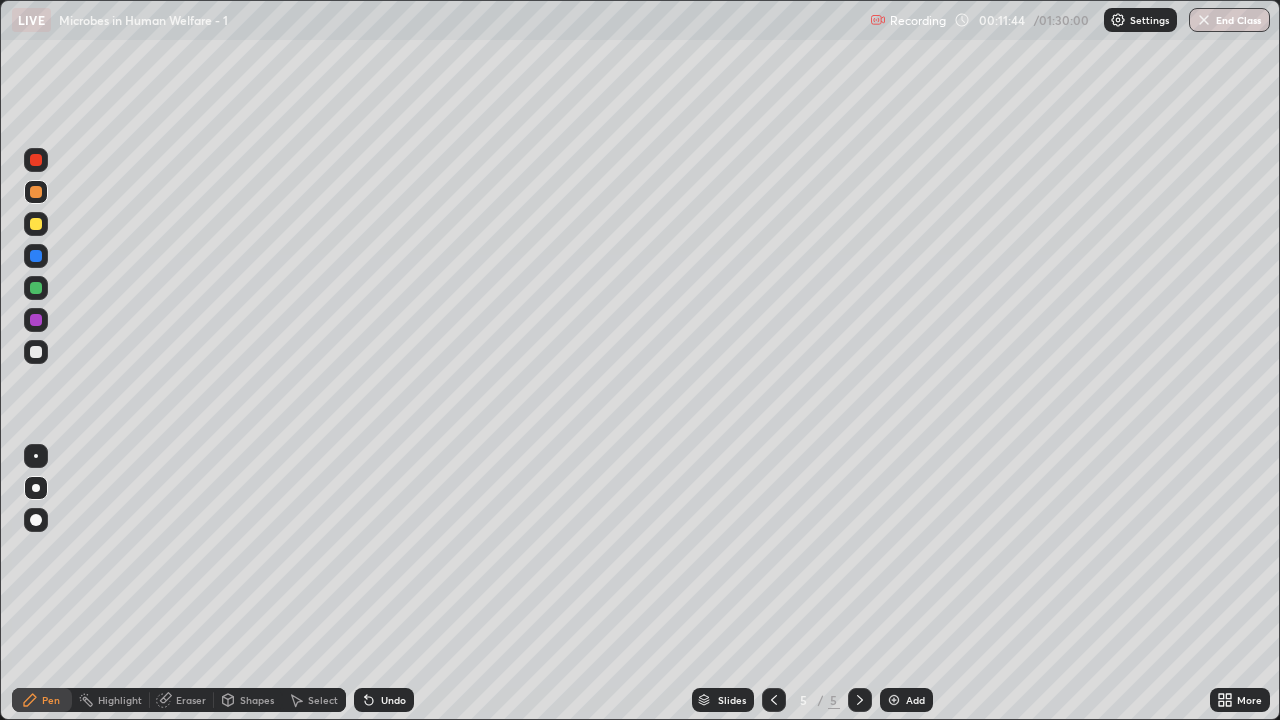 click at bounding box center (36, 288) 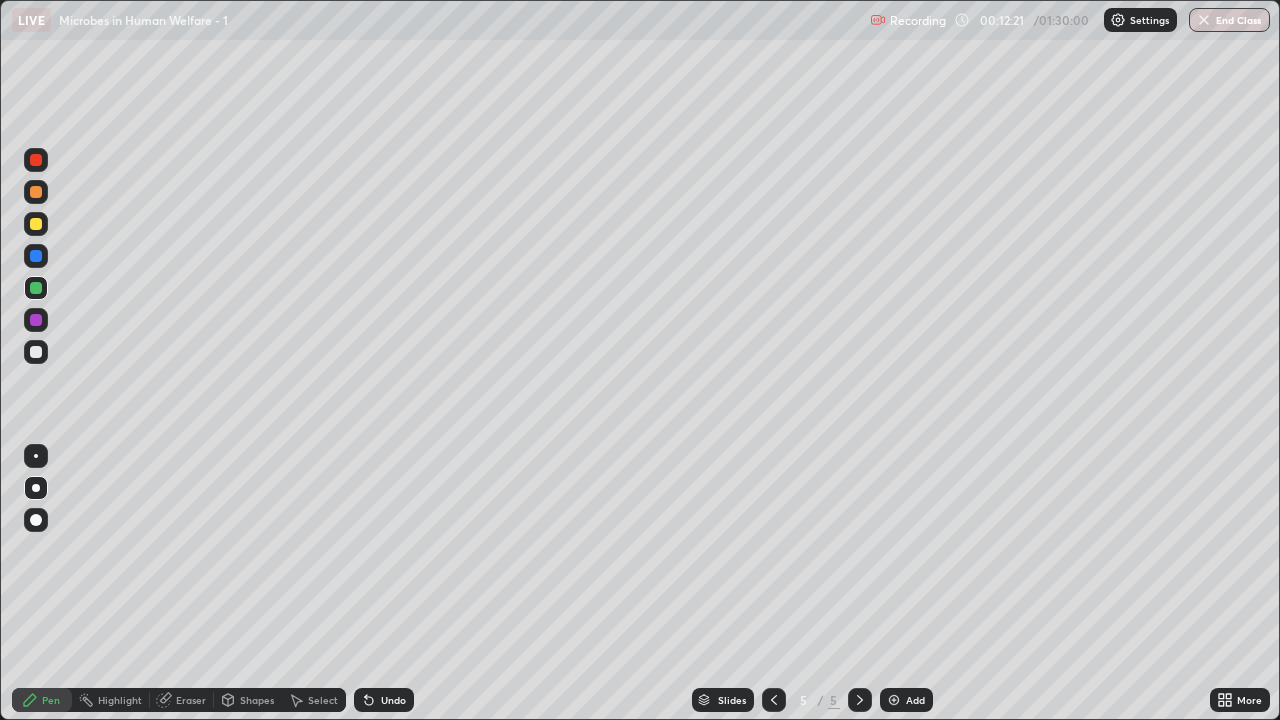 click at bounding box center [36, 224] 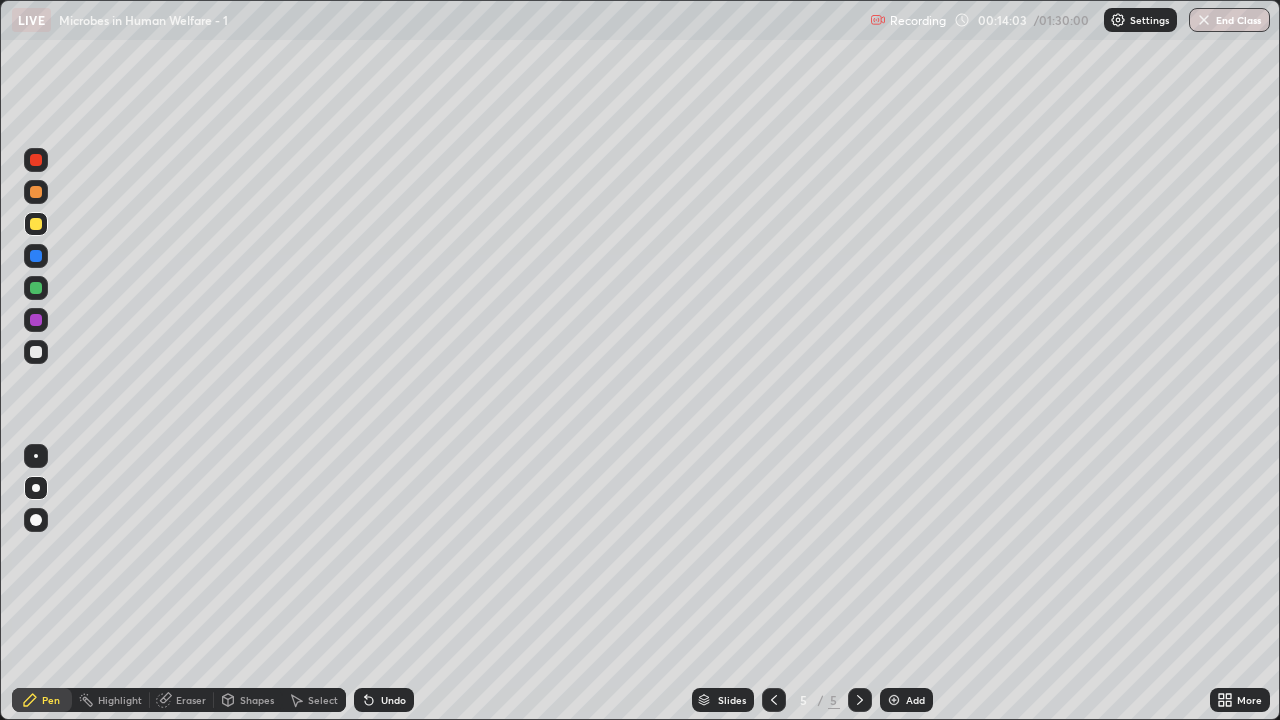 click at bounding box center [774, 700] 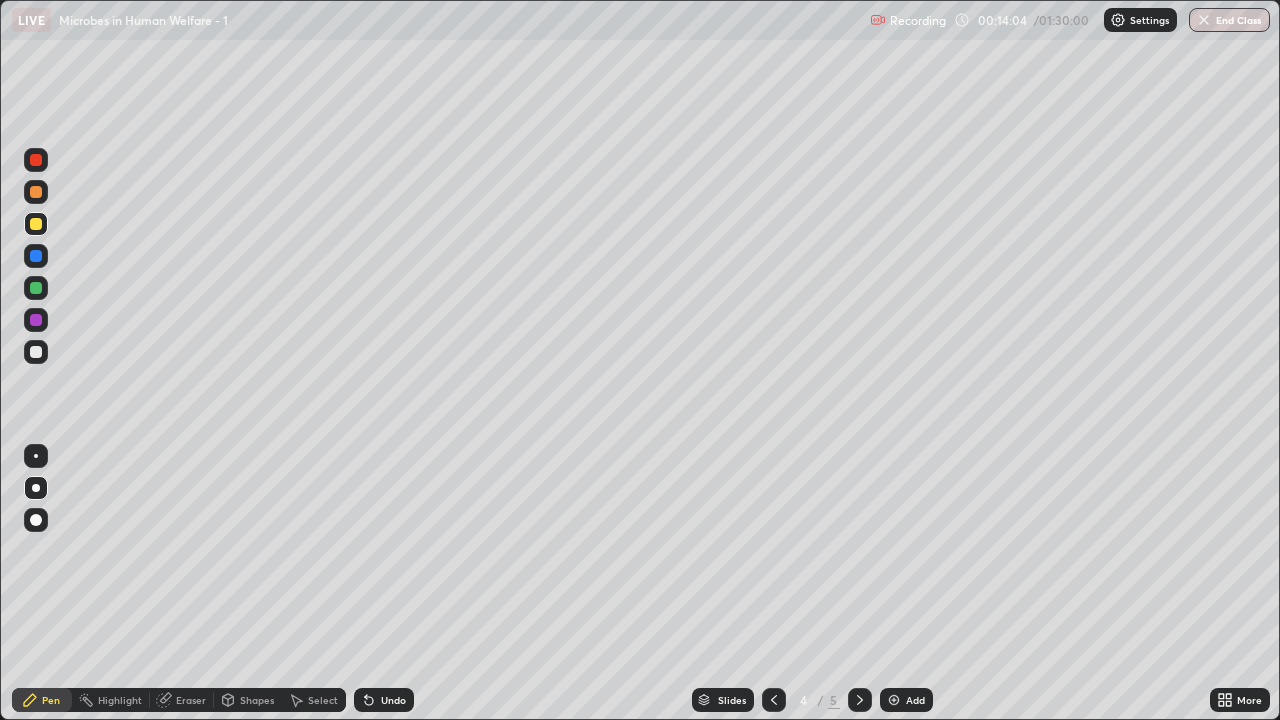 click 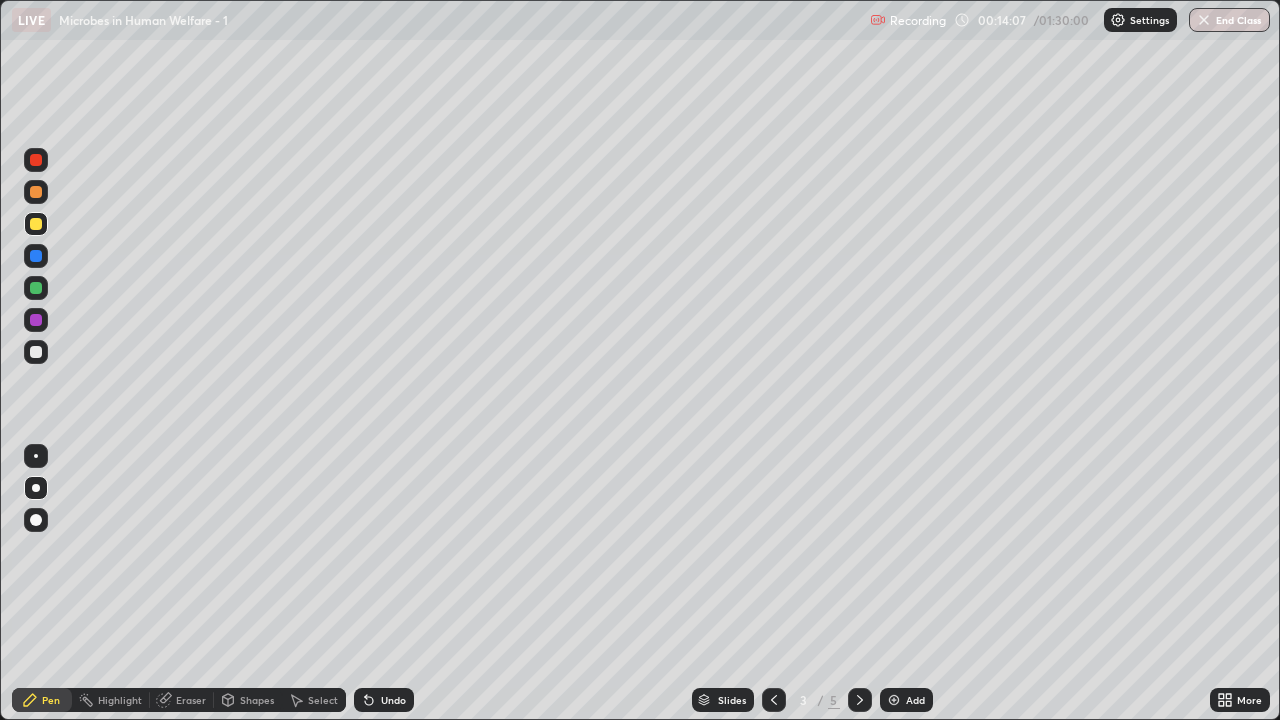 click on "Highlight" at bounding box center (120, 700) 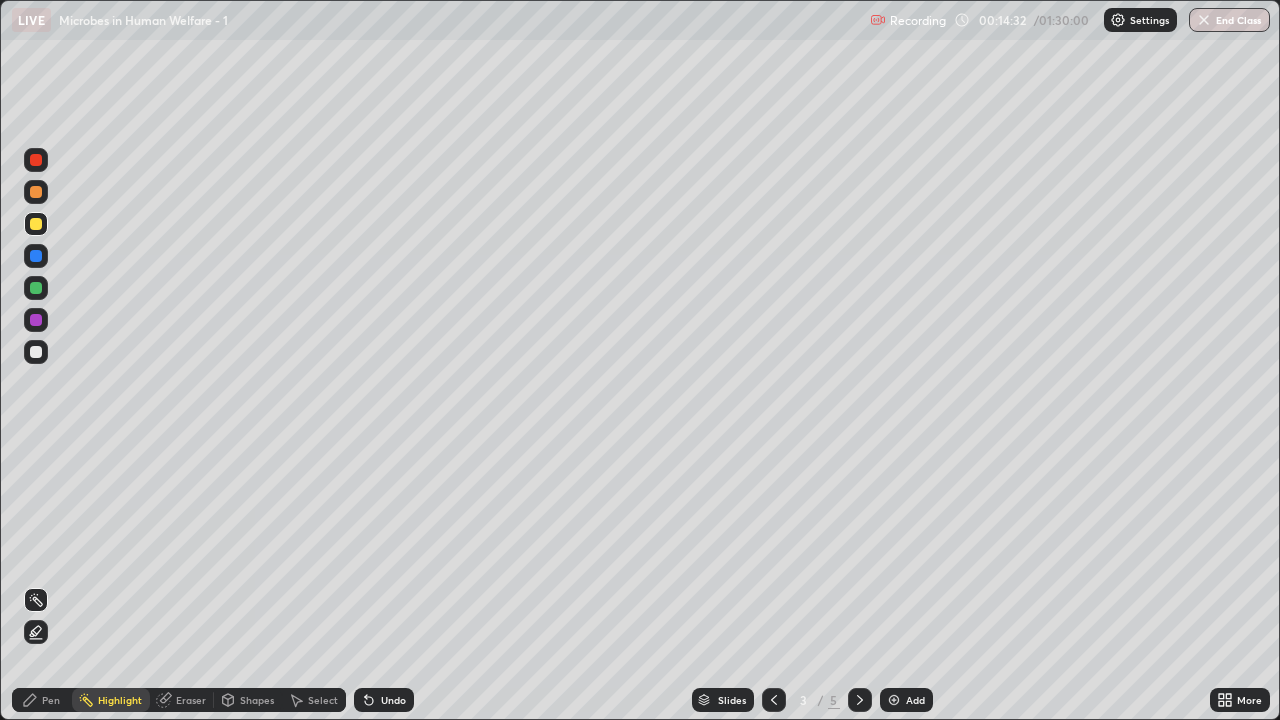 click 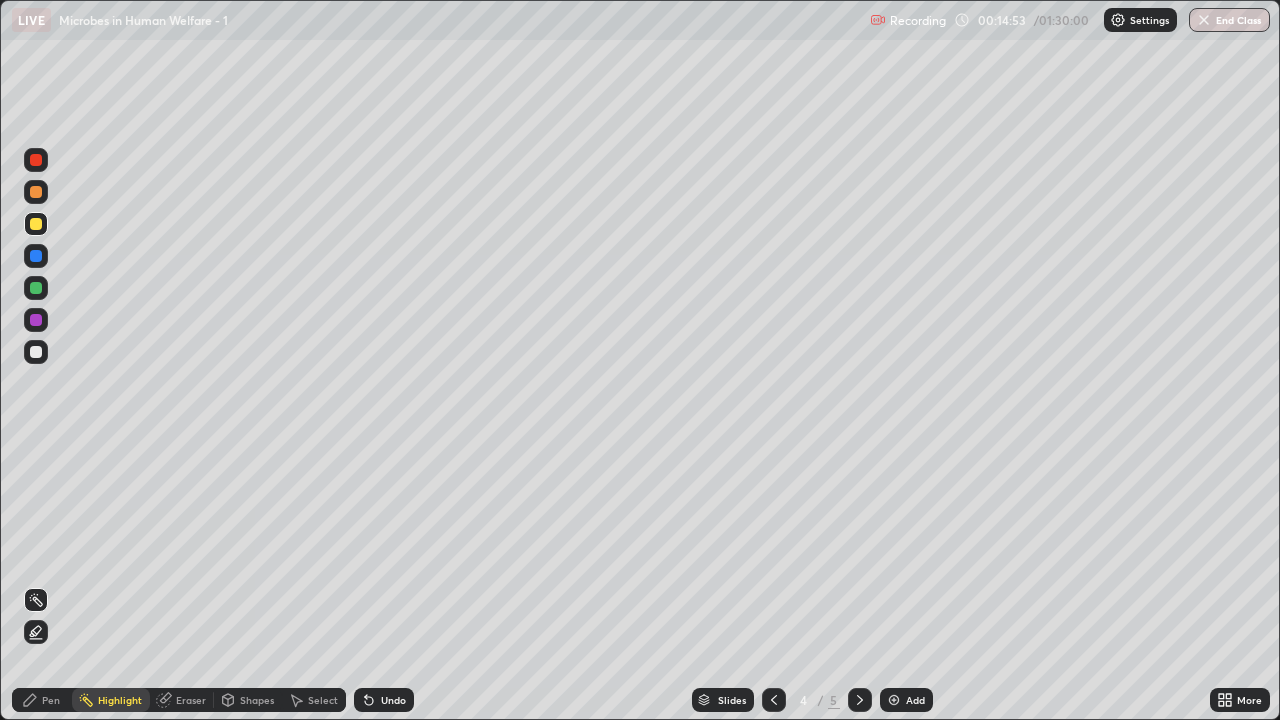 click at bounding box center (860, 700) 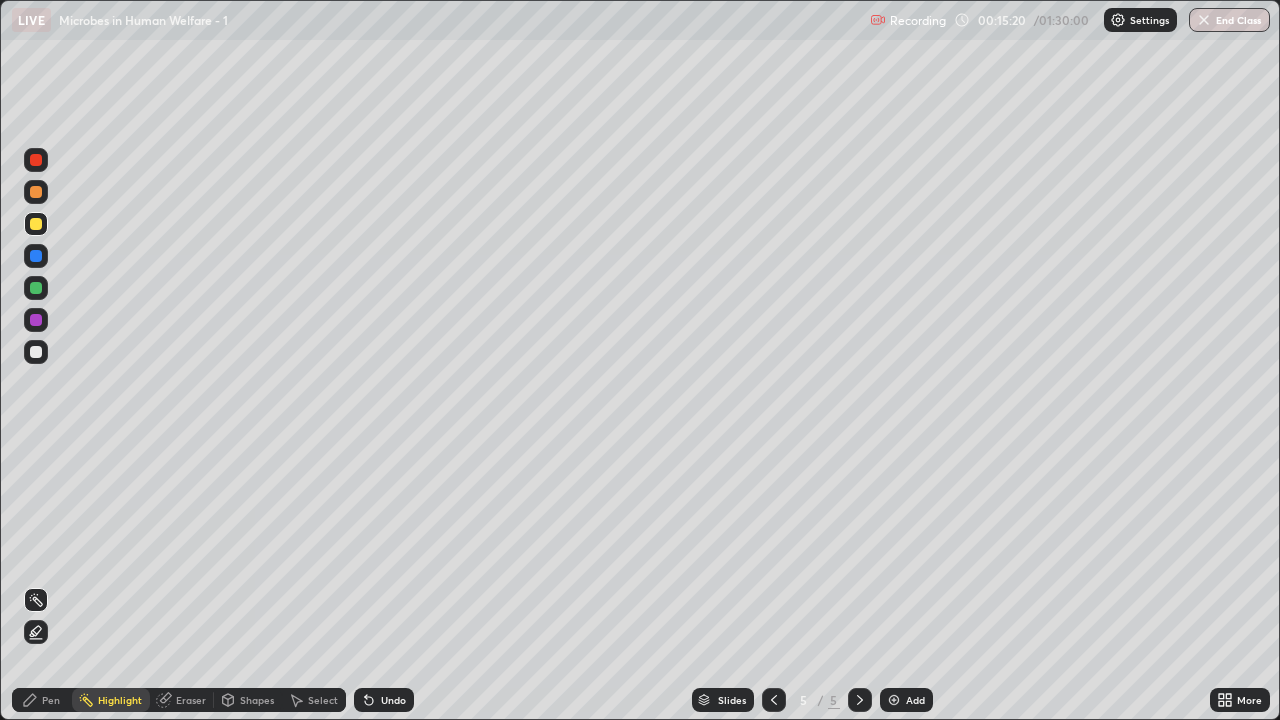 click on "More" at bounding box center (1249, 700) 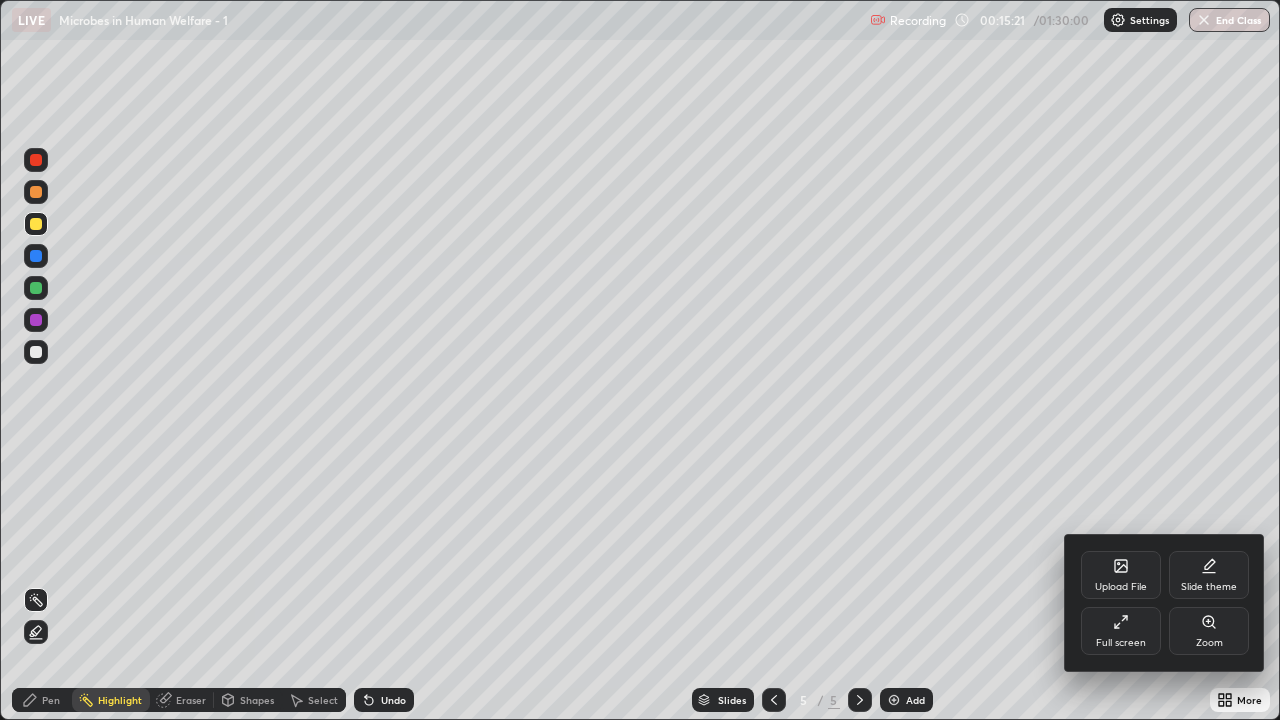 click on "Full screen" at bounding box center [1121, 643] 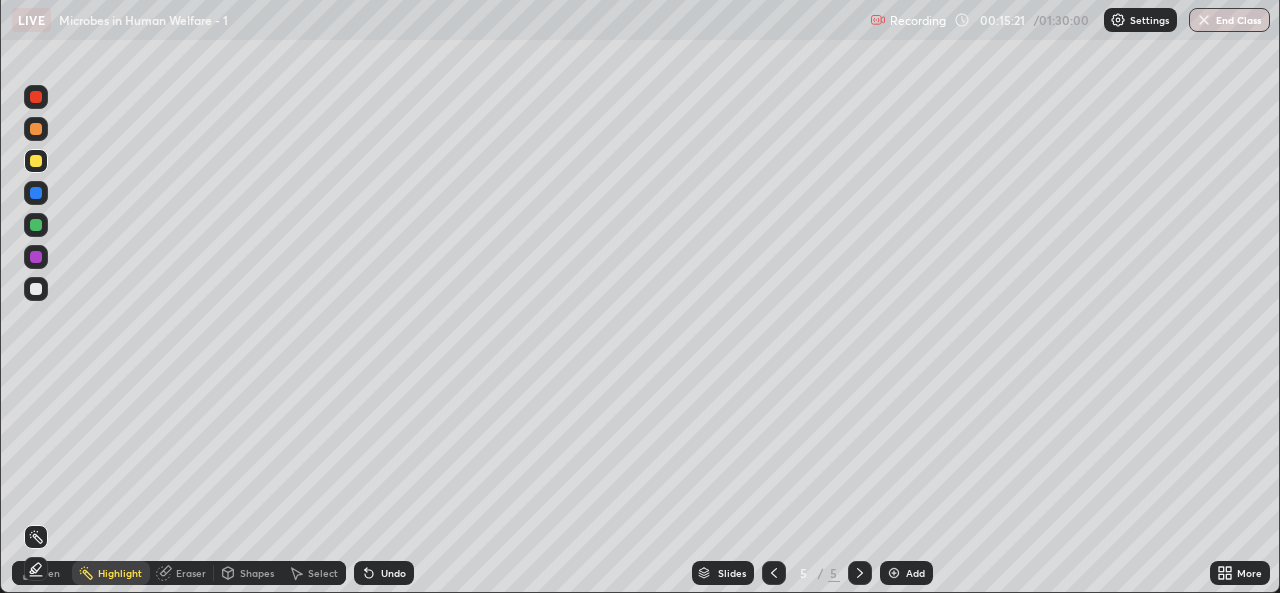 scroll, scrollTop: 593, scrollLeft: 1280, axis: both 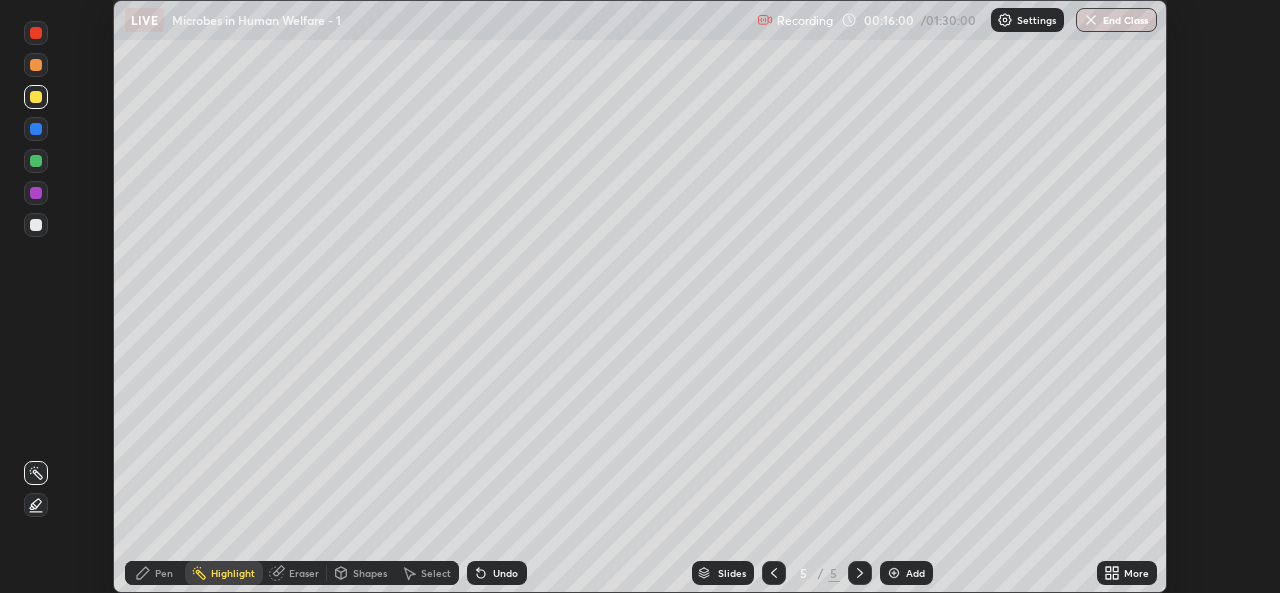 click 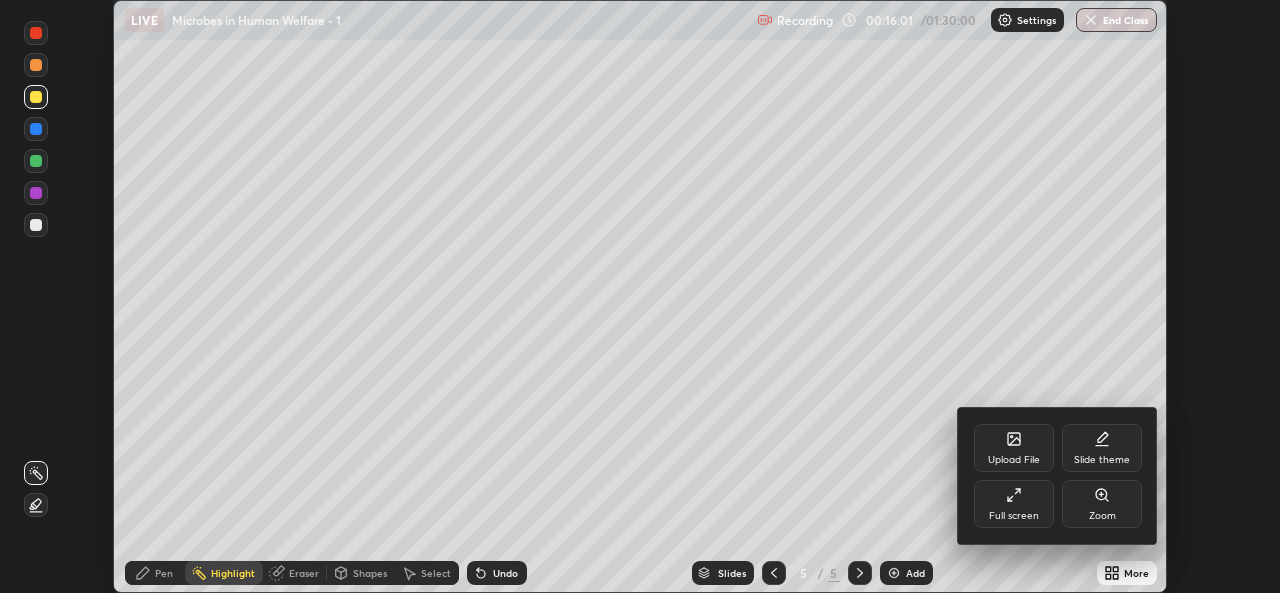 click on "Full screen" at bounding box center (1014, 516) 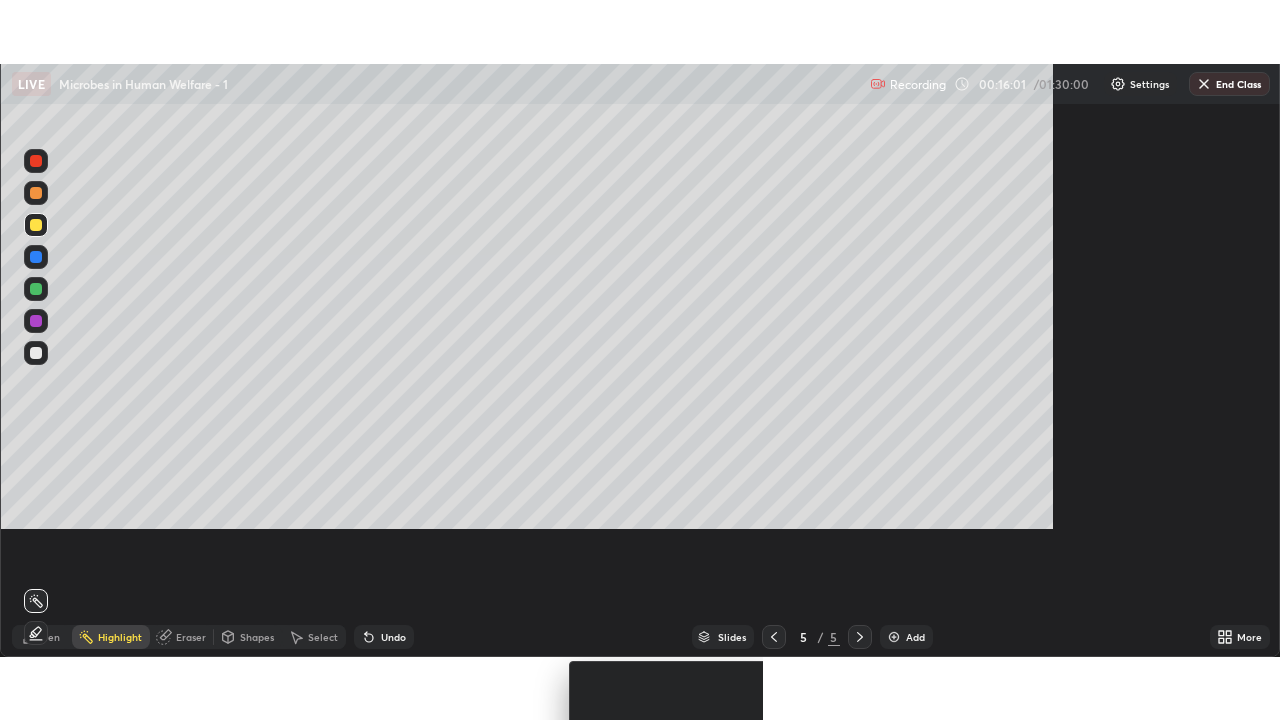 scroll, scrollTop: 99280, scrollLeft: 98720, axis: both 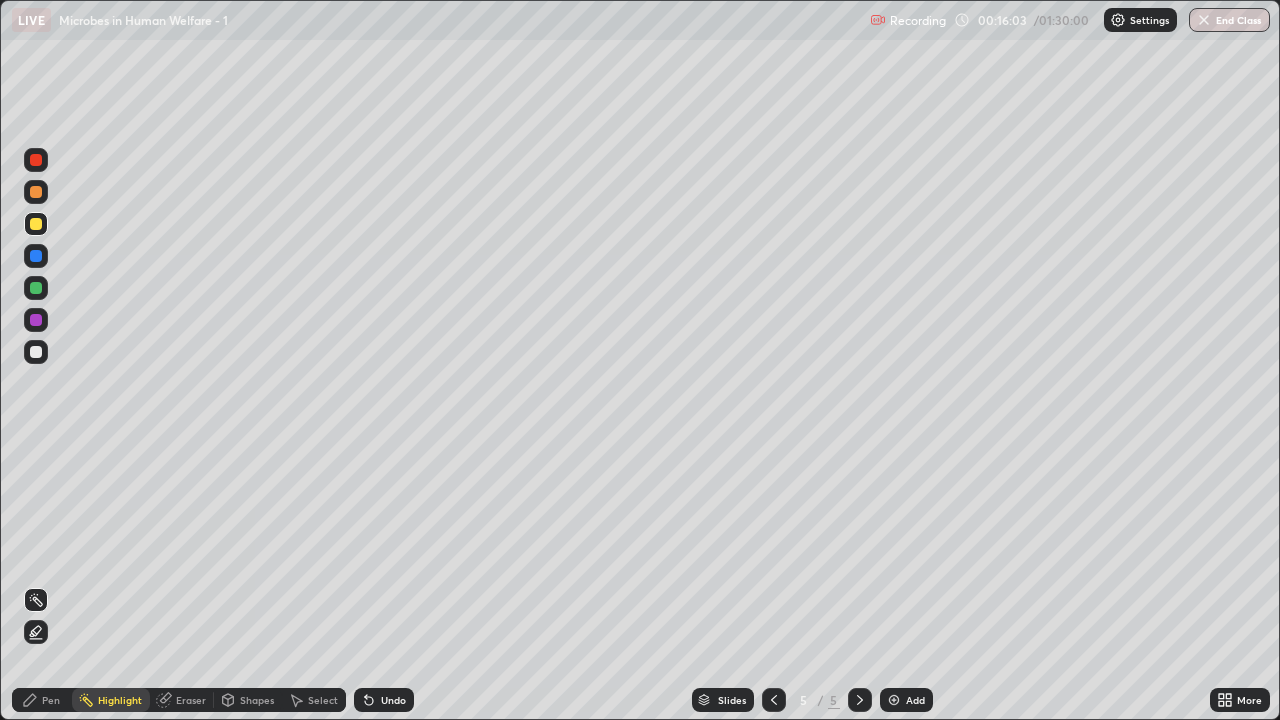click on "Add" at bounding box center [915, 700] 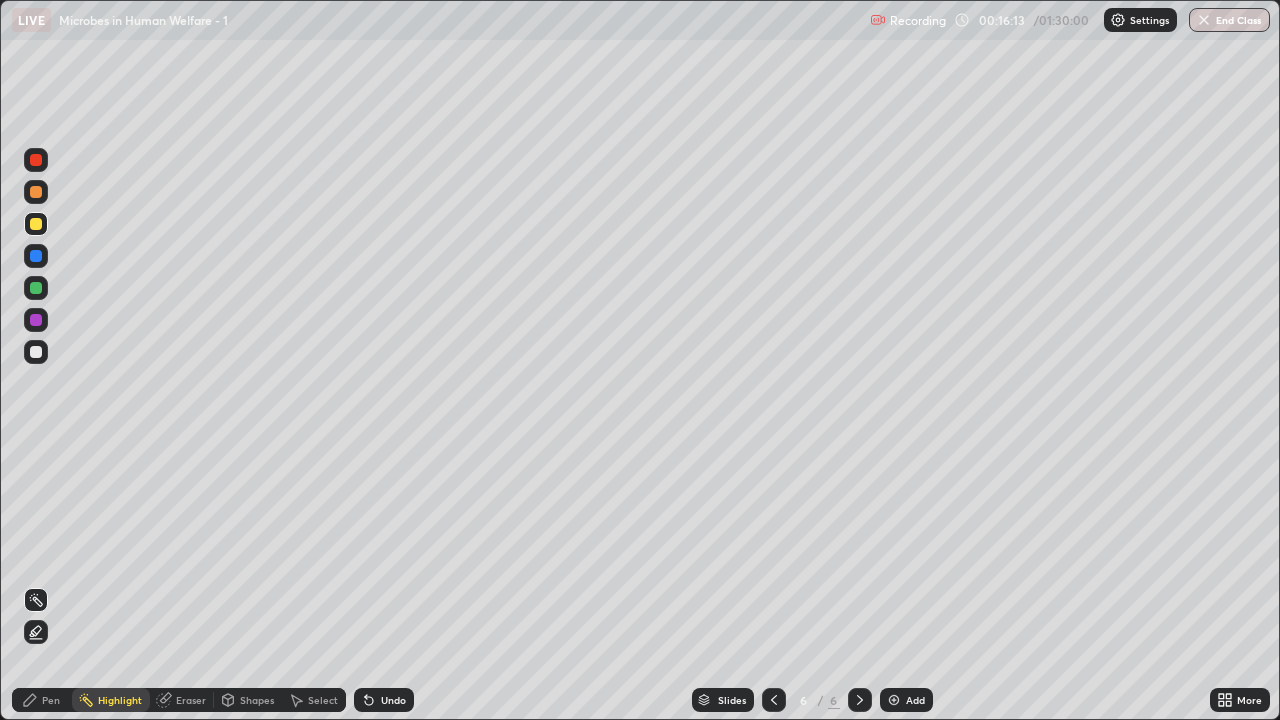 click on "Pen" at bounding box center (42, 700) 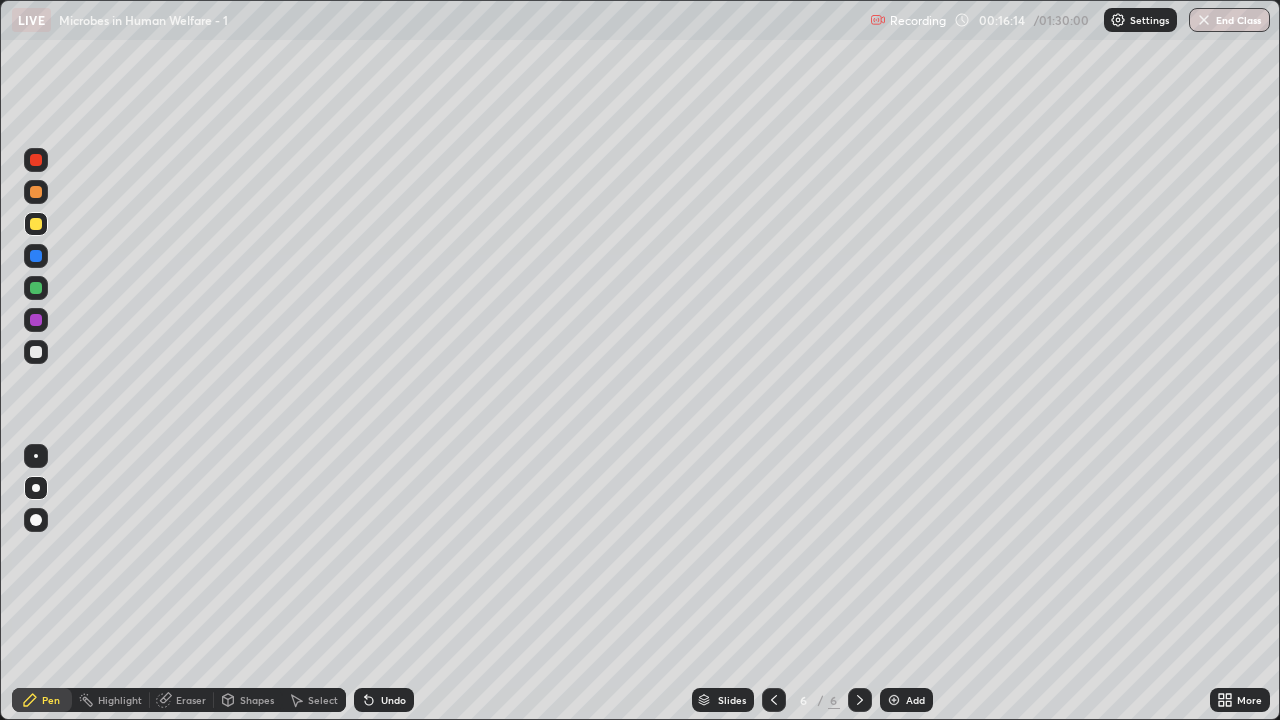 click at bounding box center [36, 288] 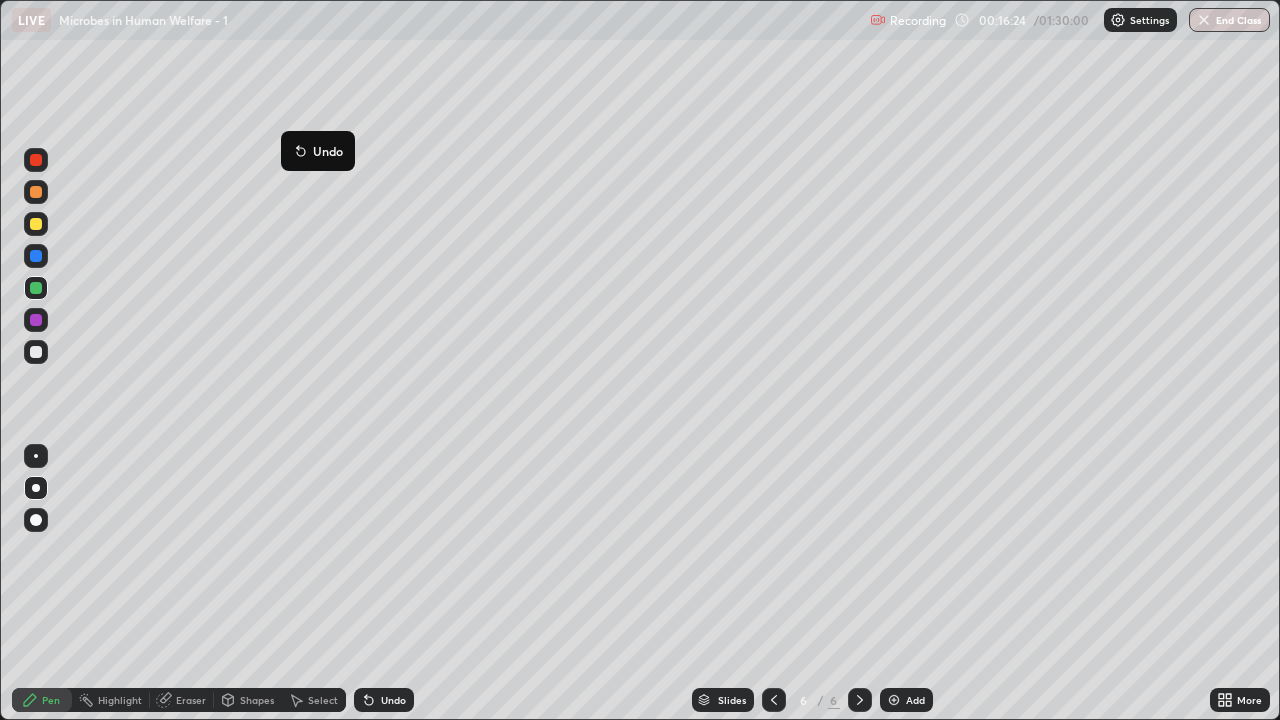 click 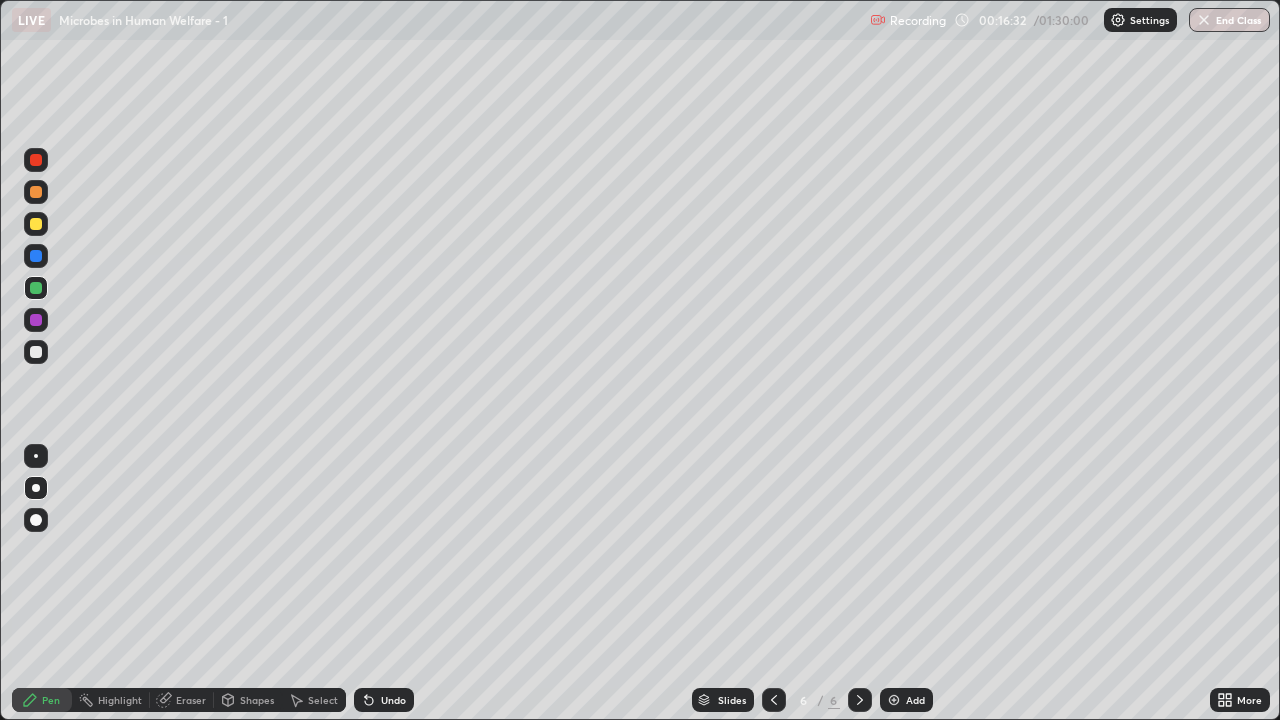click at bounding box center (36, 352) 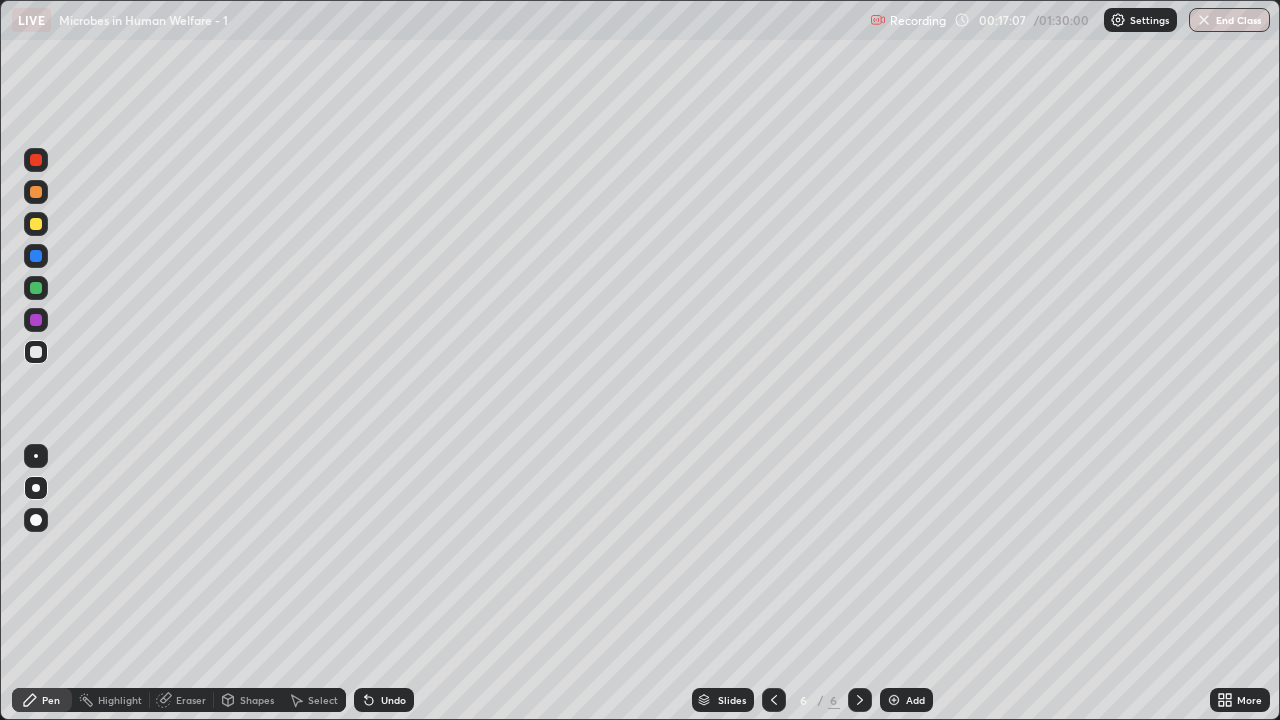 click on "Shapes" at bounding box center (257, 700) 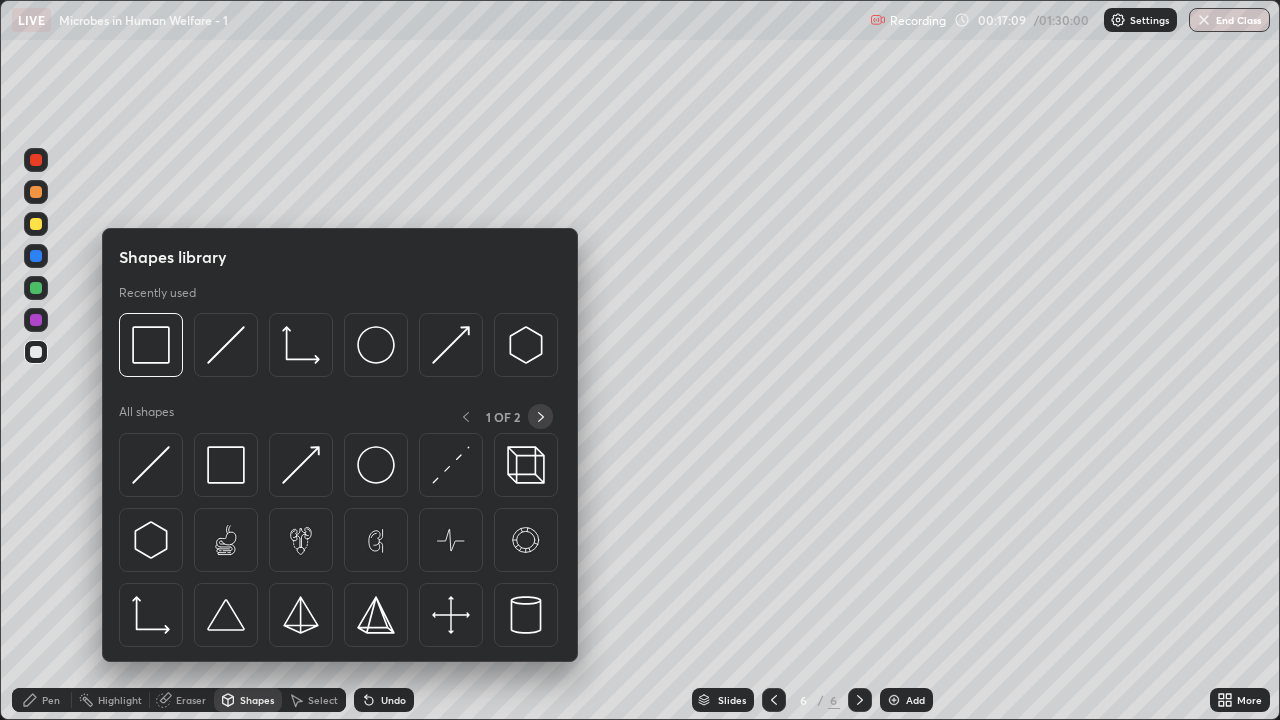 click 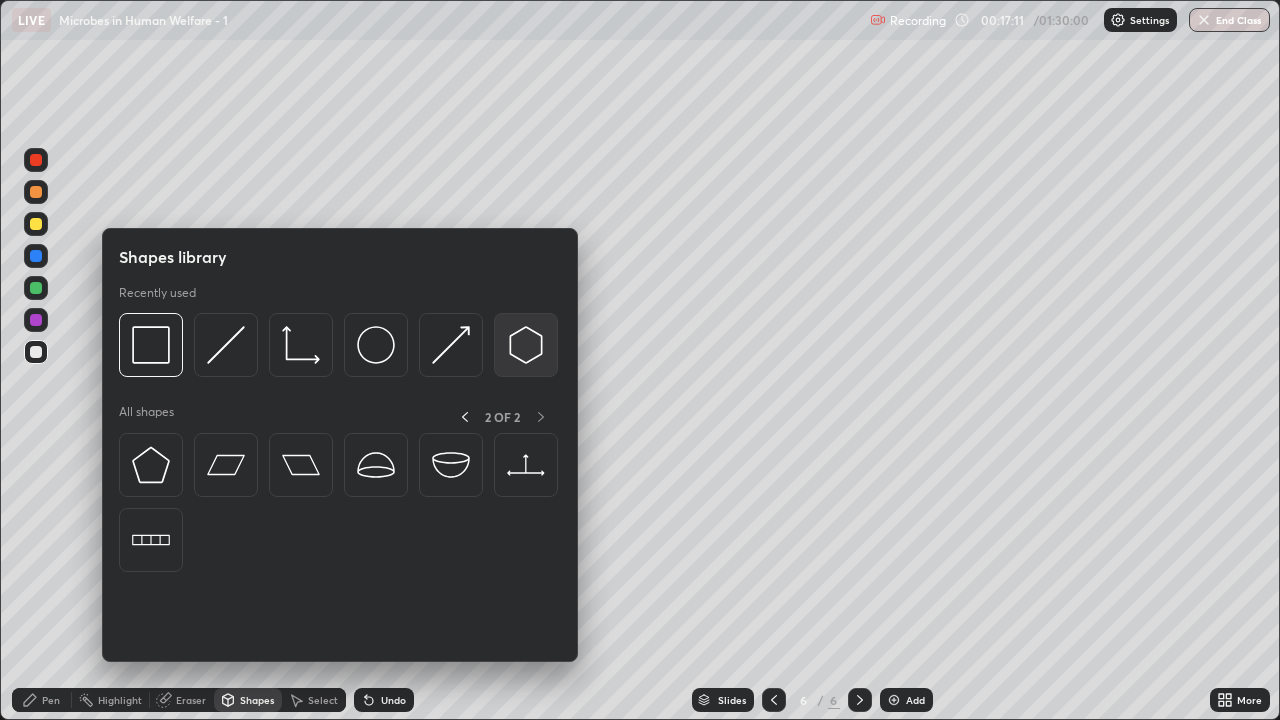 click at bounding box center [526, 345] 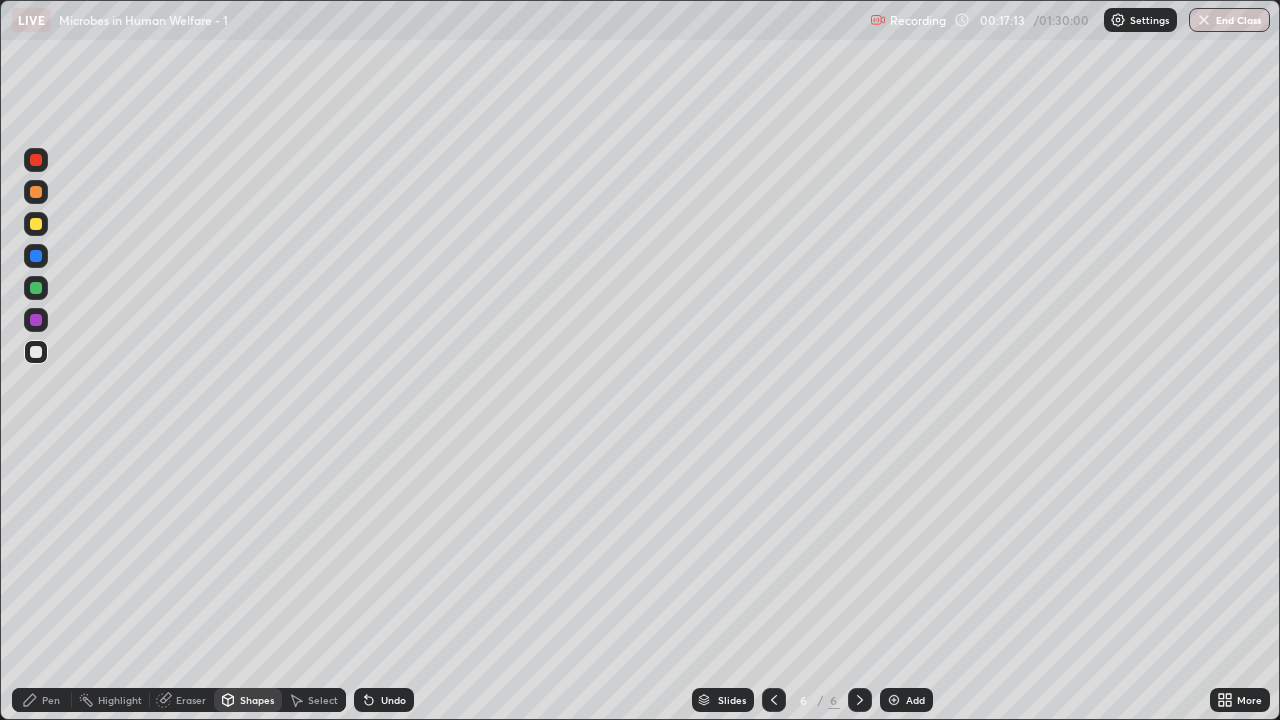click at bounding box center [36, 288] 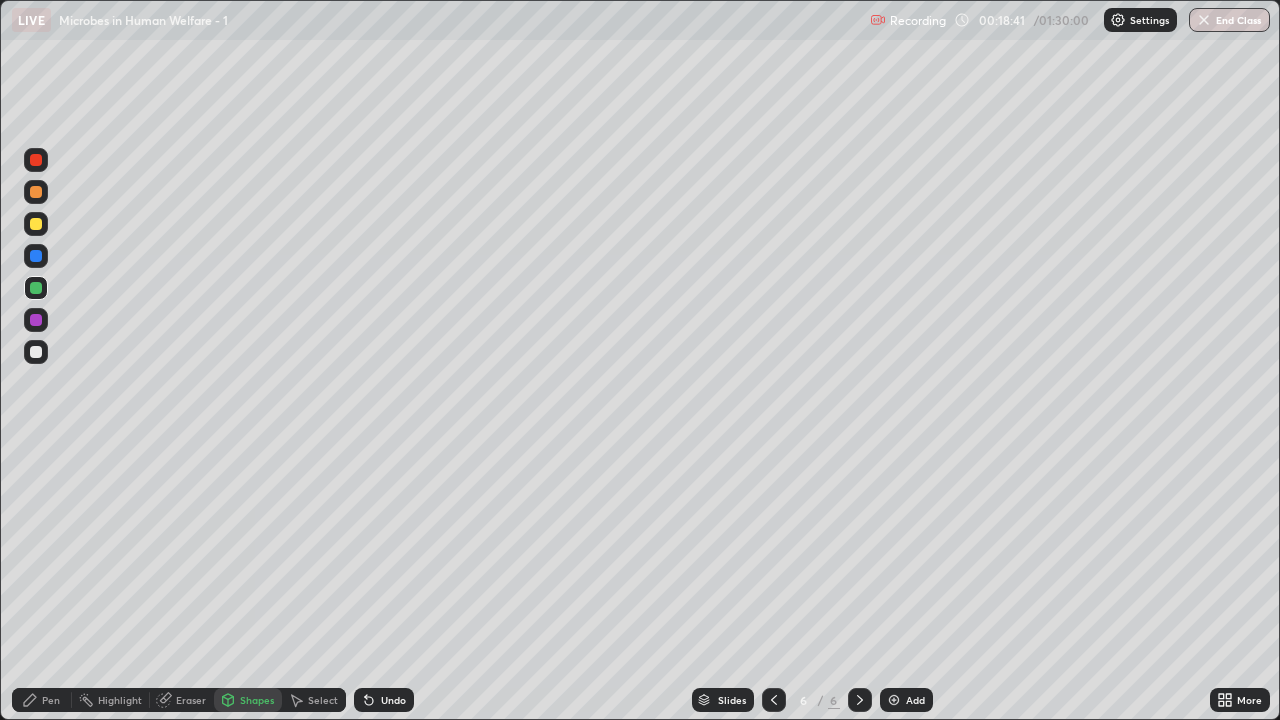 click on "Shapes" at bounding box center [257, 700] 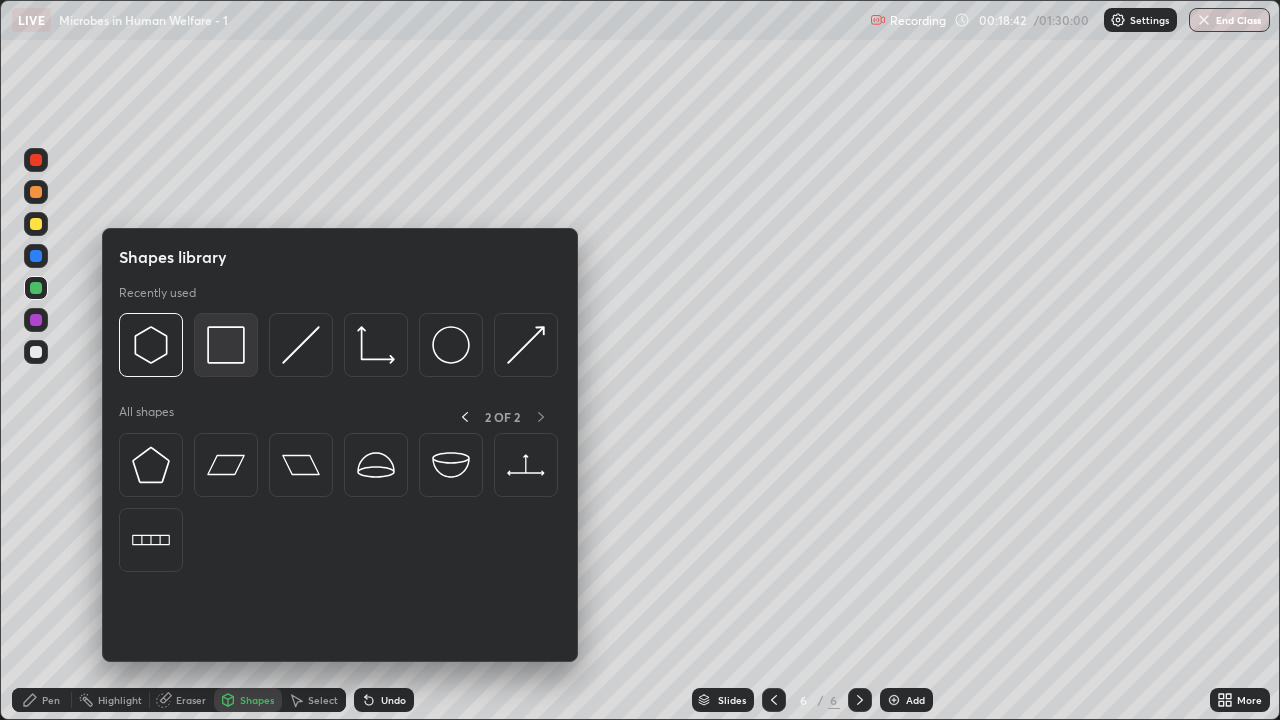 click at bounding box center (226, 345) 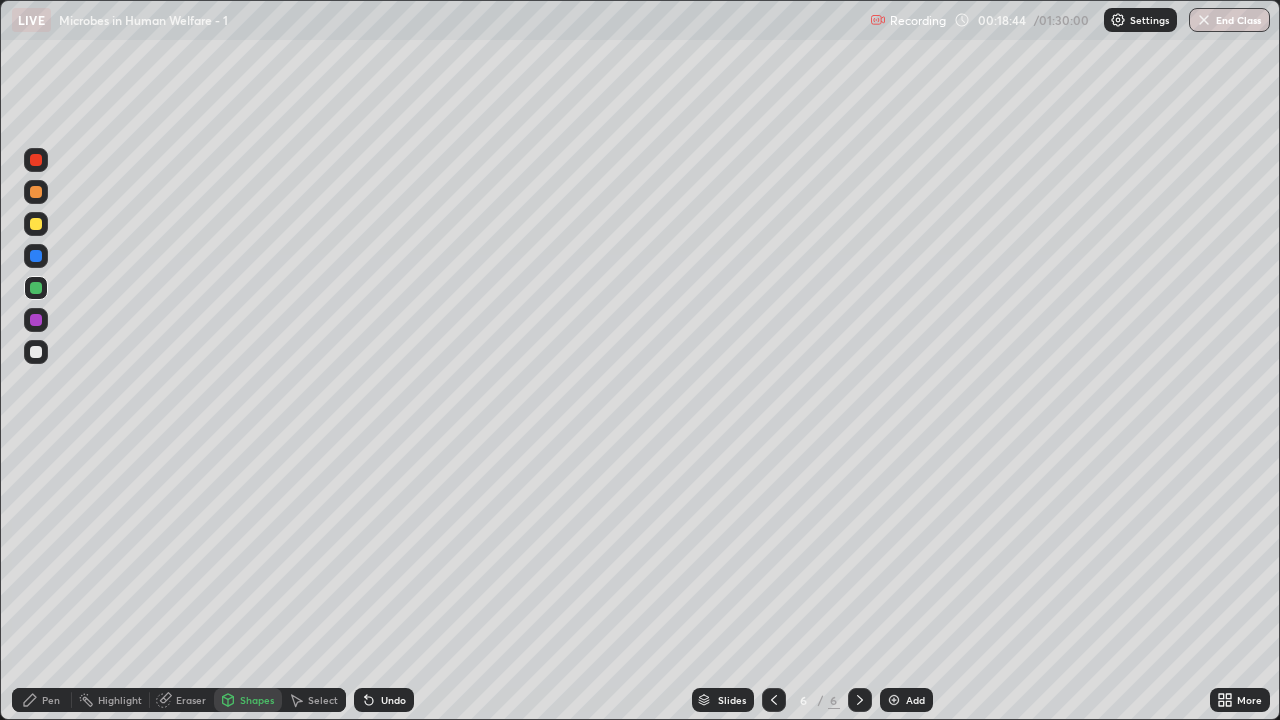 click at bounding box center [36, 320] 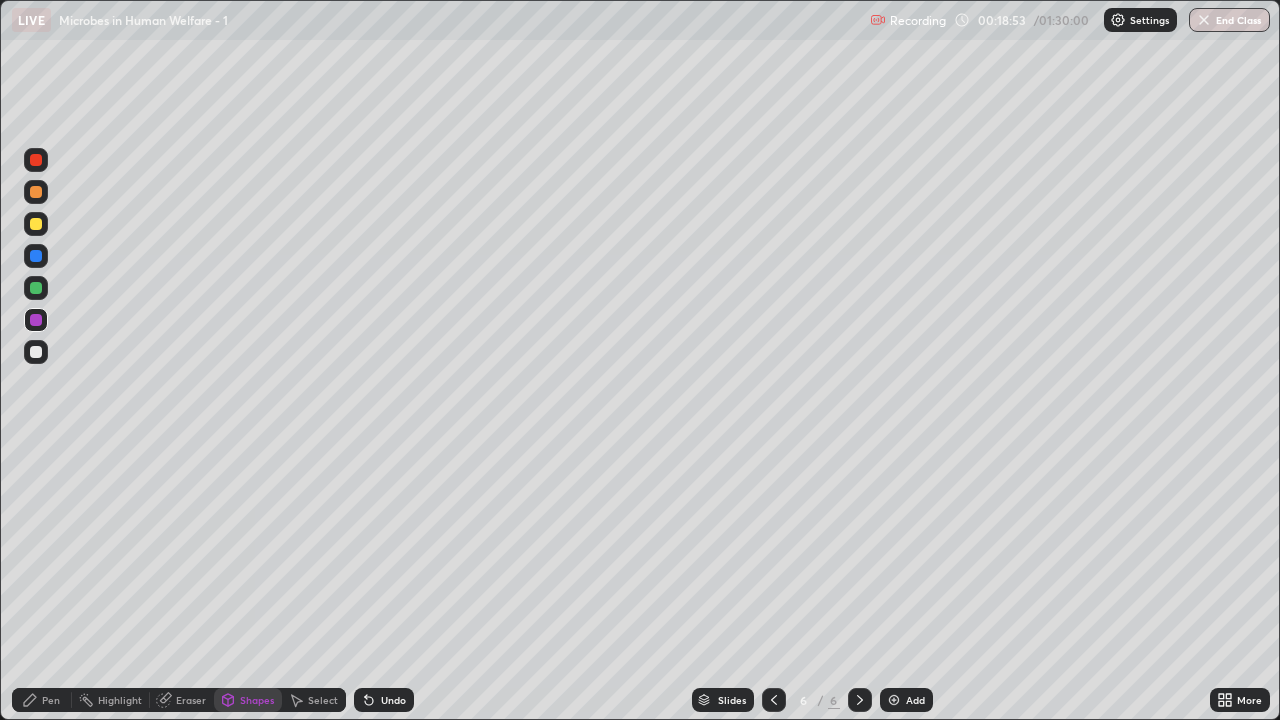 click on "Undo" at bounding box center (393, 700) 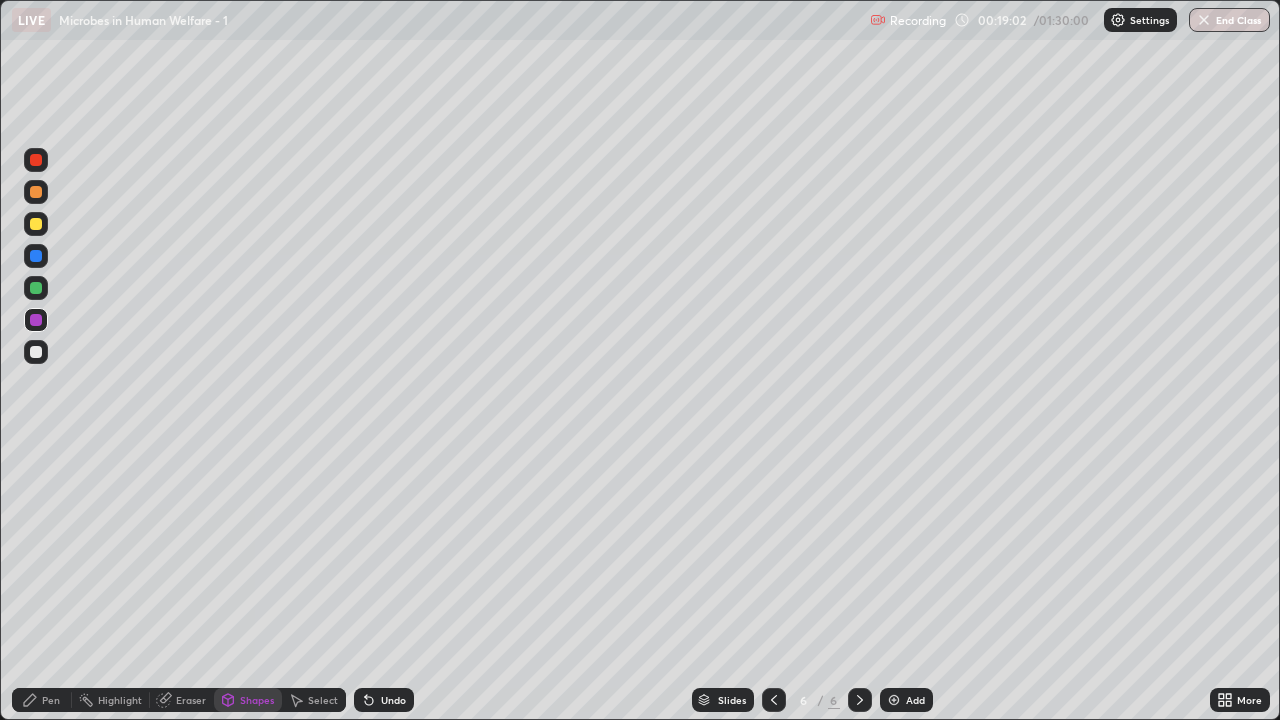 click at bounding box center [36, 224] 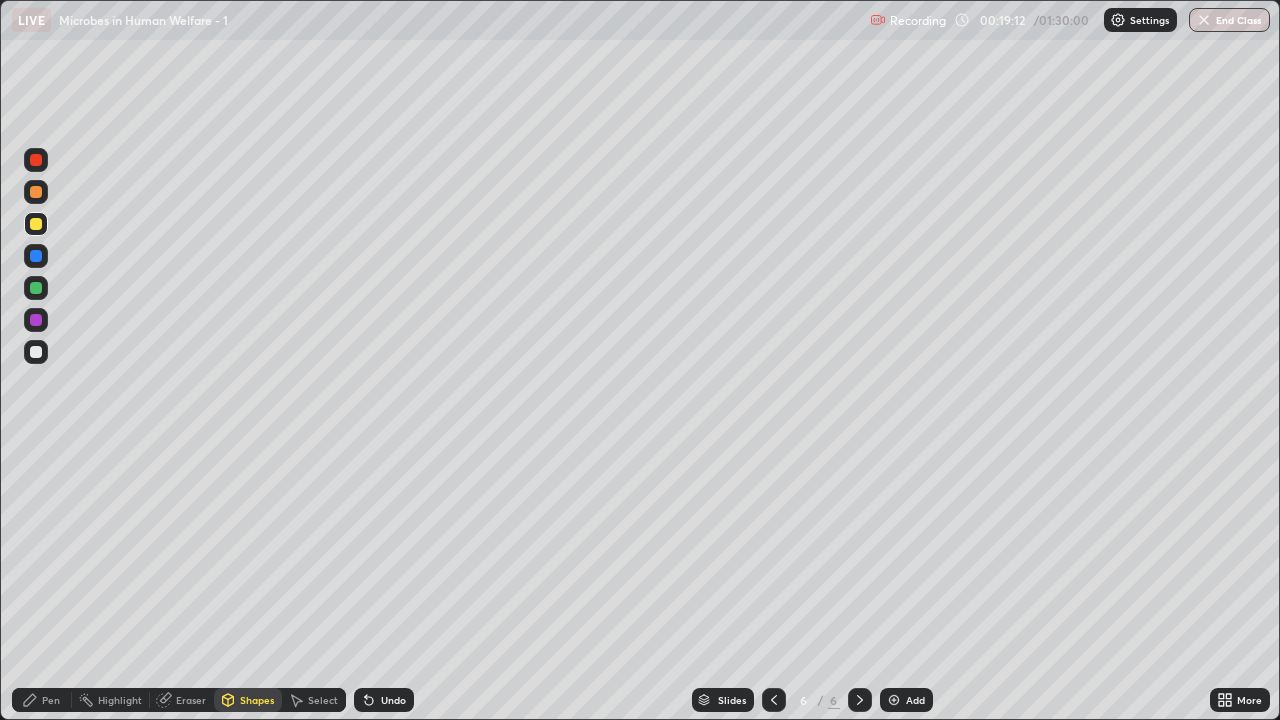 click at bounding box center (36, 256) 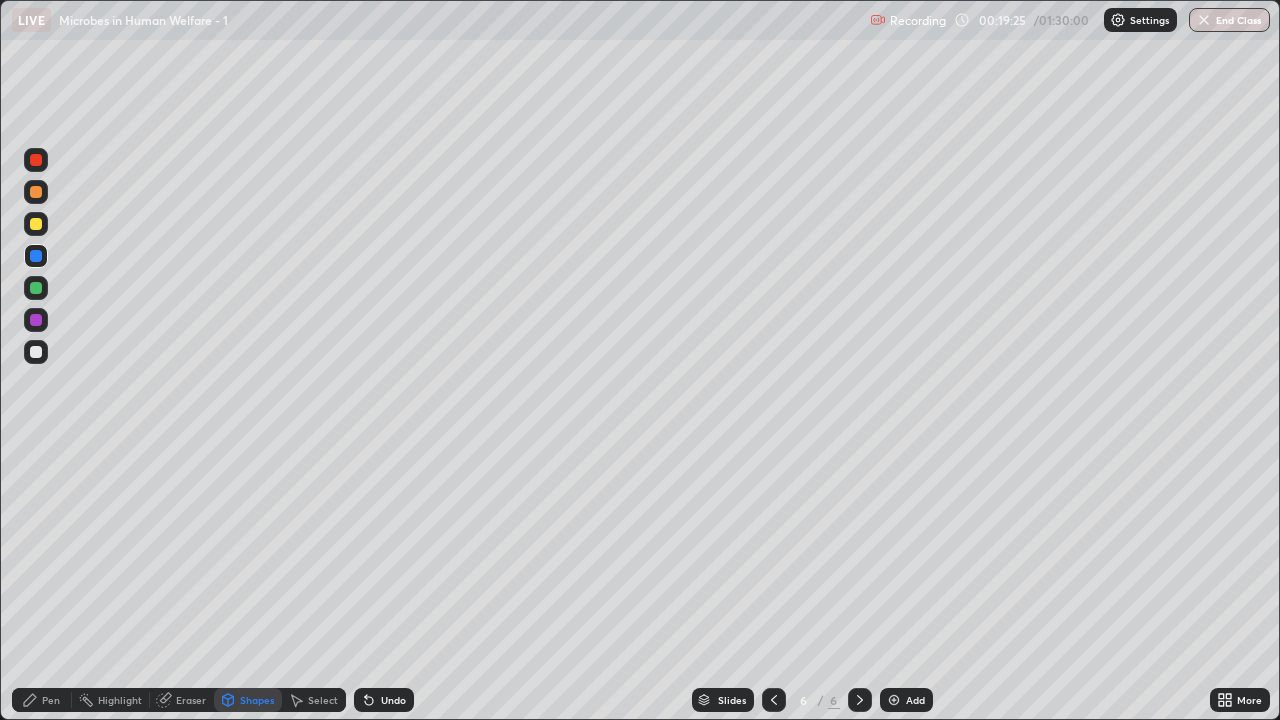 click on "Pen" at bounding box center (51, 700) 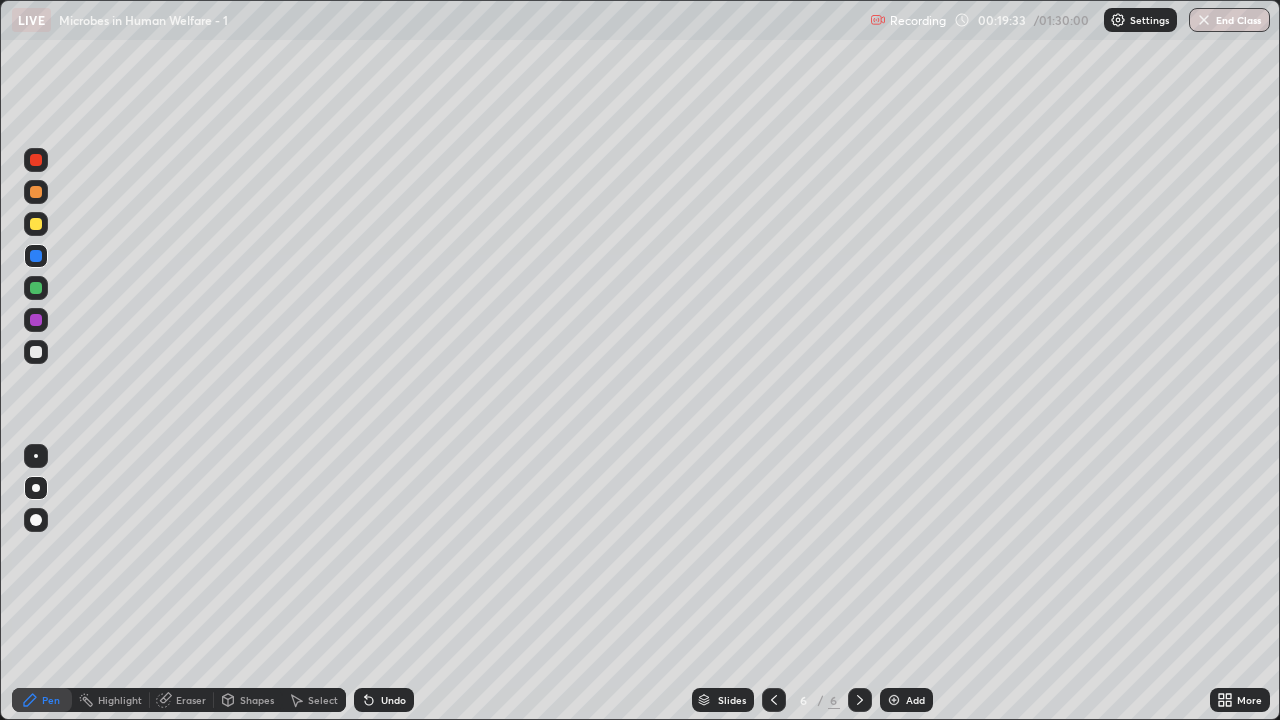 click at bounding box center [36, 192] 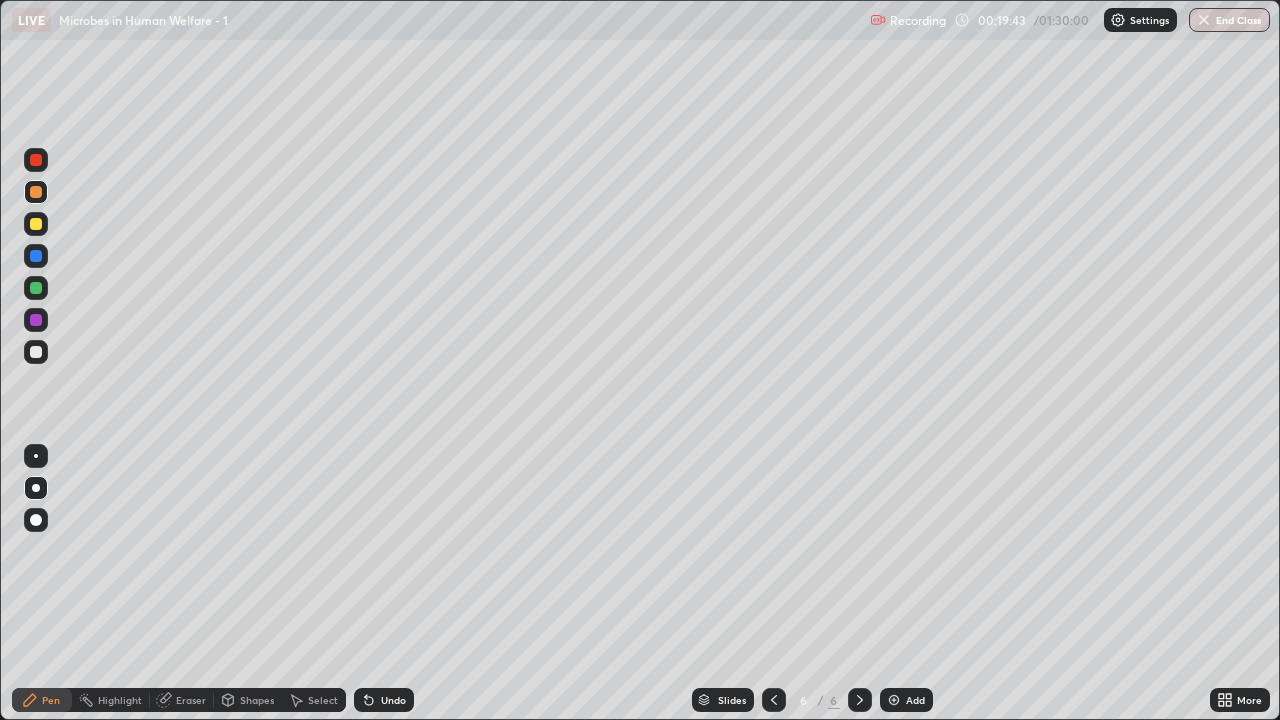 click on "Shapes" at bounding box center [248, 700] 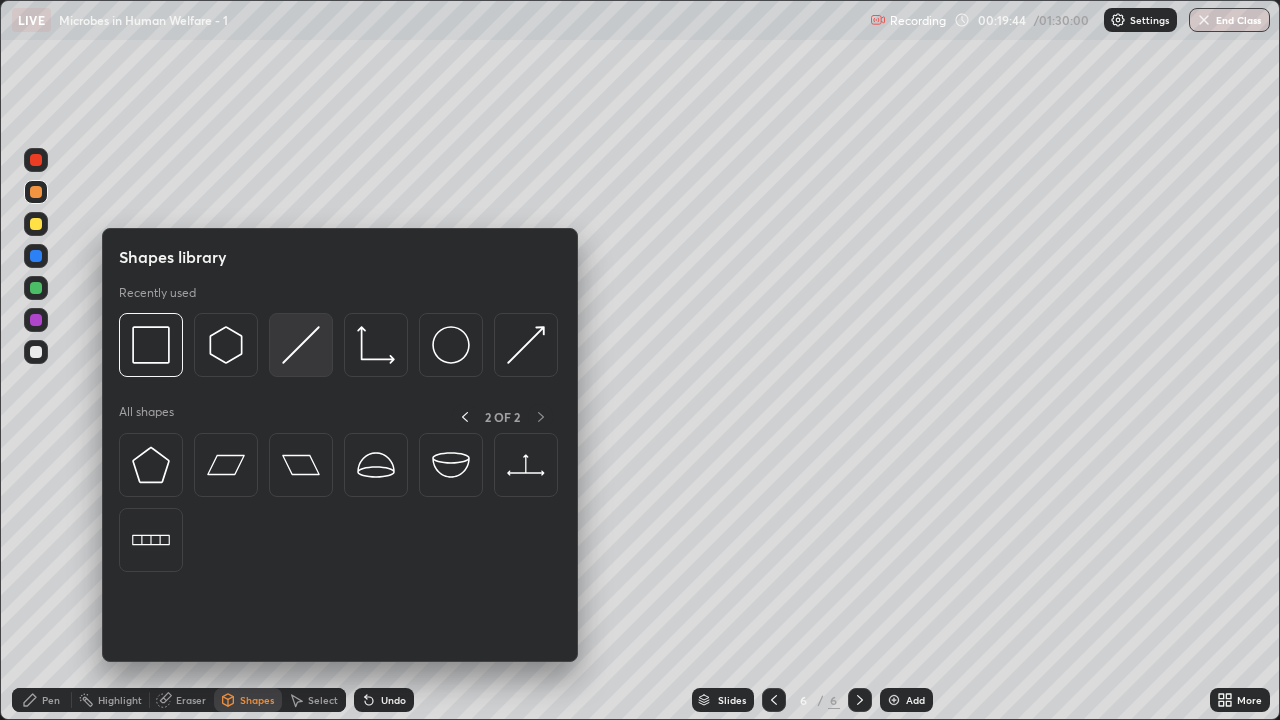 click at bounding box center (301, 345) 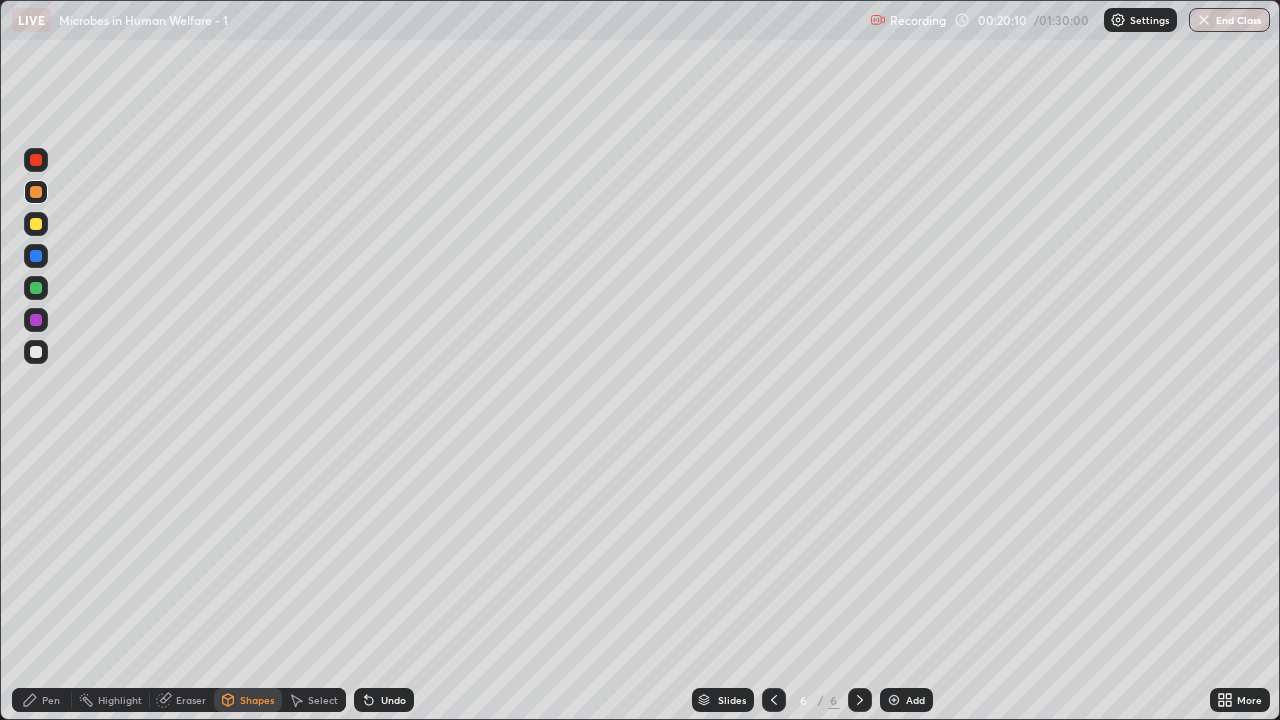 click on "Pen" at bounding box center [51, 700] 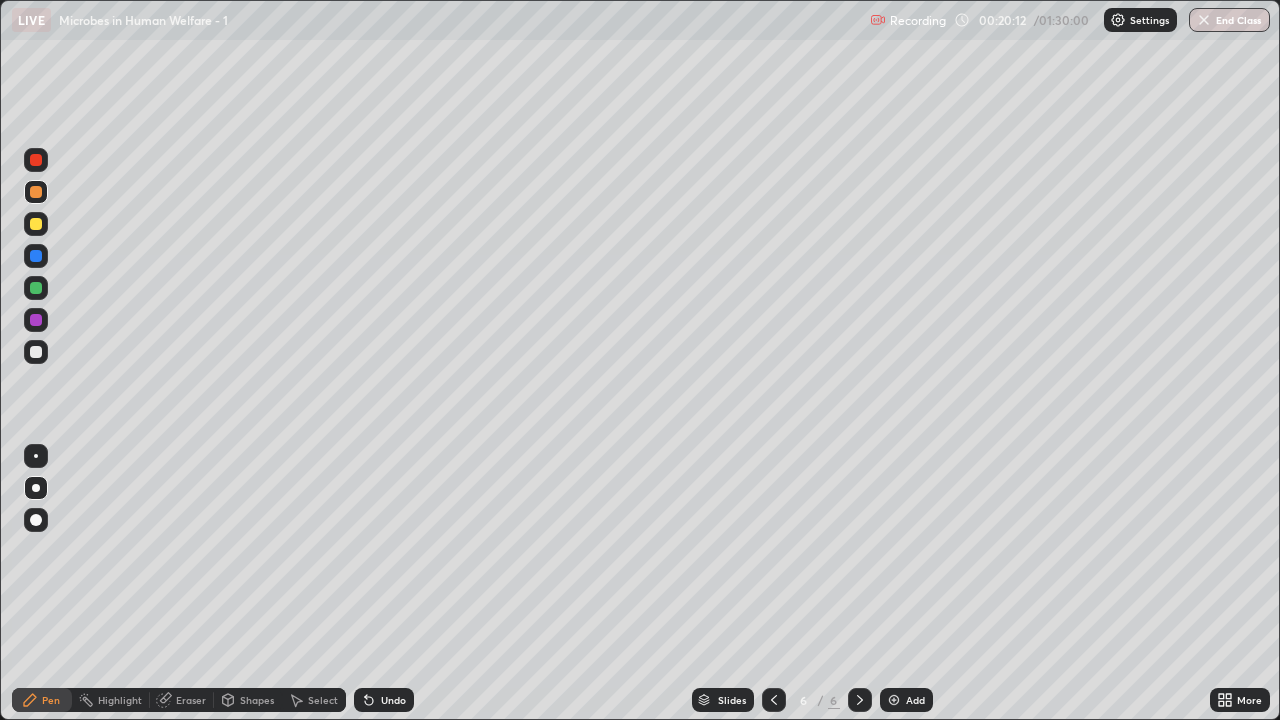 click at bounding box center (36, 352) 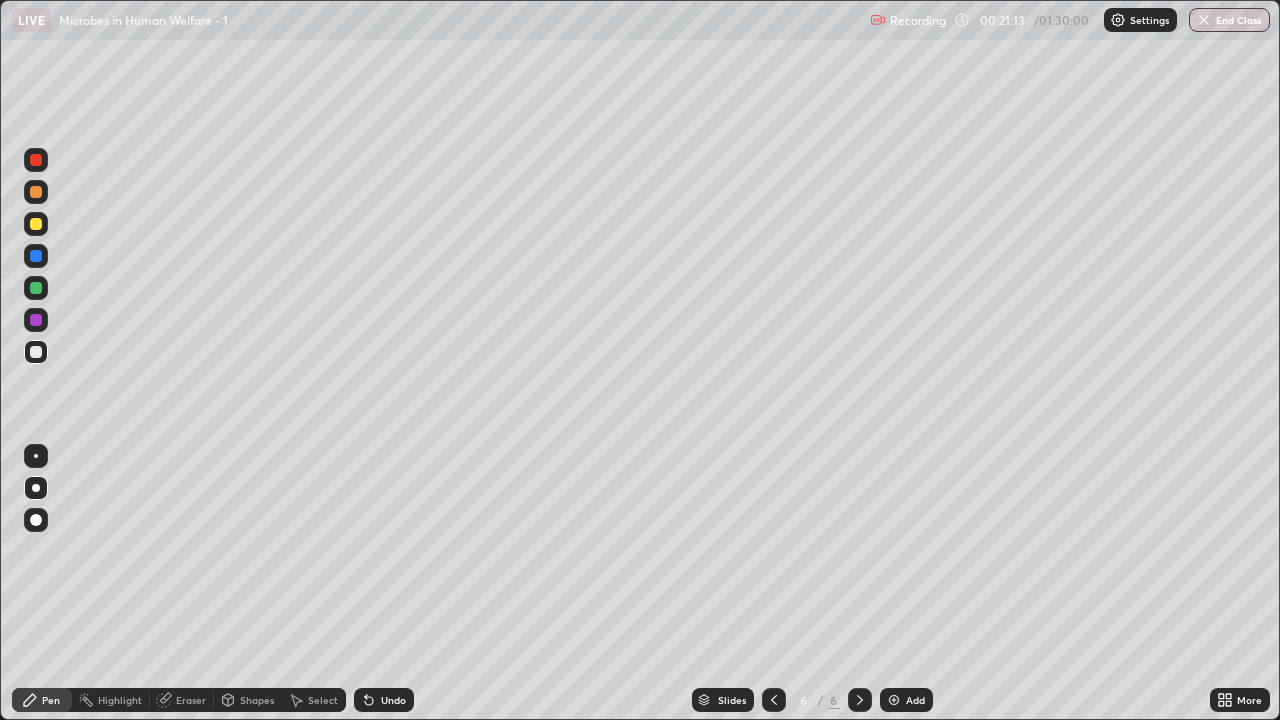 click at bounding box center (36, 160) 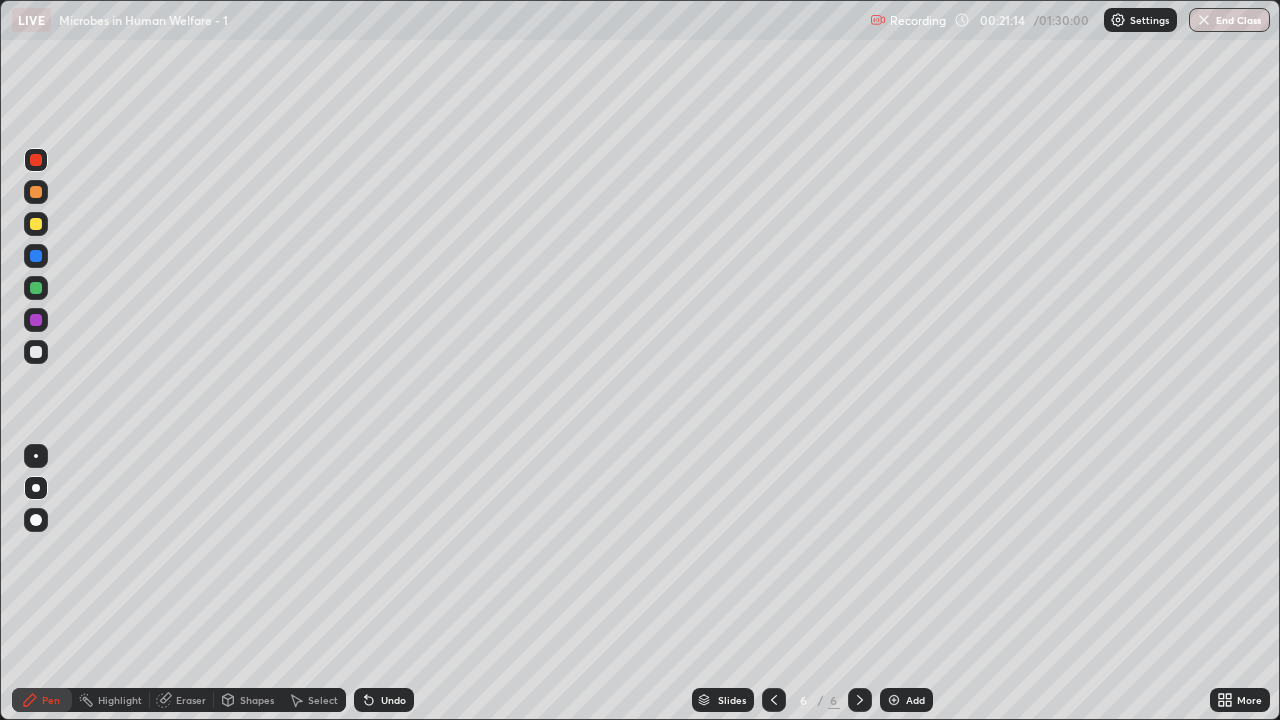 click at bounding box center [36, 520] 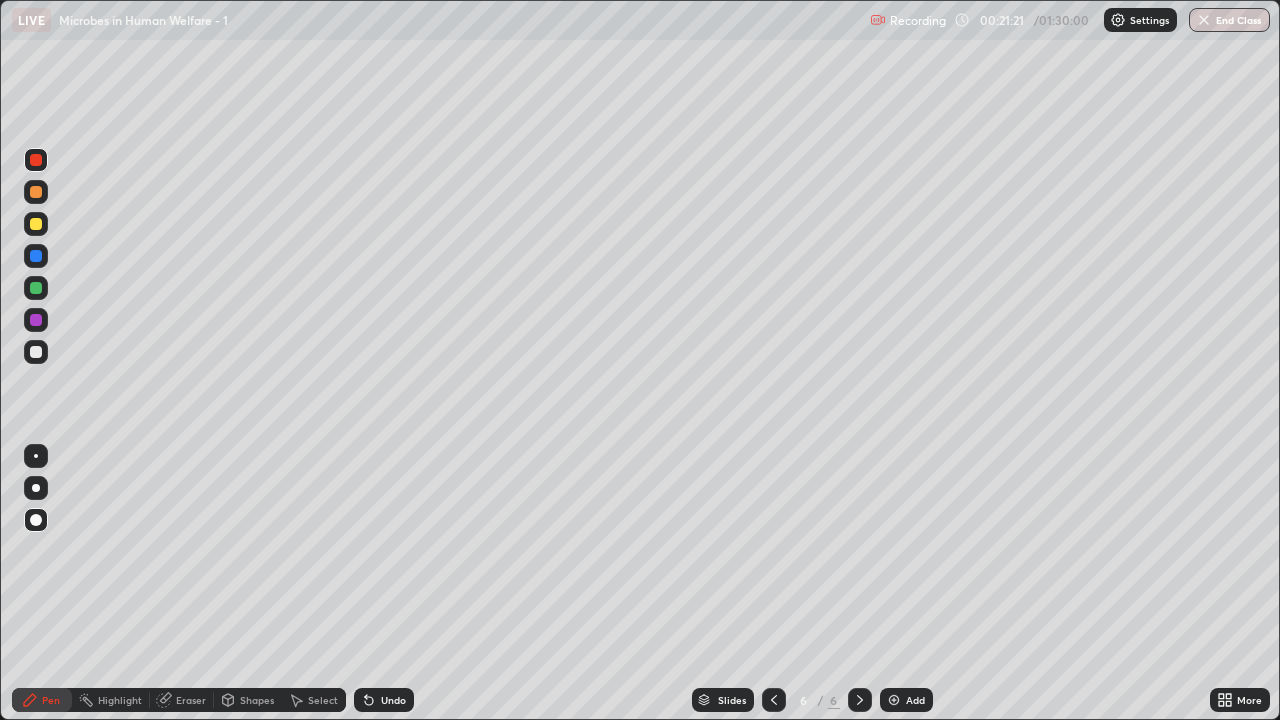 click at bounding box center (36, 488) 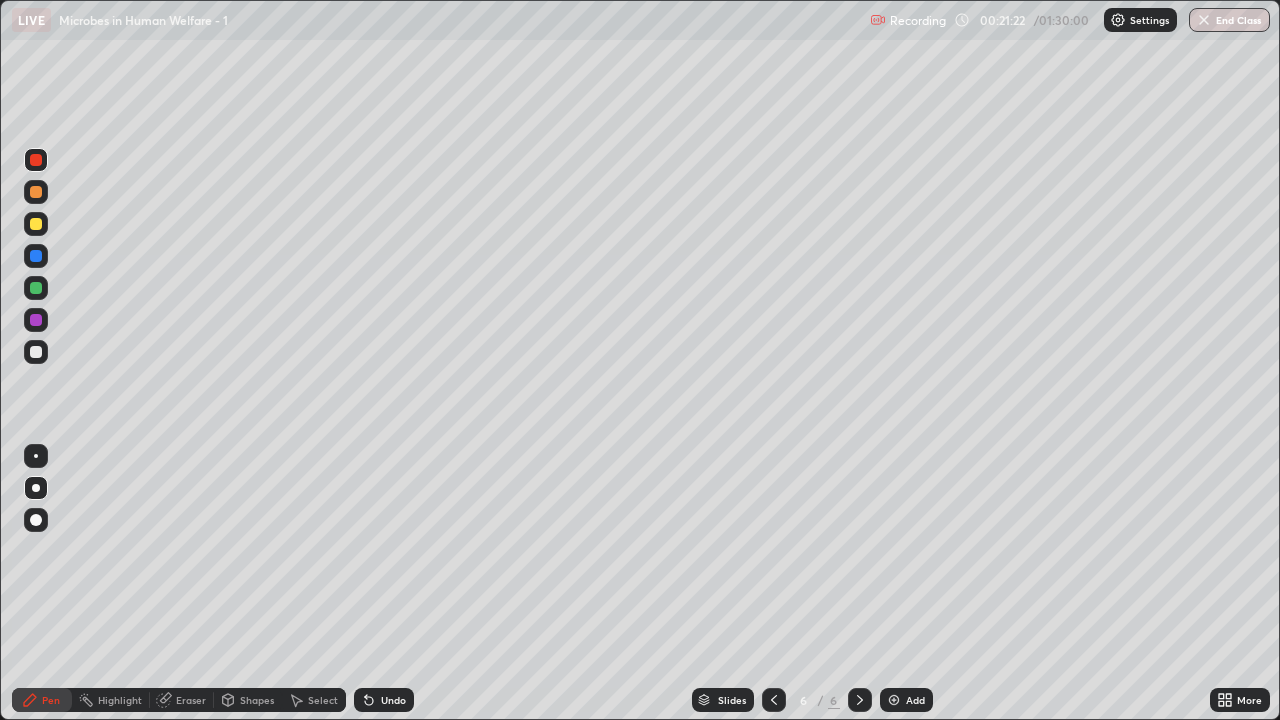 click at bounding box center (36, 352) 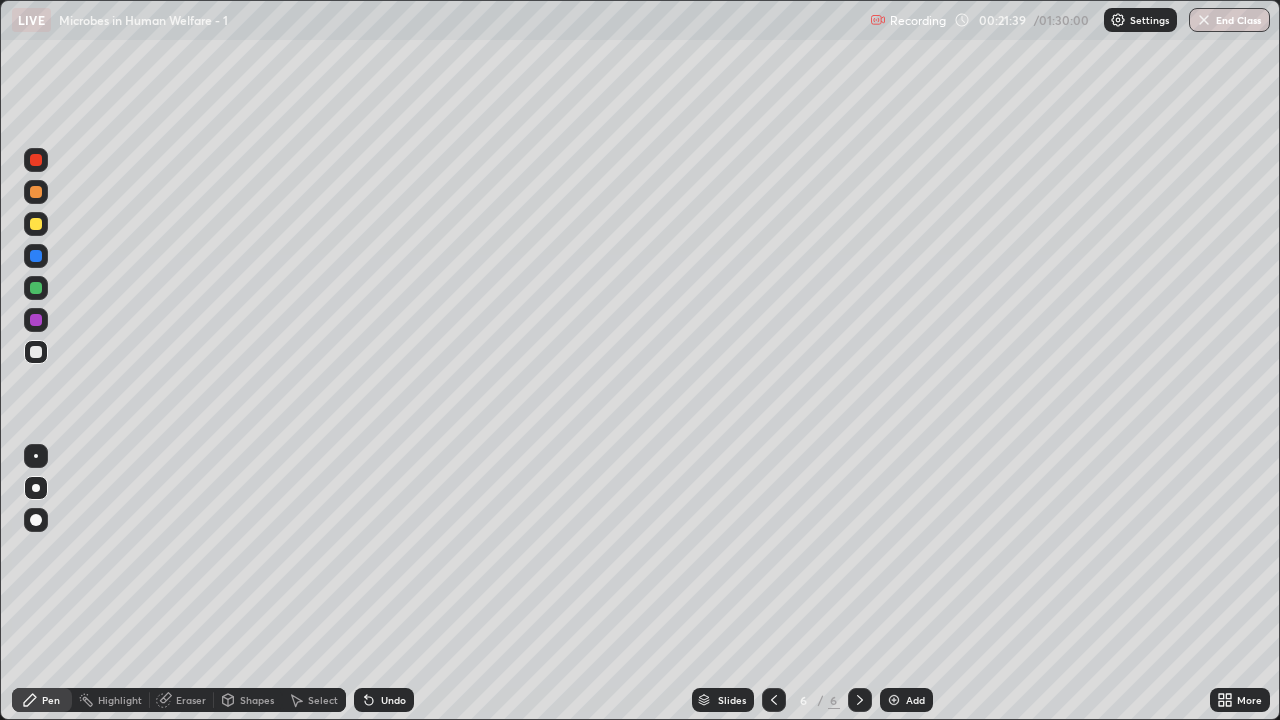 click at bounding box center [36, 192] 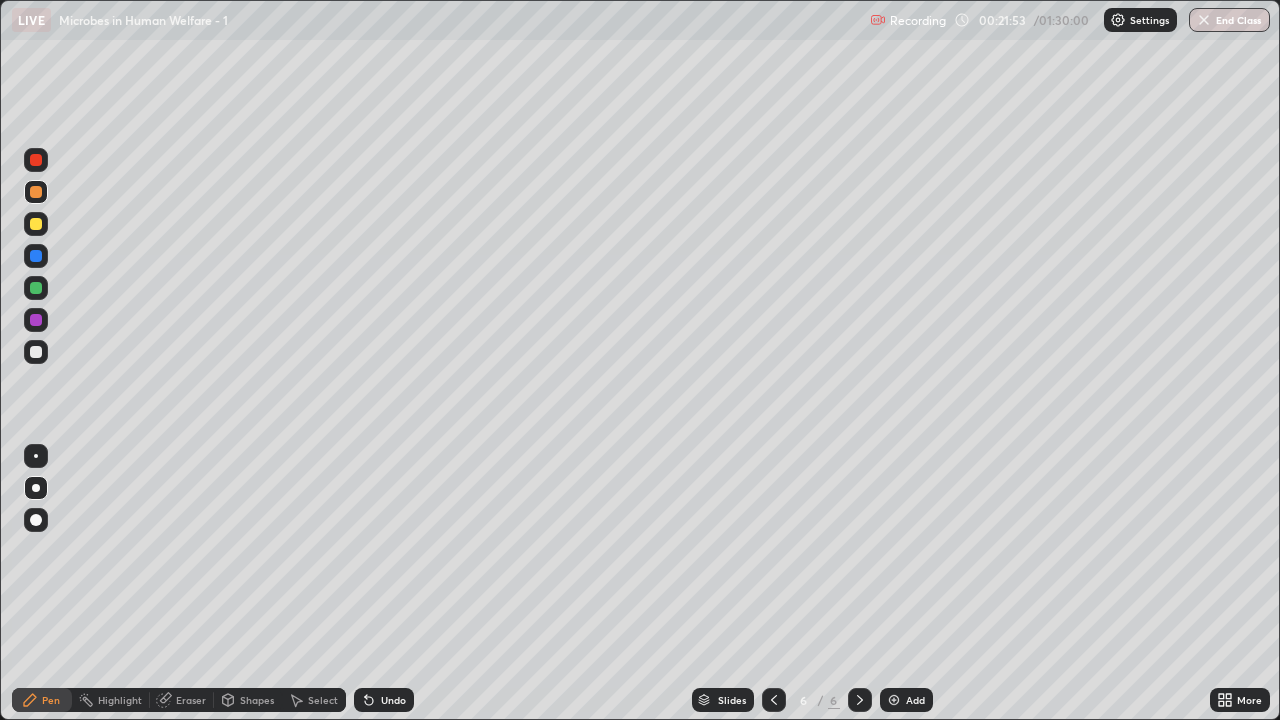 click at bounding box center (36, 352) 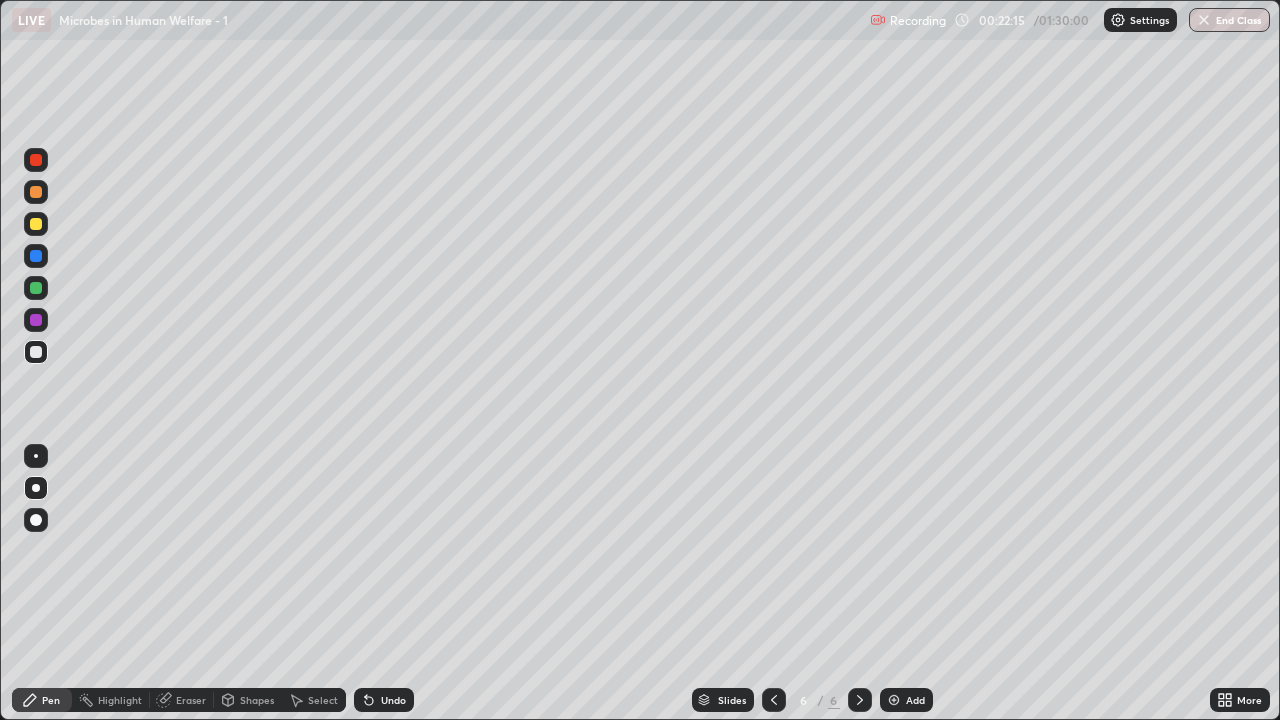 click on "Slides 6 / 6 Add" at bounding box center [812, 700] 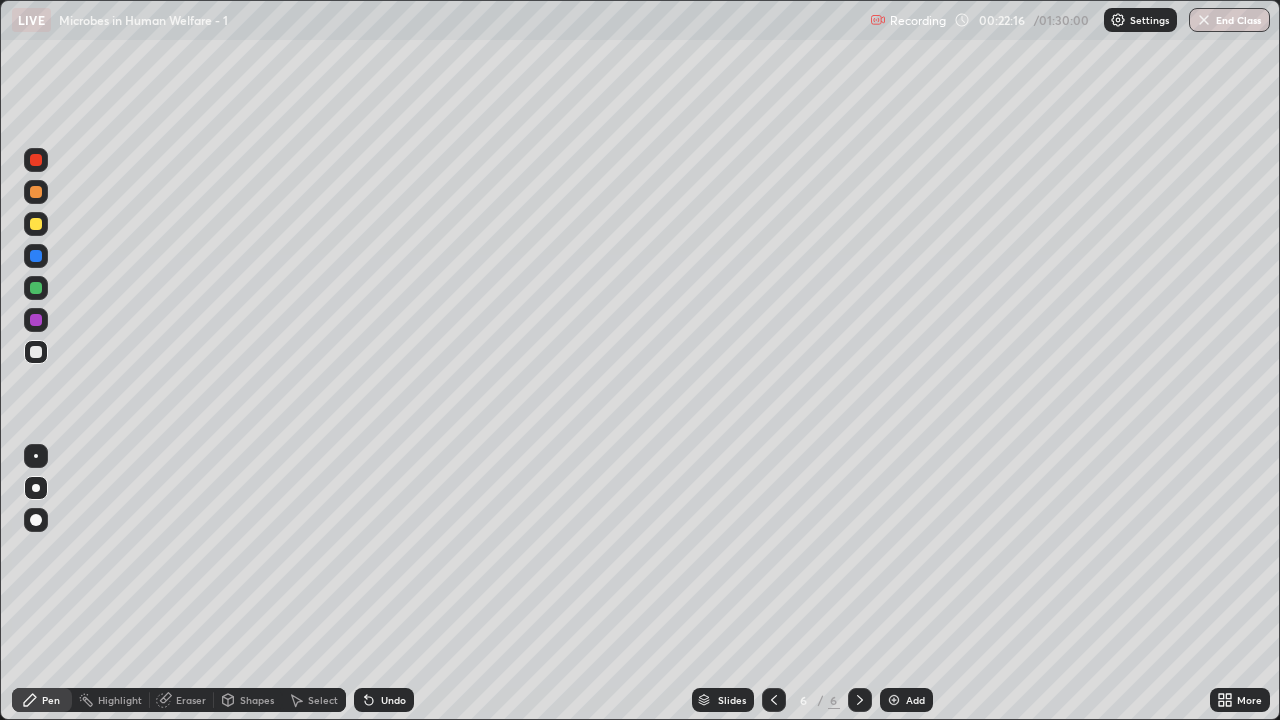 click on "Slides 6 / 6 Add" at bounding box center (812, 700) 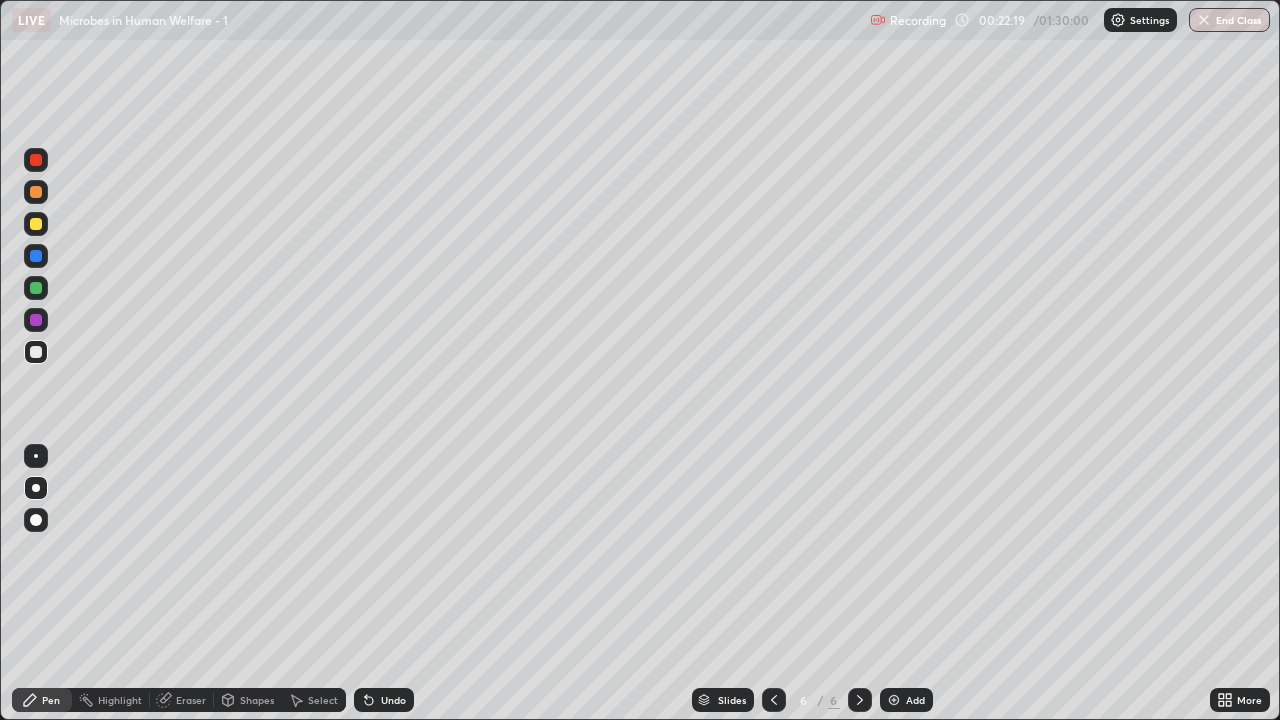 click on "Undo" at bounding box center [393, 700] 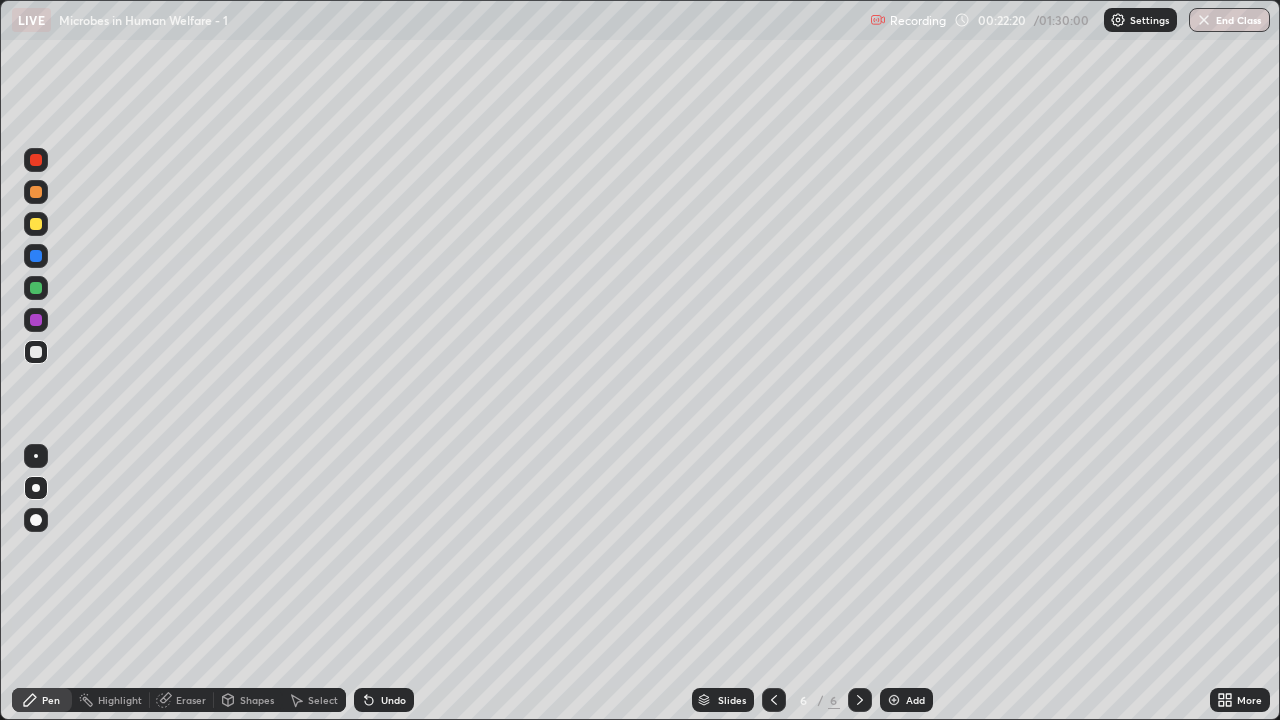 click on "Undo" at bounding box center (393, 700) 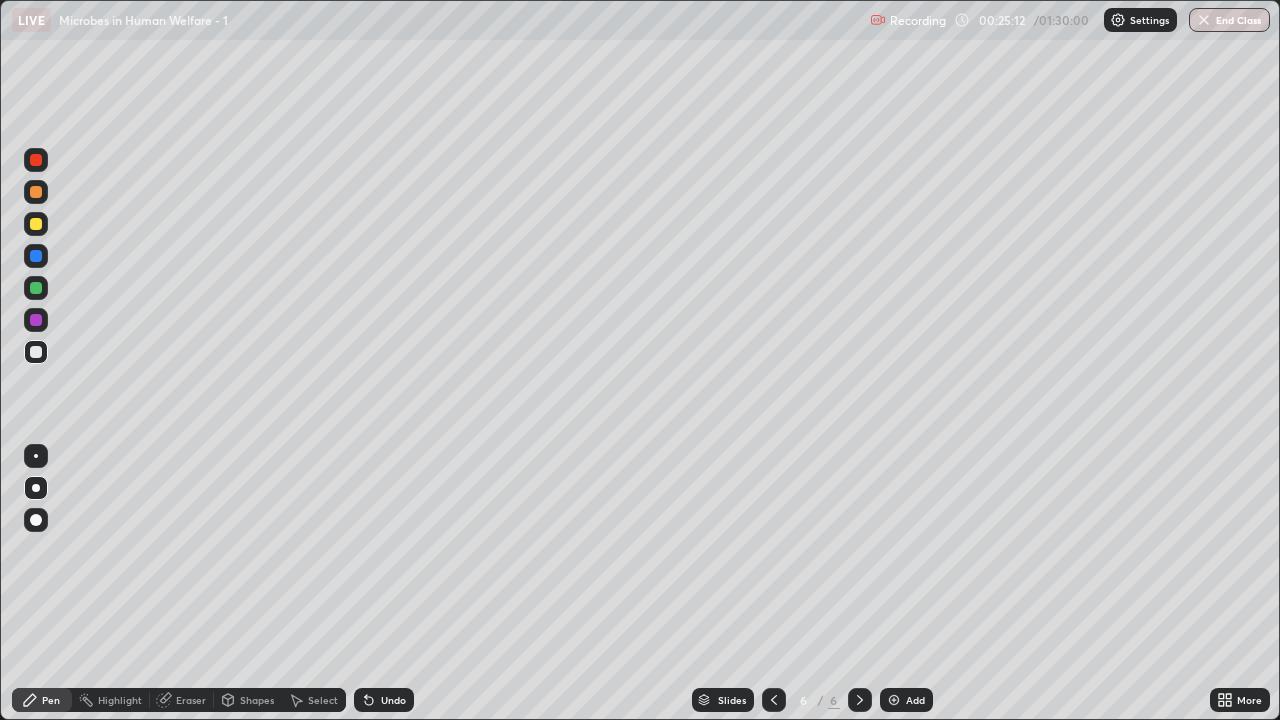 click at bounding box center [894, 700] 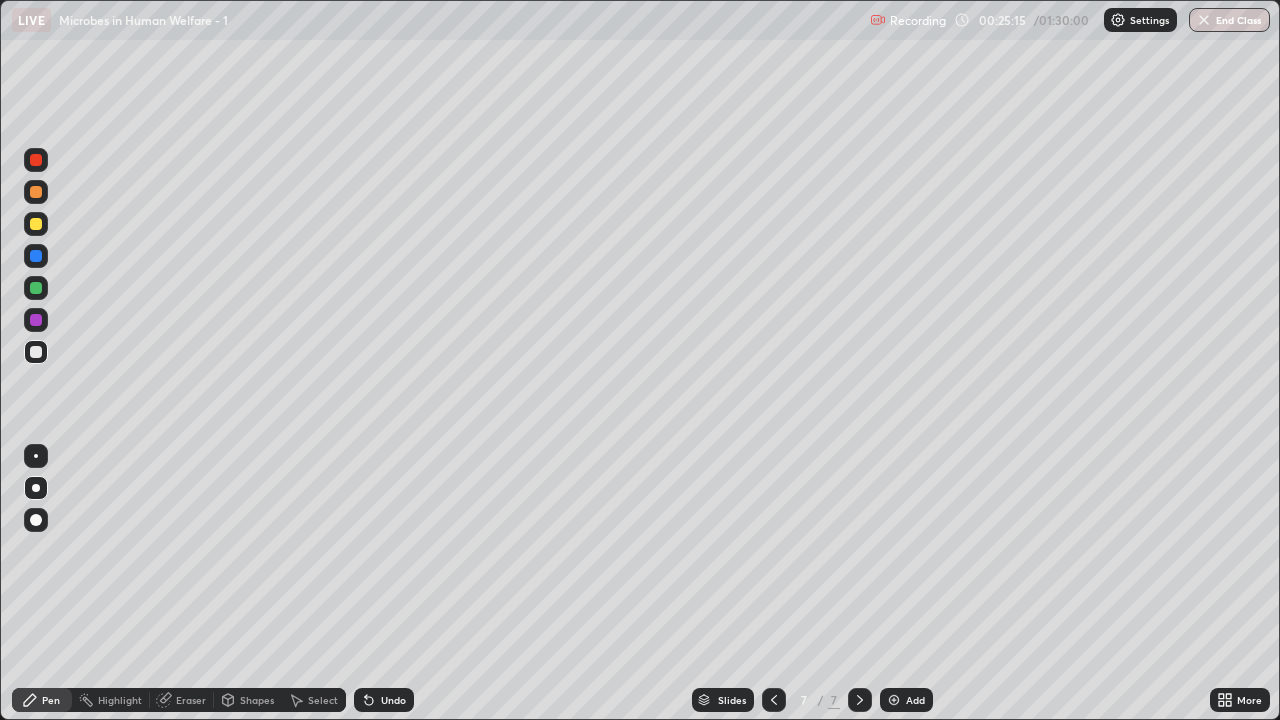 click at bounding box center [36, 288] 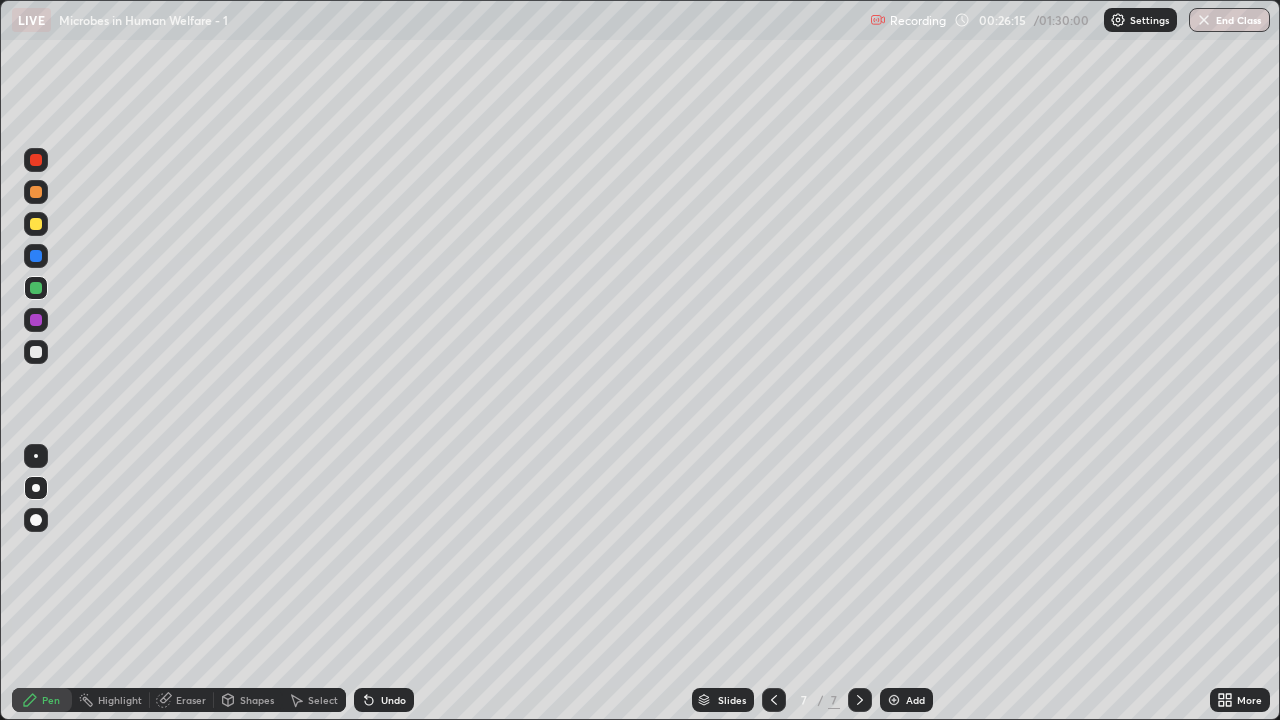 click on "Shapes" at bounding box center [257, 700] 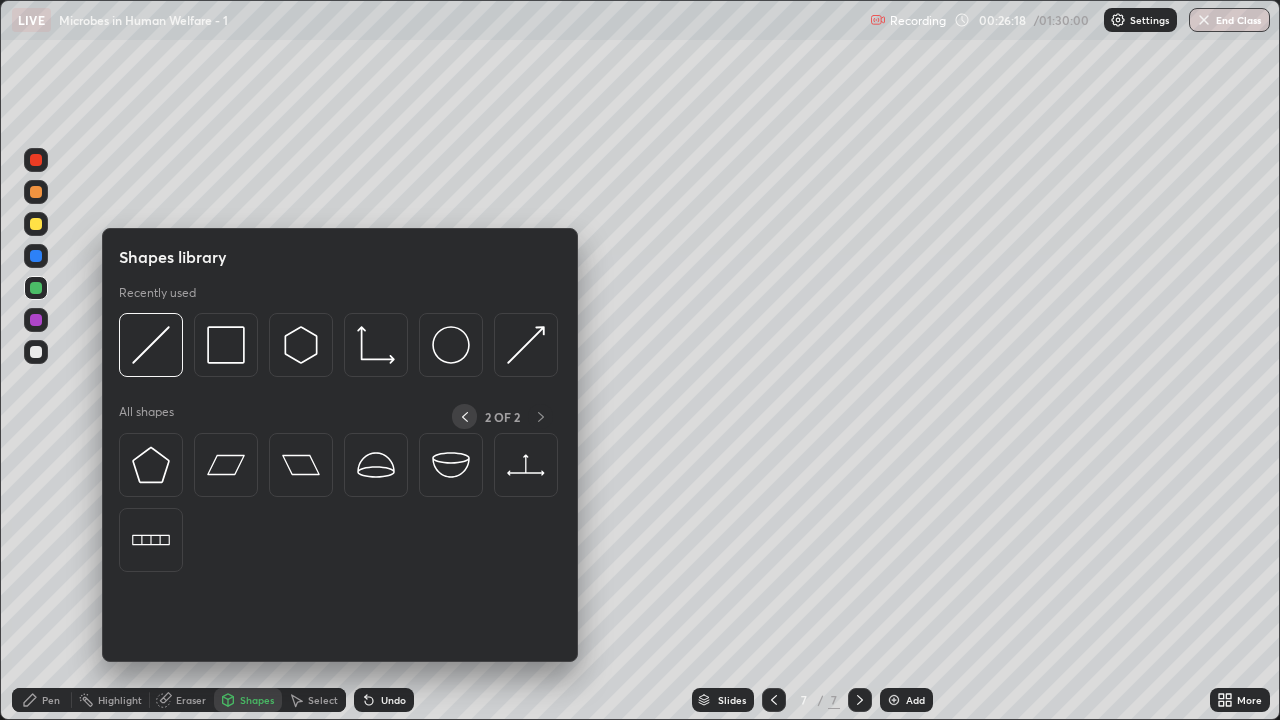 click 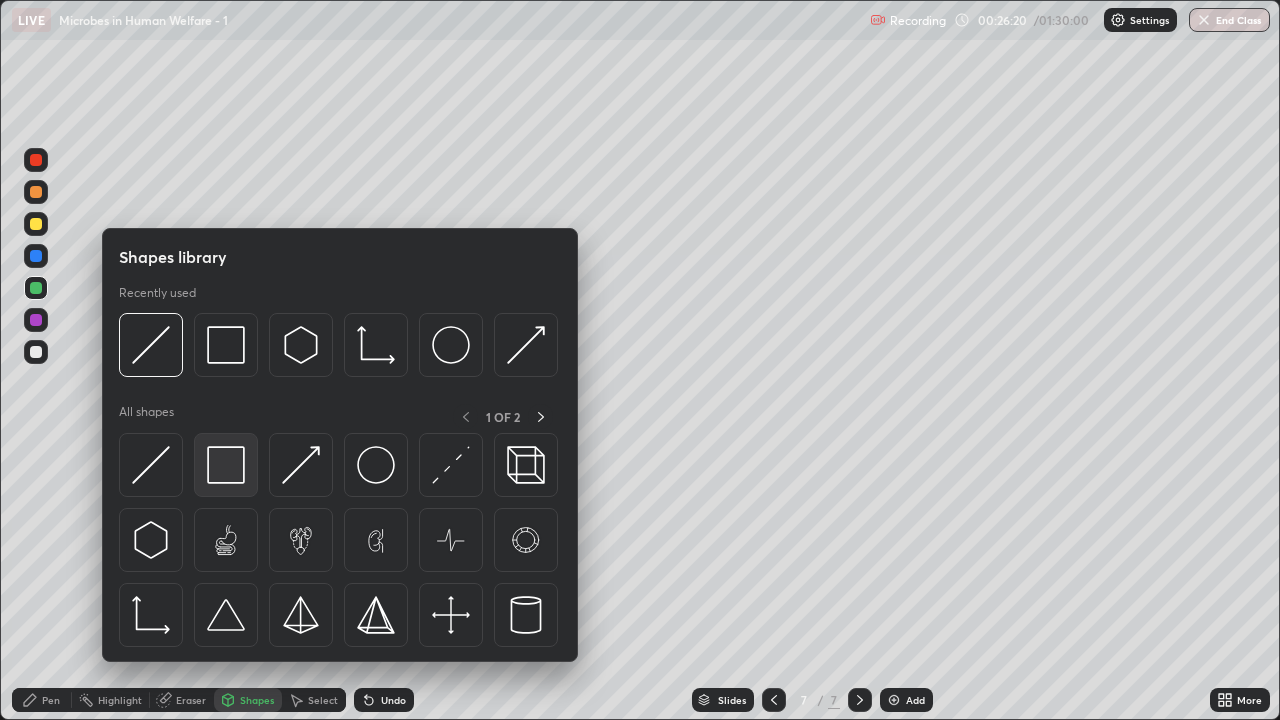 click at bounding box center (226, 465) 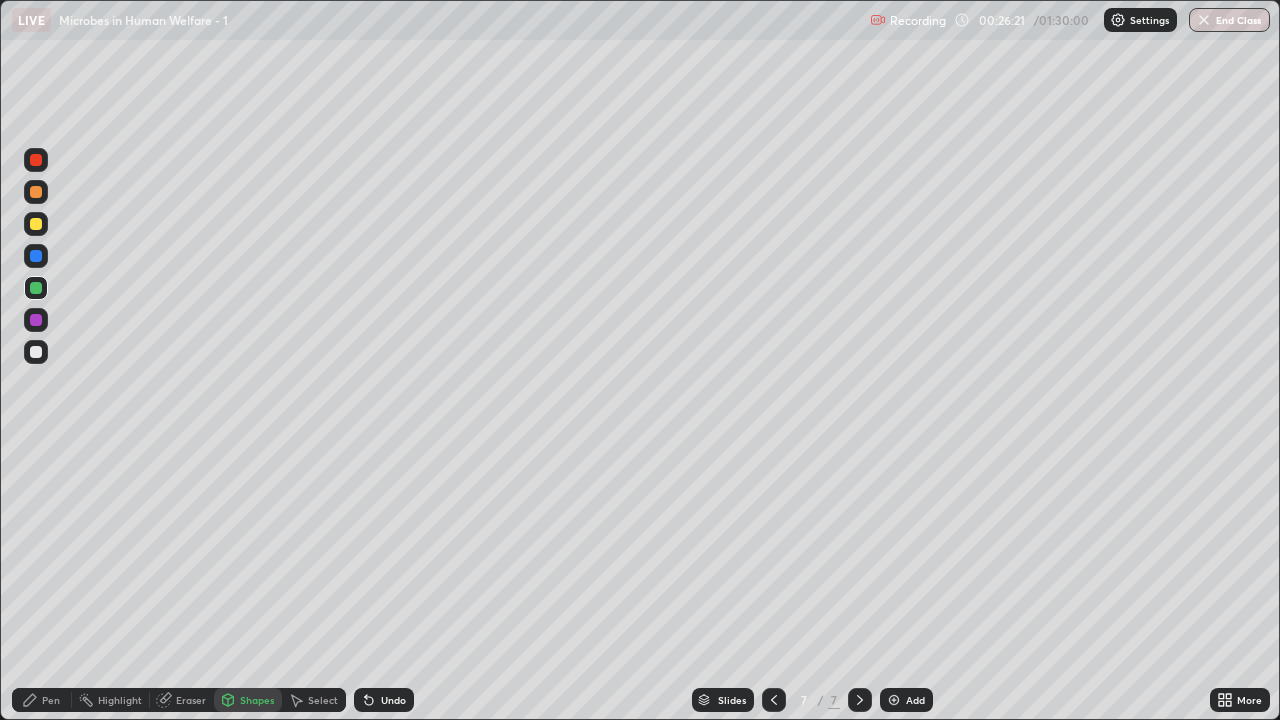 click on "Pen" at bounding box center [51, 700] 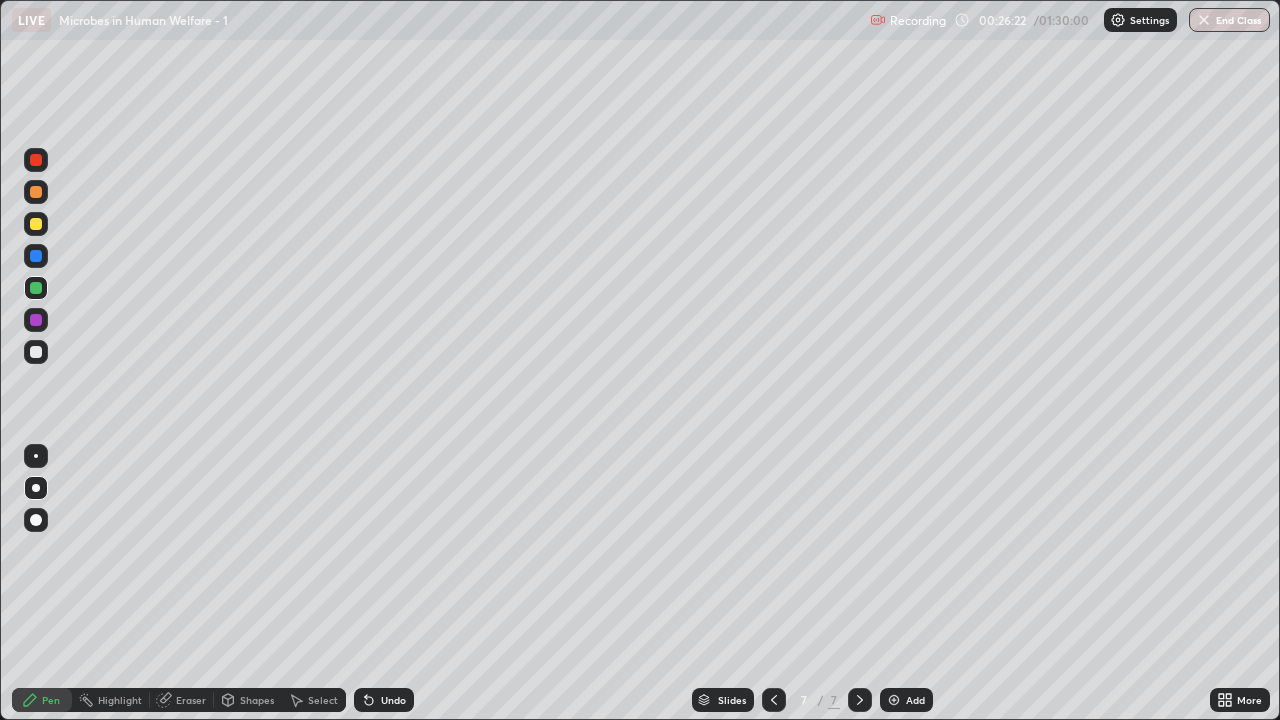 click at bounding box center (36, 456) 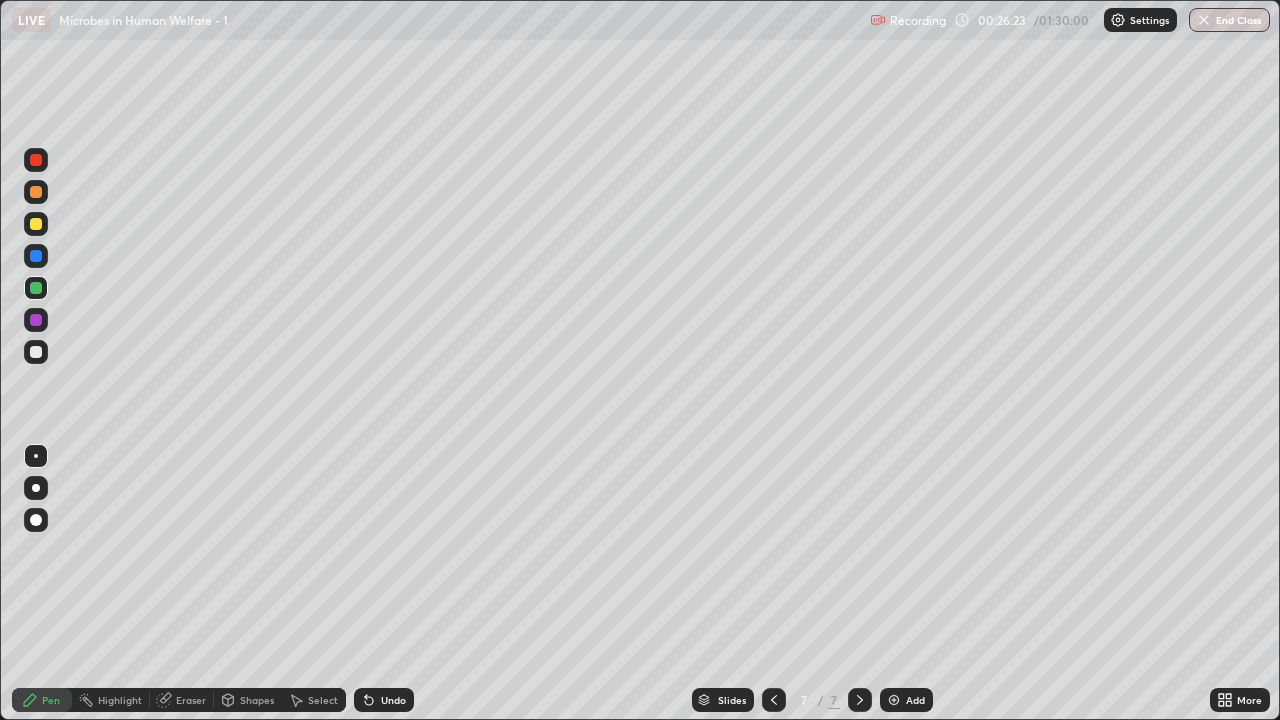 click on "Shapes" at bounding box center (257, 700) 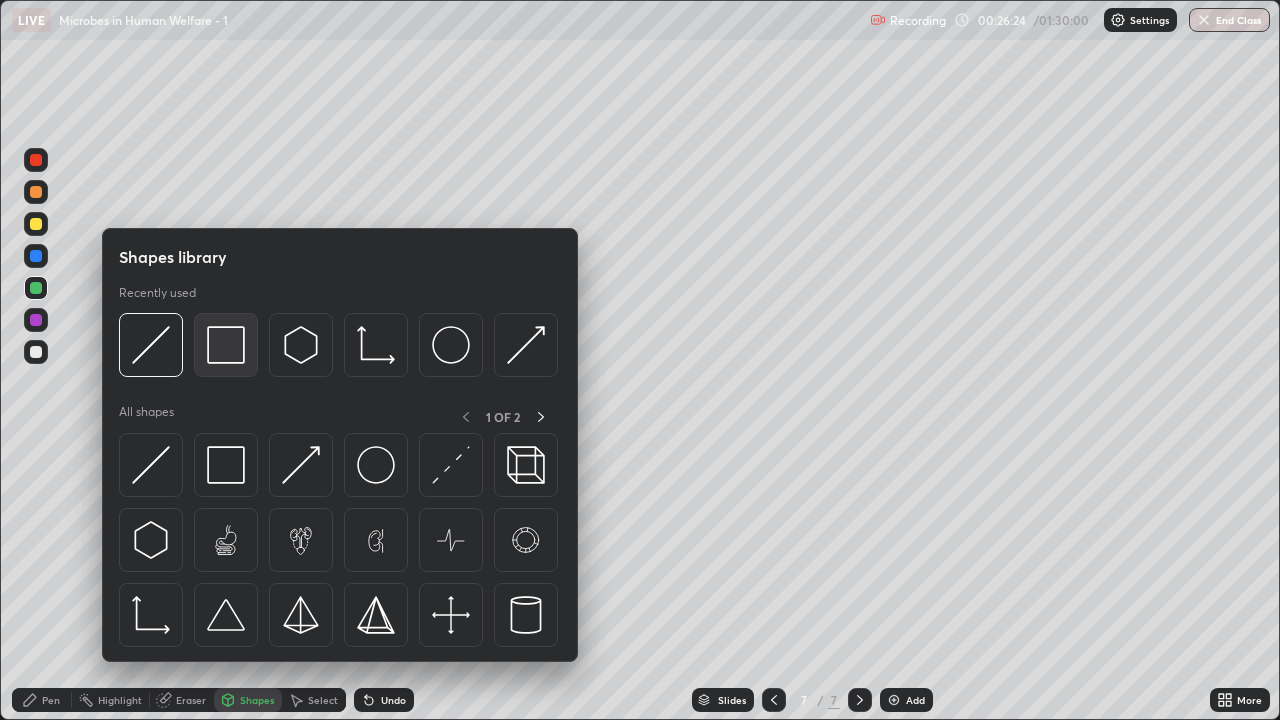 click at bounding box center [226, 345] 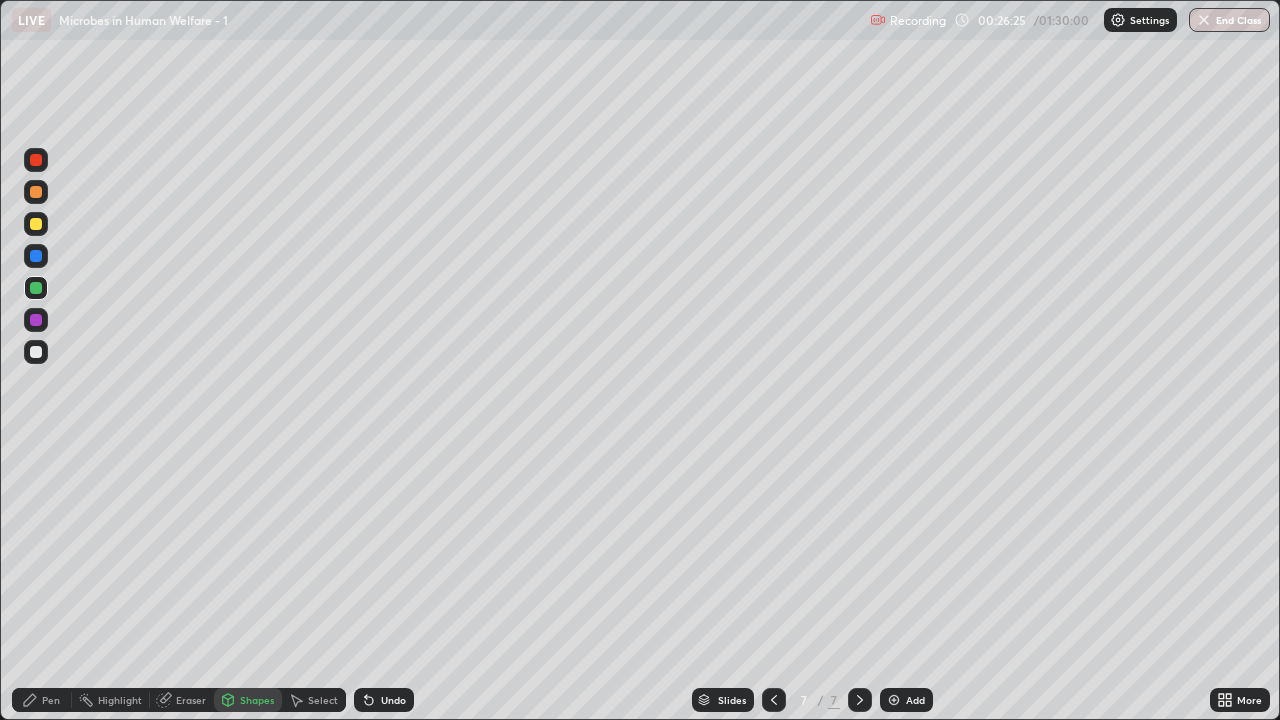 click at bounding box center (36, 192) 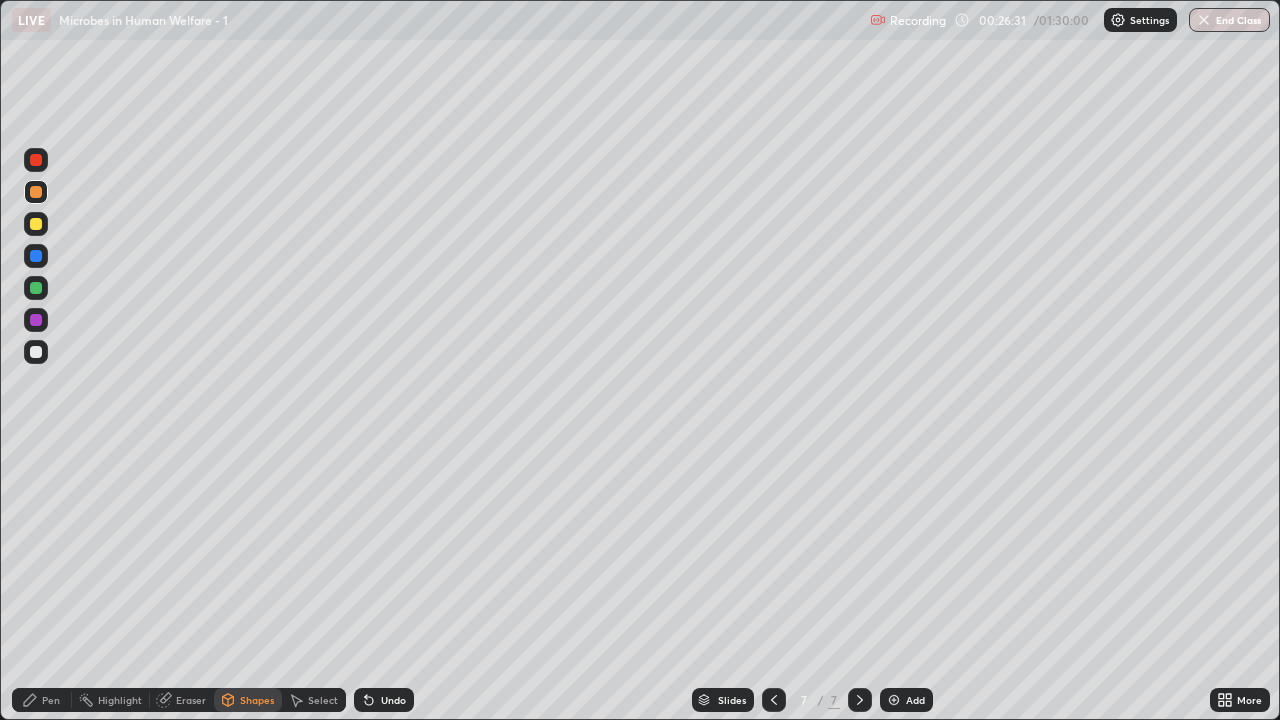 click on "Pen" at bounding box center (51, 700) 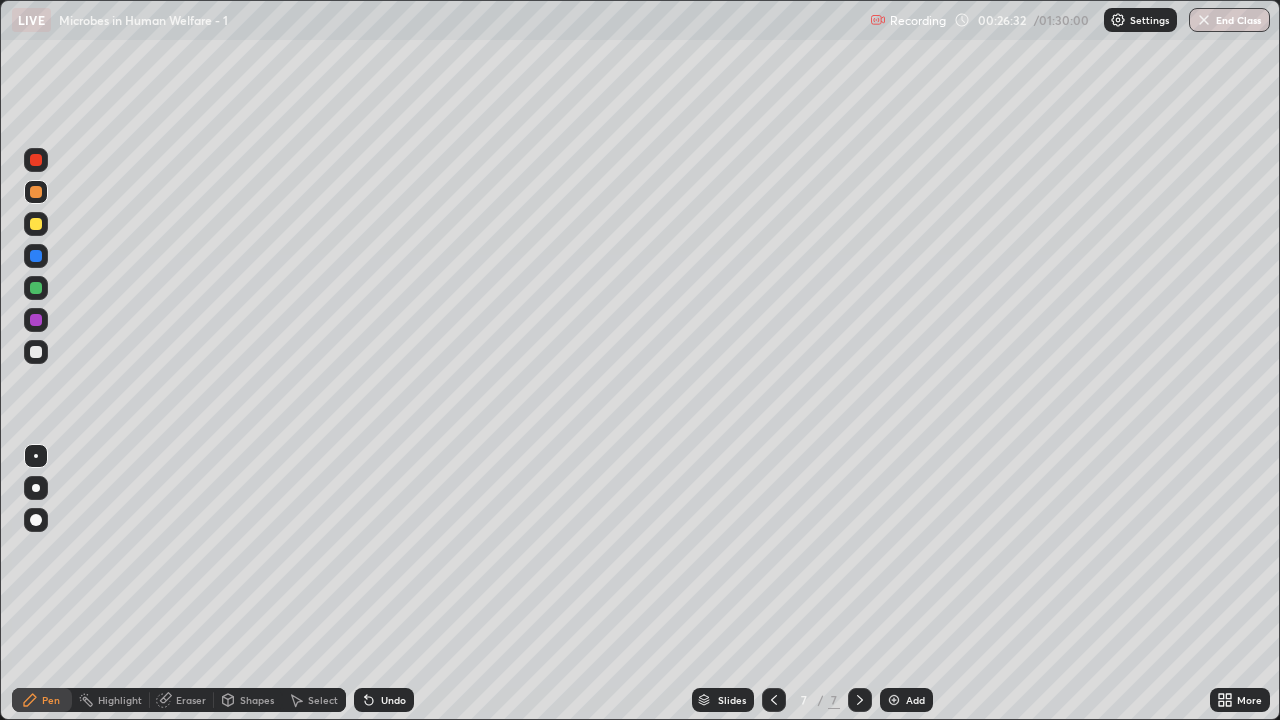 click at bounding box center [36, 520] 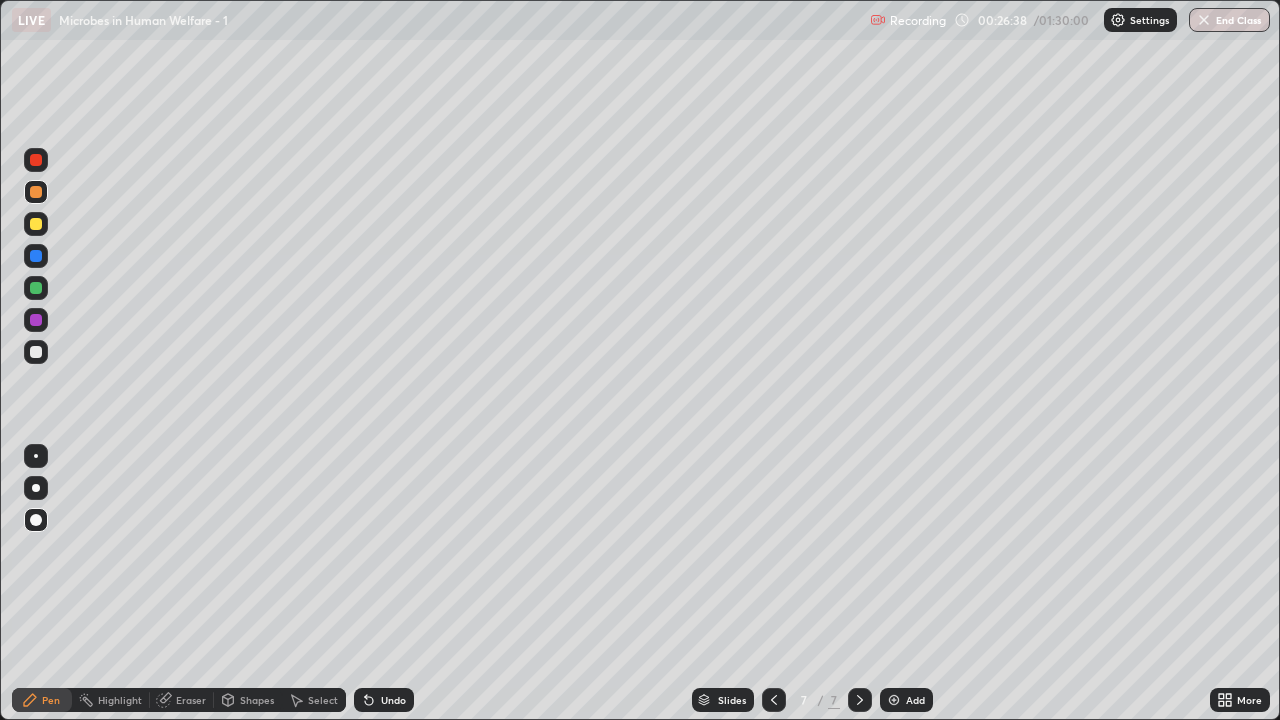 click on "Eraser" at bounding box center (182, 700) 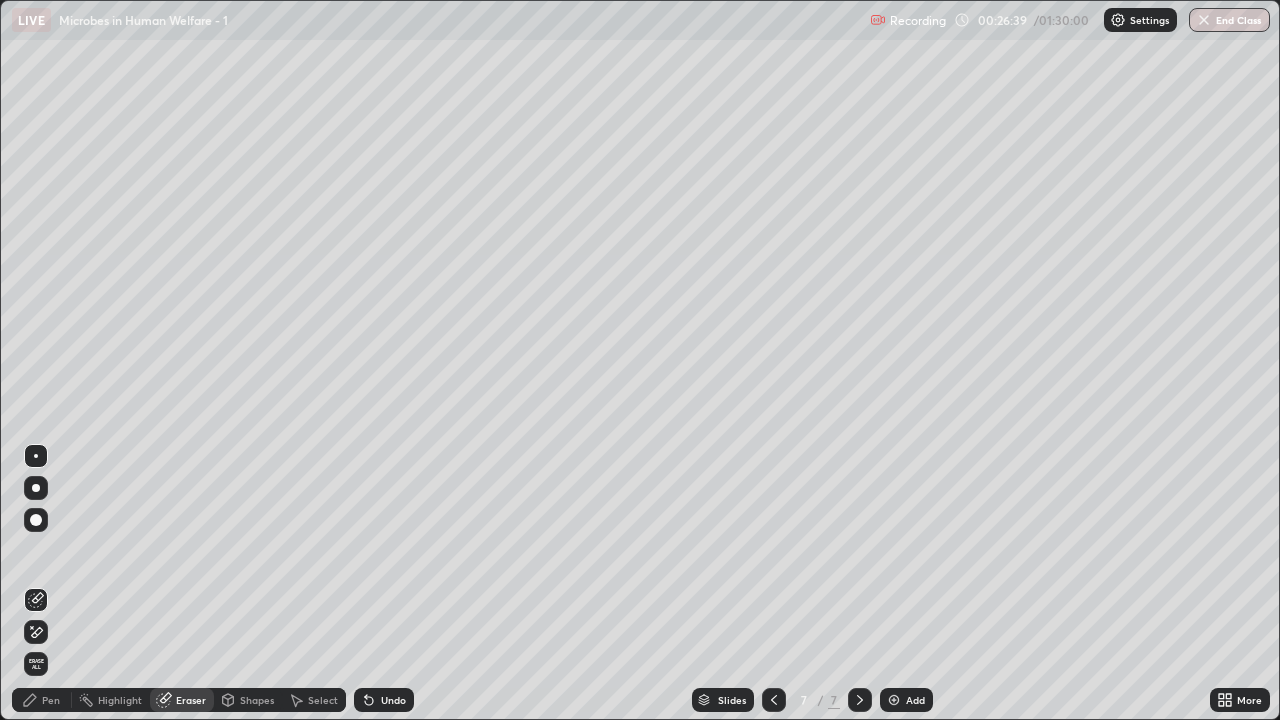 click 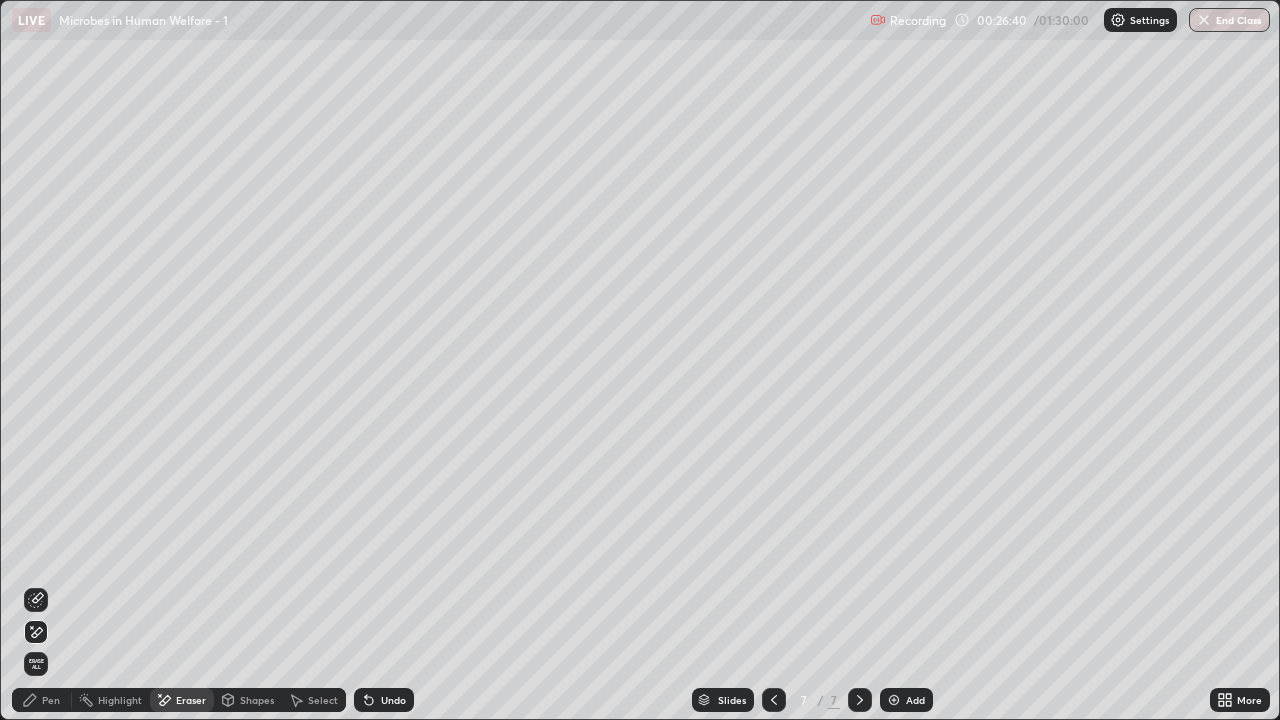 click 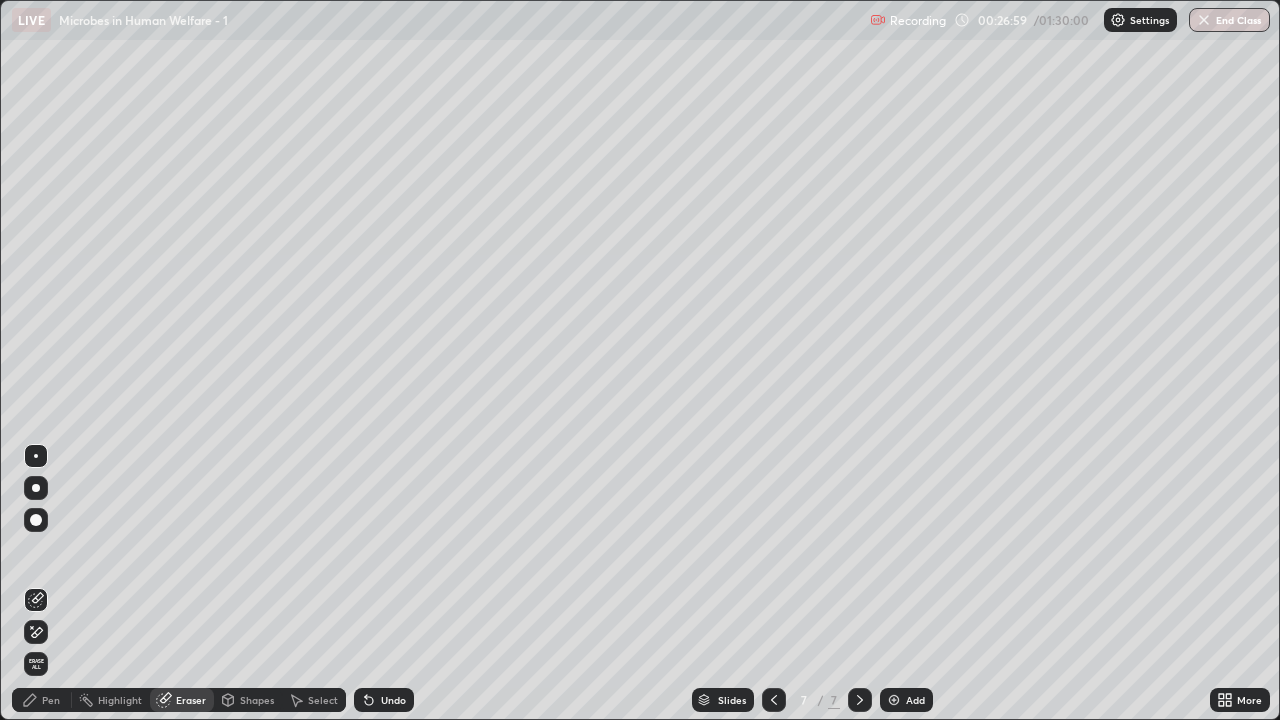 click on "Pen" at bounding box center (42, 700) 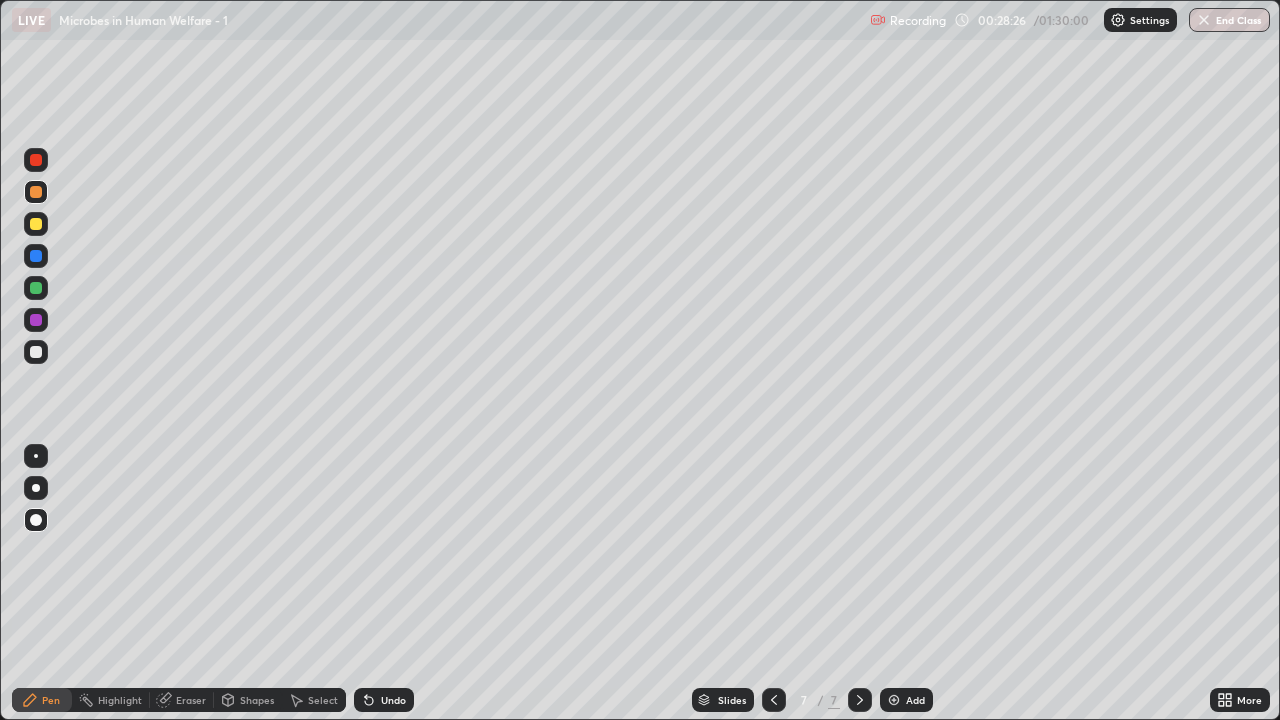 click at bounding box center (36, 320) 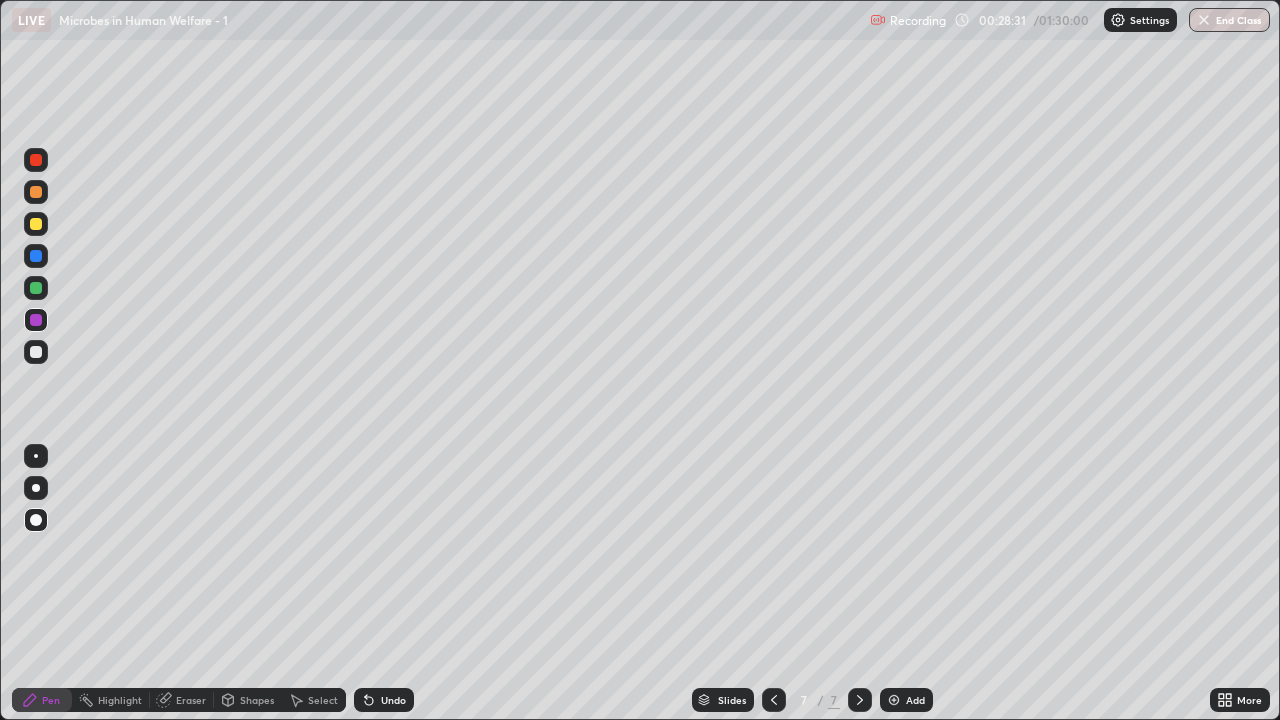 click at bounding box center (36, 192) 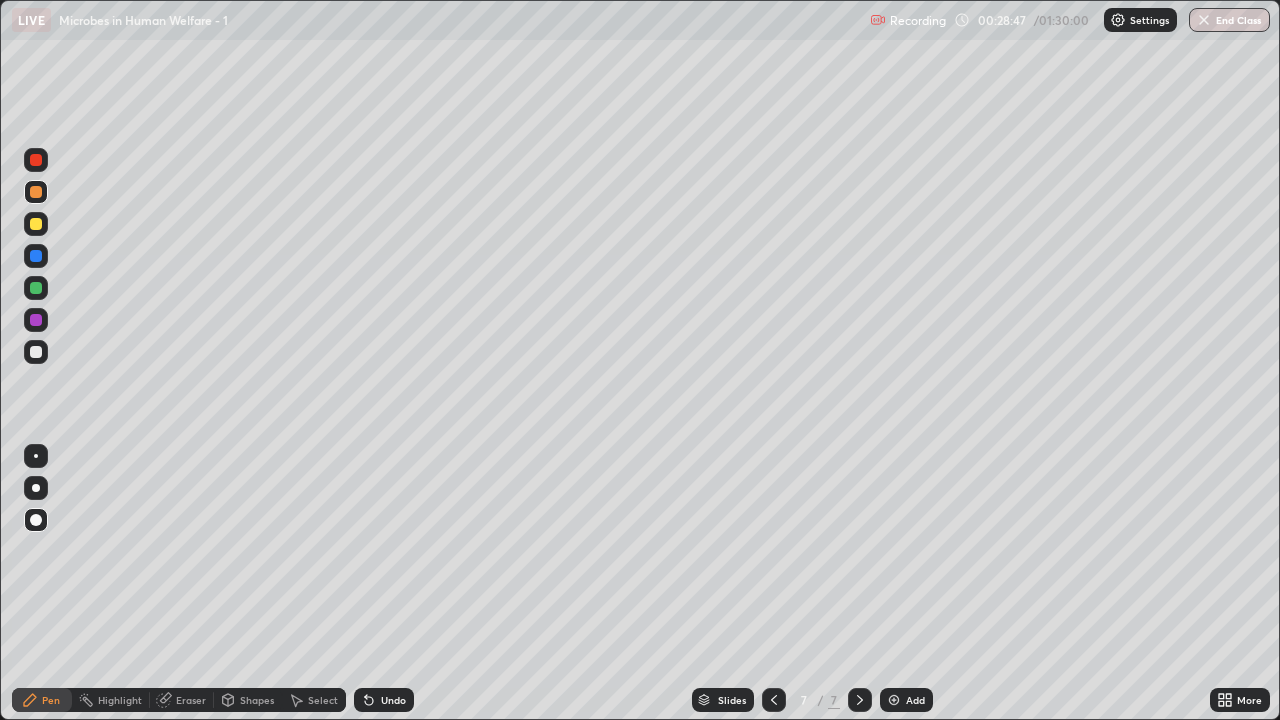 click at bounding box center [36, 488] 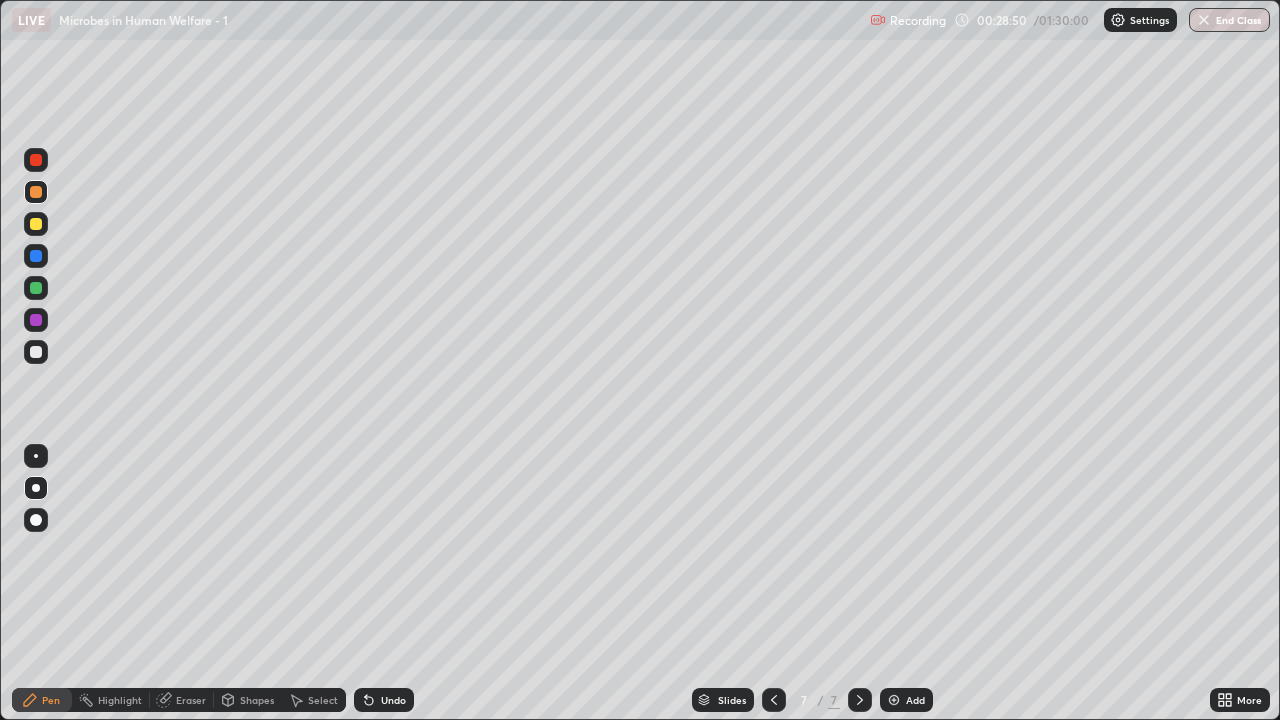 click at bounding box center (36, 352) 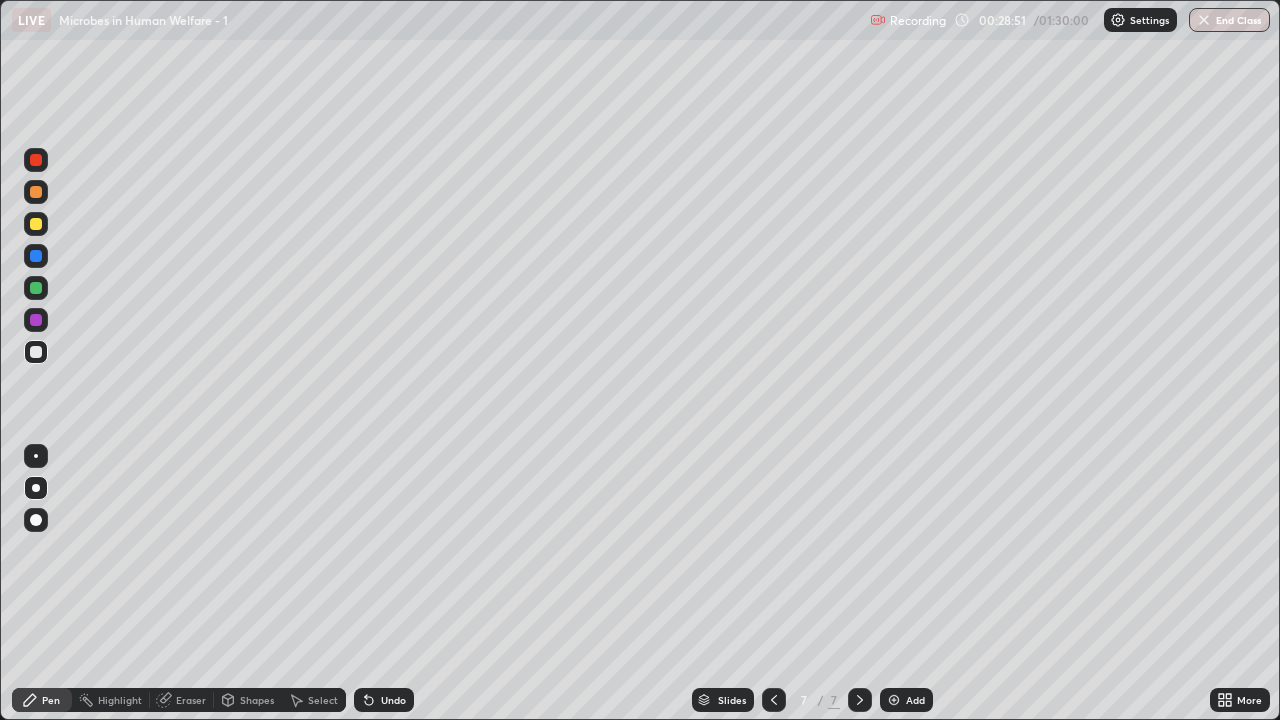 click on "Undo" at bounding box center (384, 700) 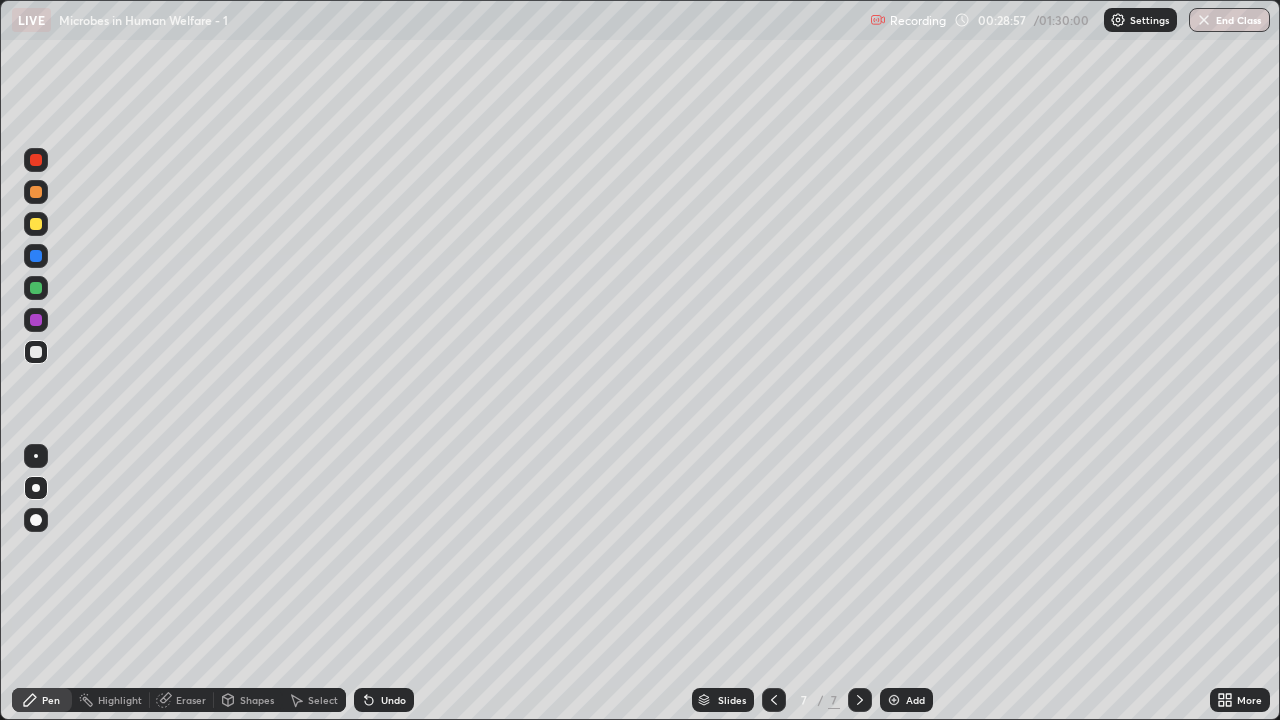 click on "Undo" at bounding box center (384, 700) 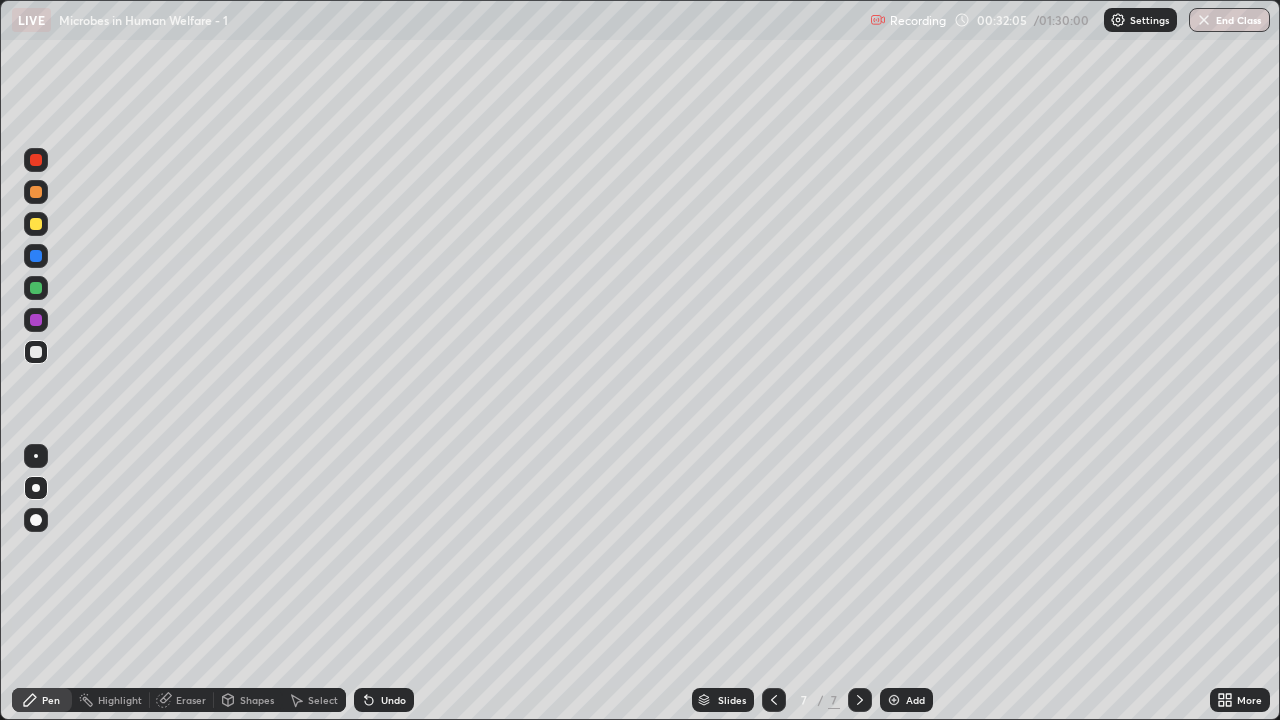 click on "Add" at bounding box center (915, 700) 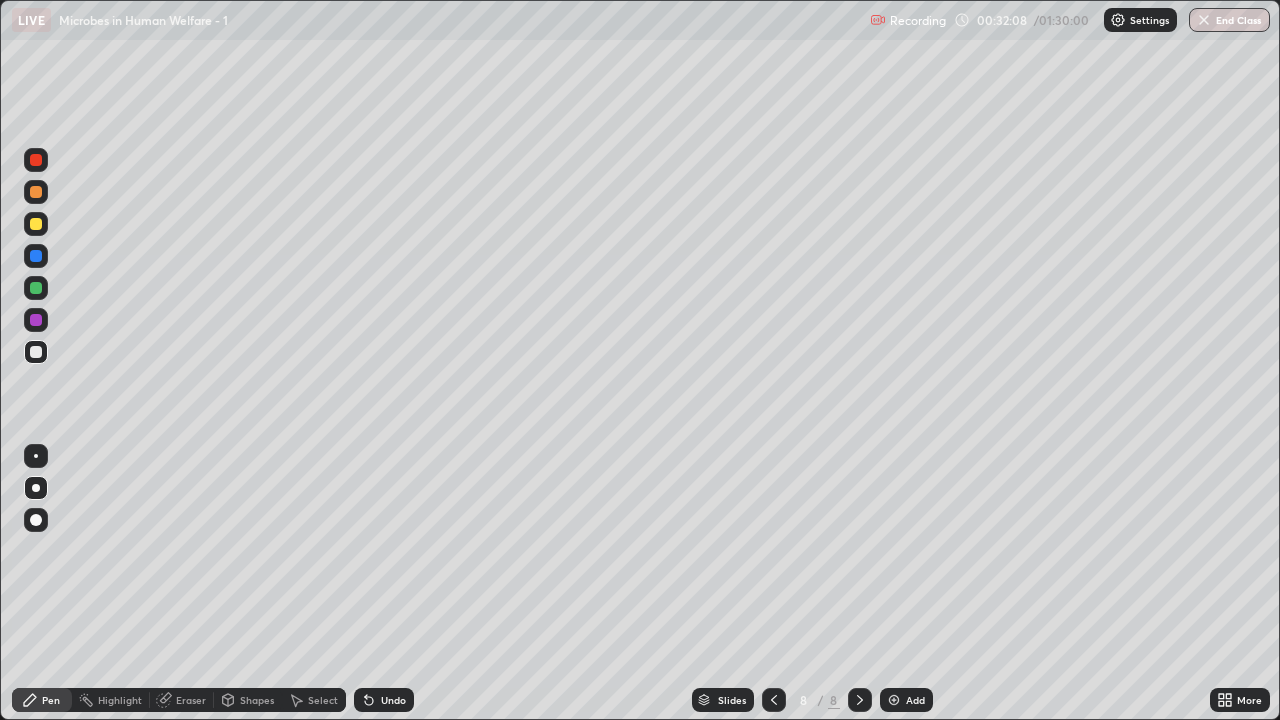 click at bounding box center (36, 288) 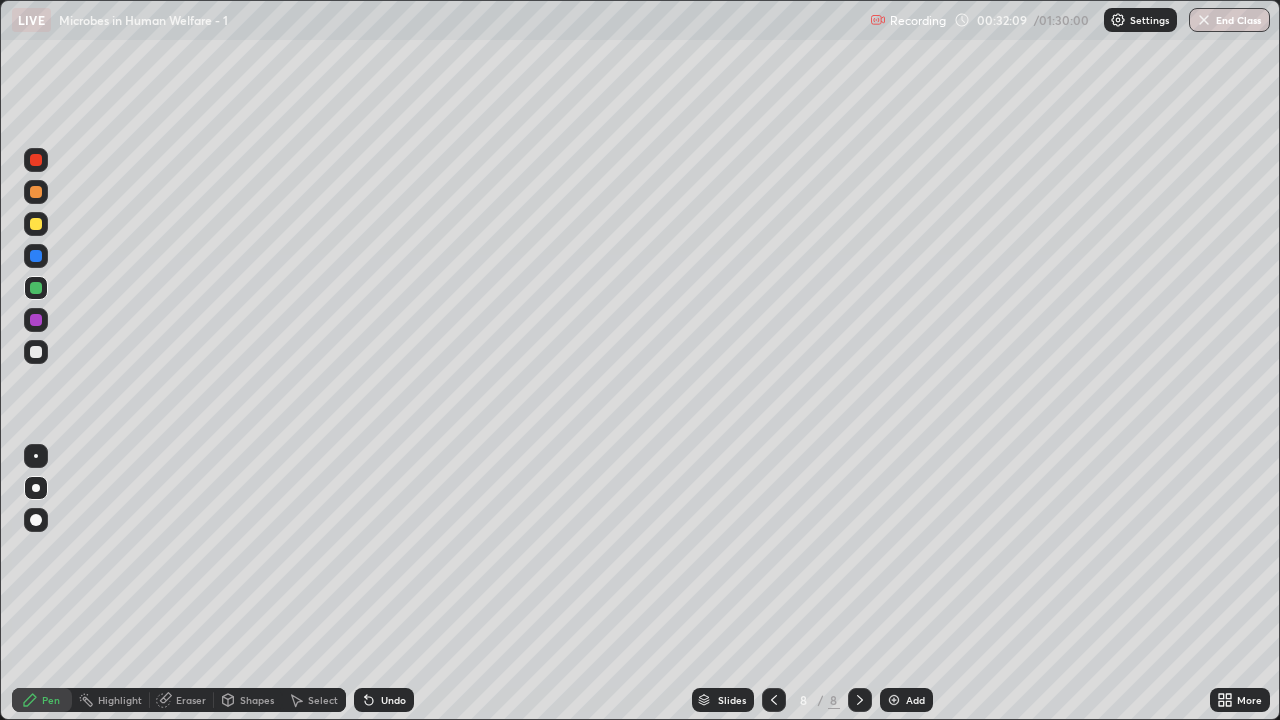 click at bounding box center [36, 520] 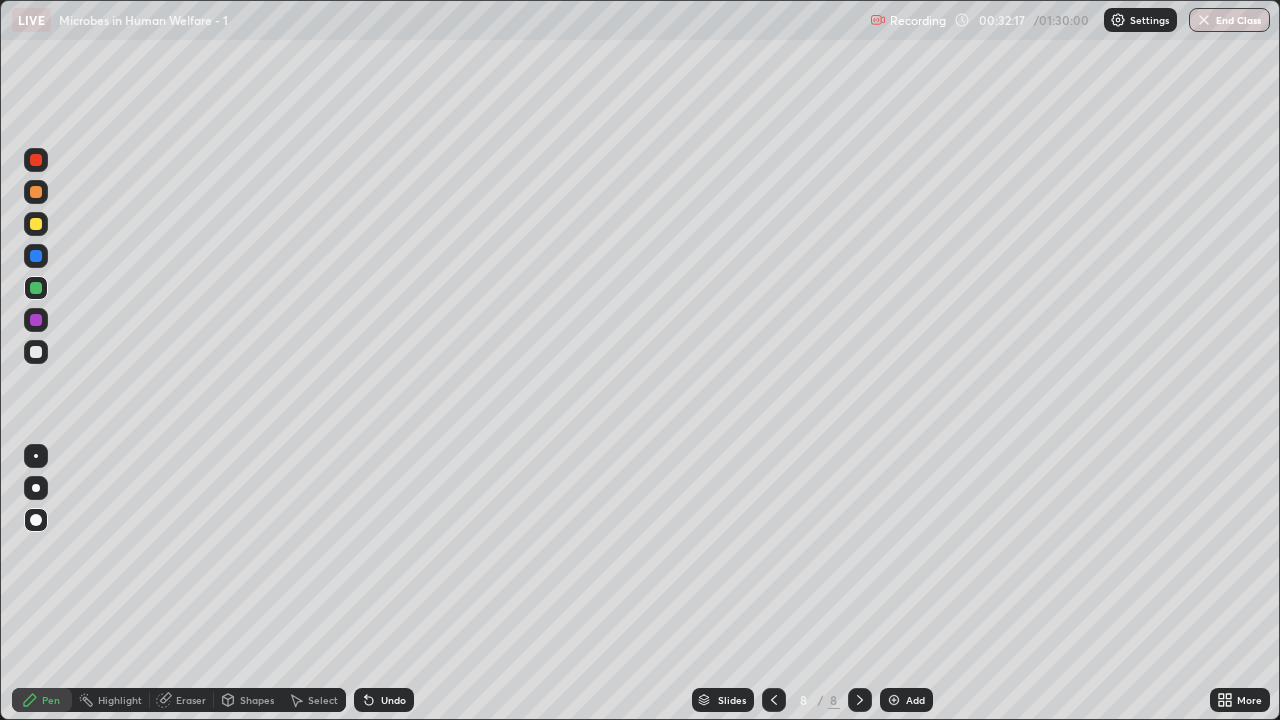 click at bounding box center (36, 352) 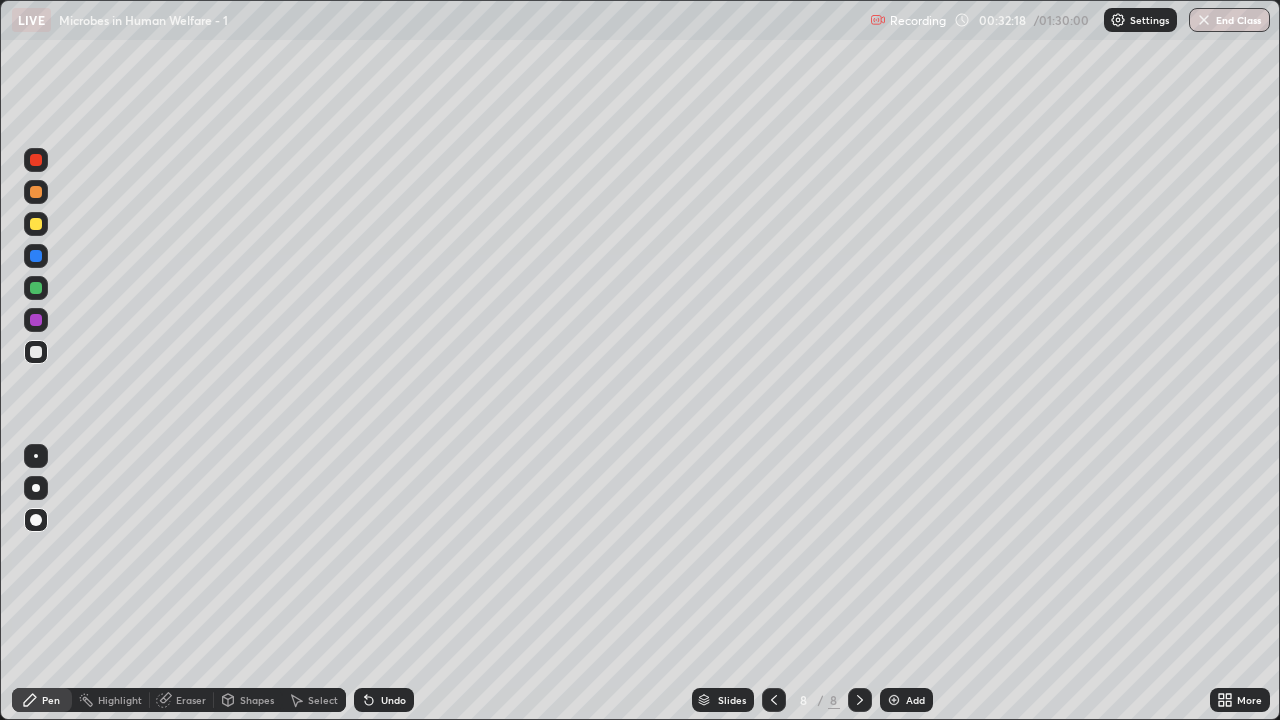 click at bounding box center (36, 488) 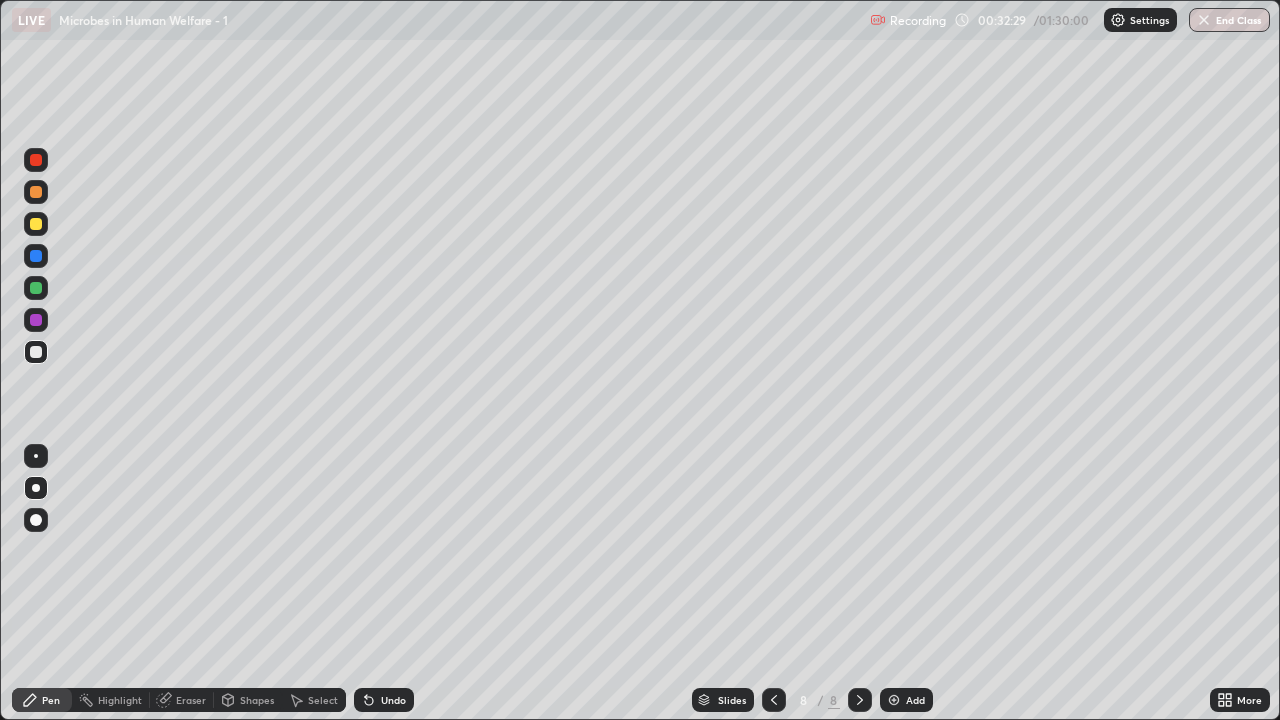click on "More" at bounding box center [1240, 700] 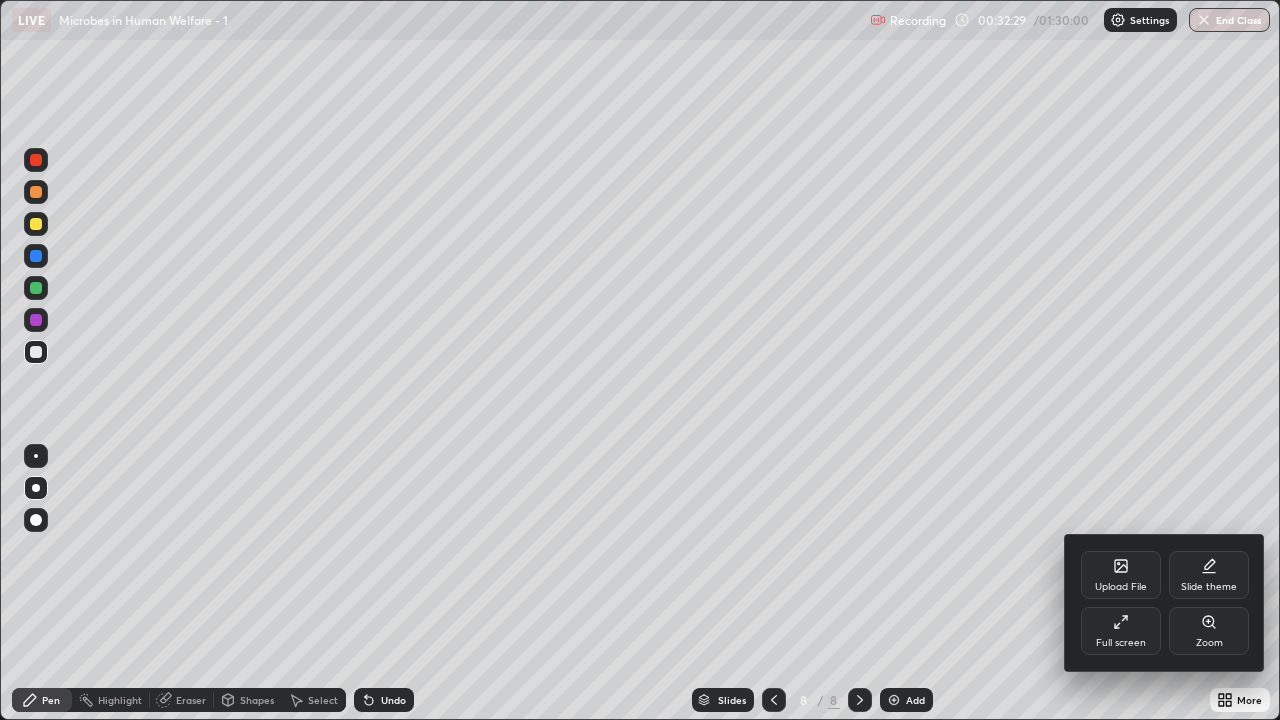 click on "Full screen" at bounding box center (1121, 631) 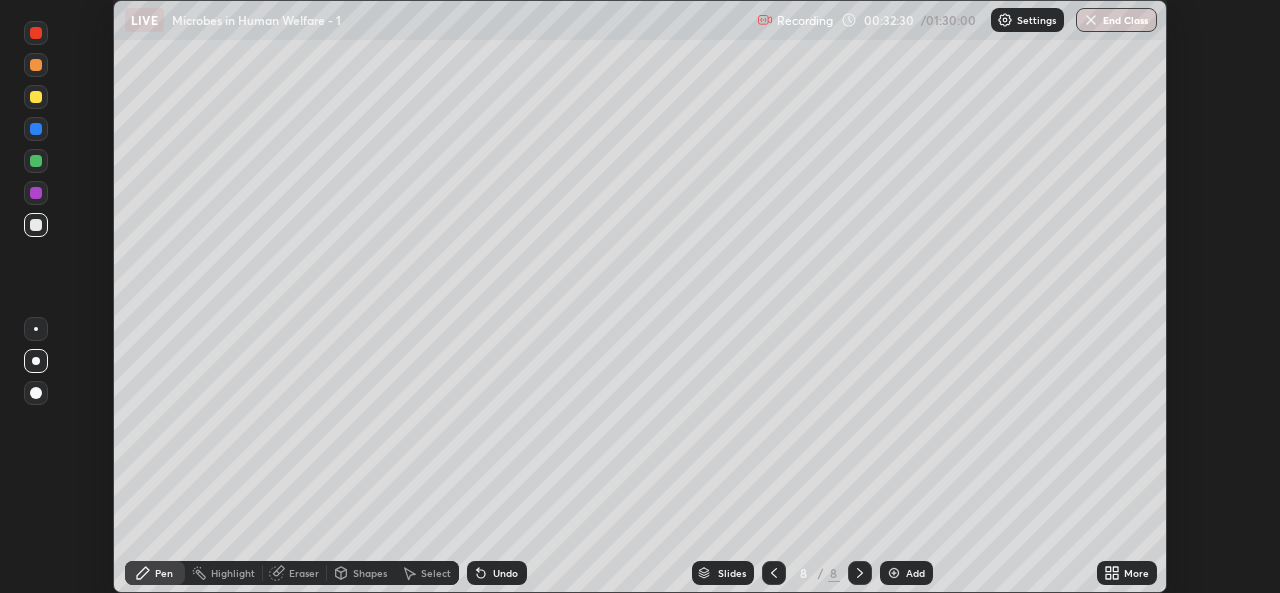 scroll, scrollTop: 593, scrollLeft: 1280, axis: both 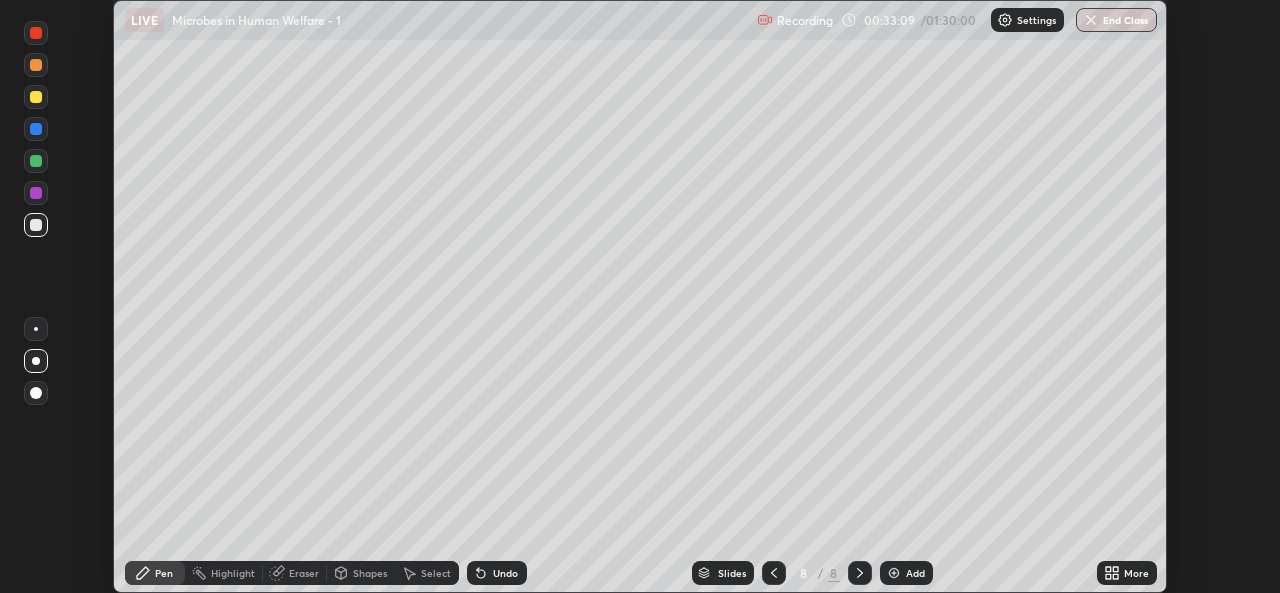 click 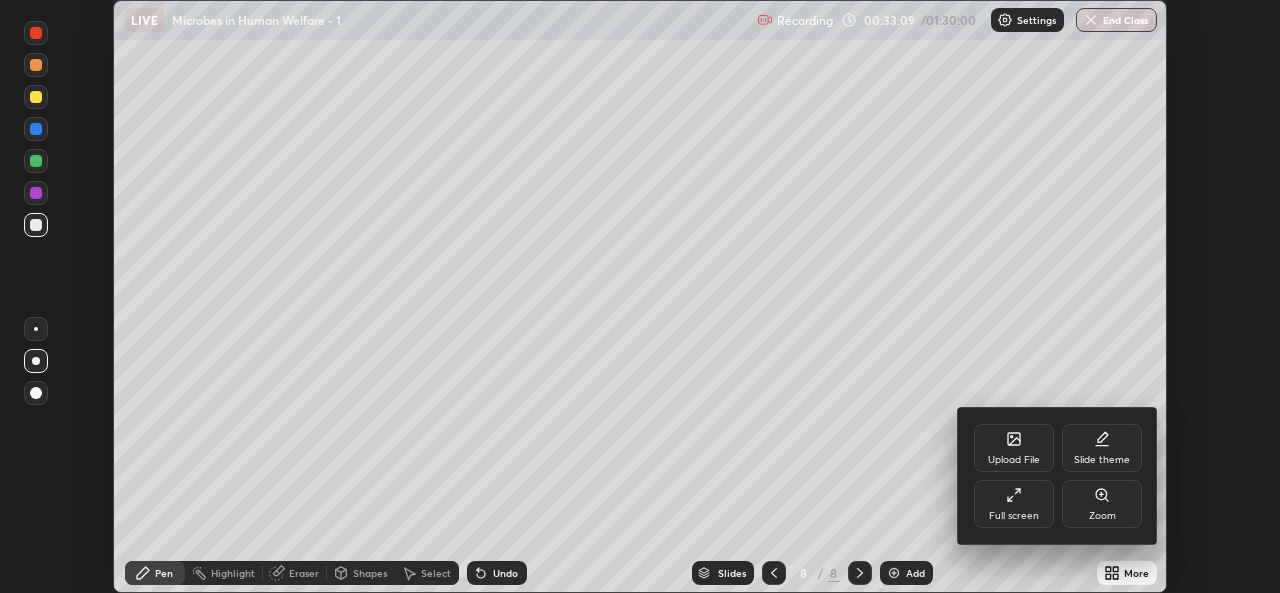 click on "Full screen" at bounding box center [1014, 516] 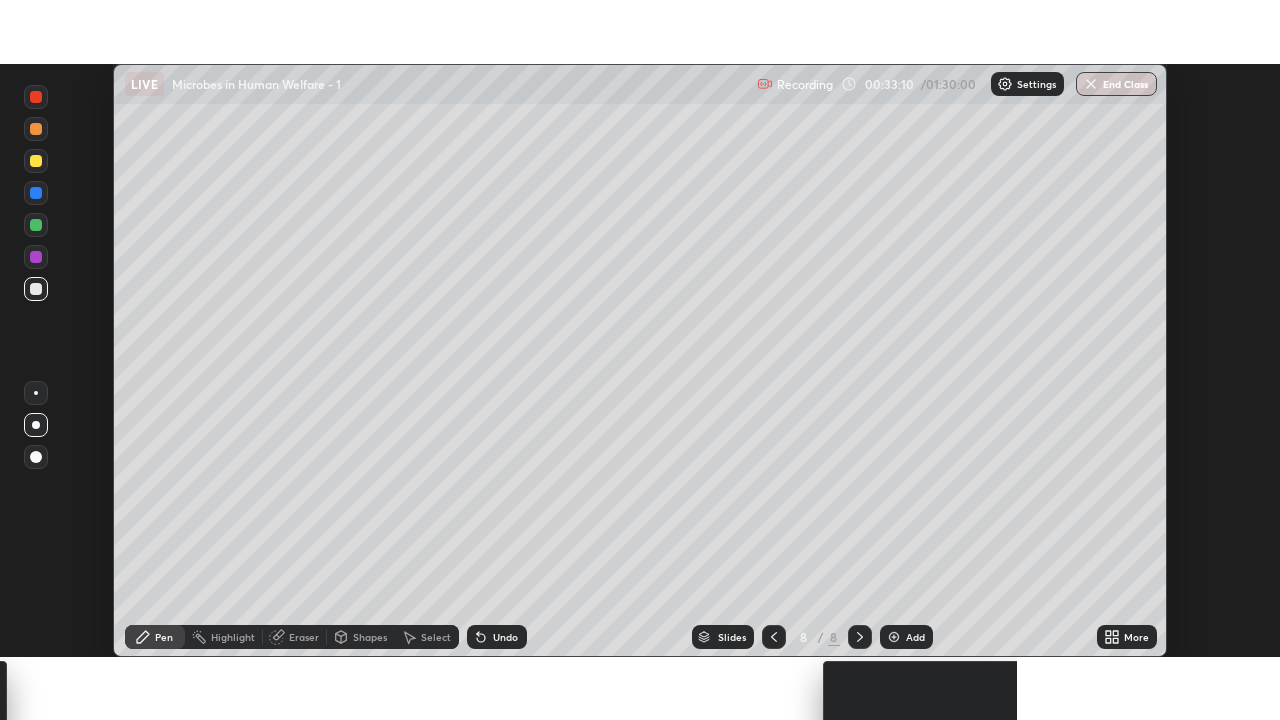 scroll, scrollTop: 99280, scrollLeft: 98720, axis: both 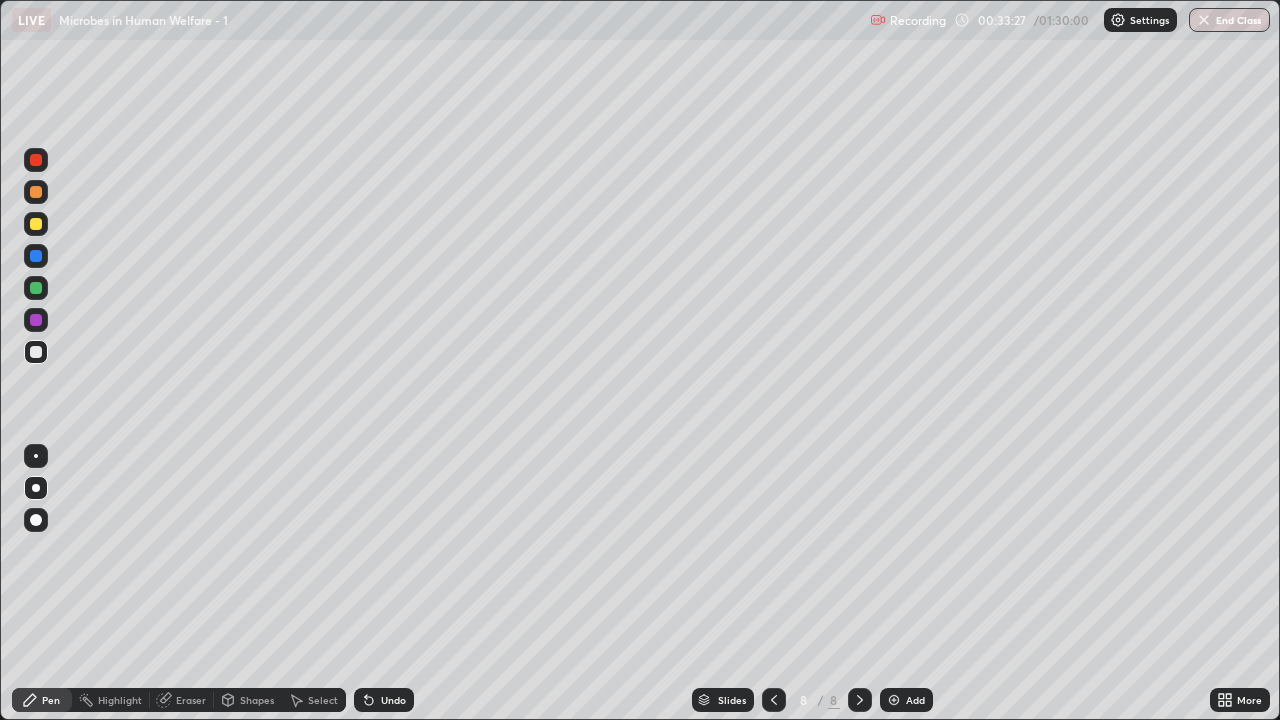 click on "Shapes" at bounding box center [257, 700] 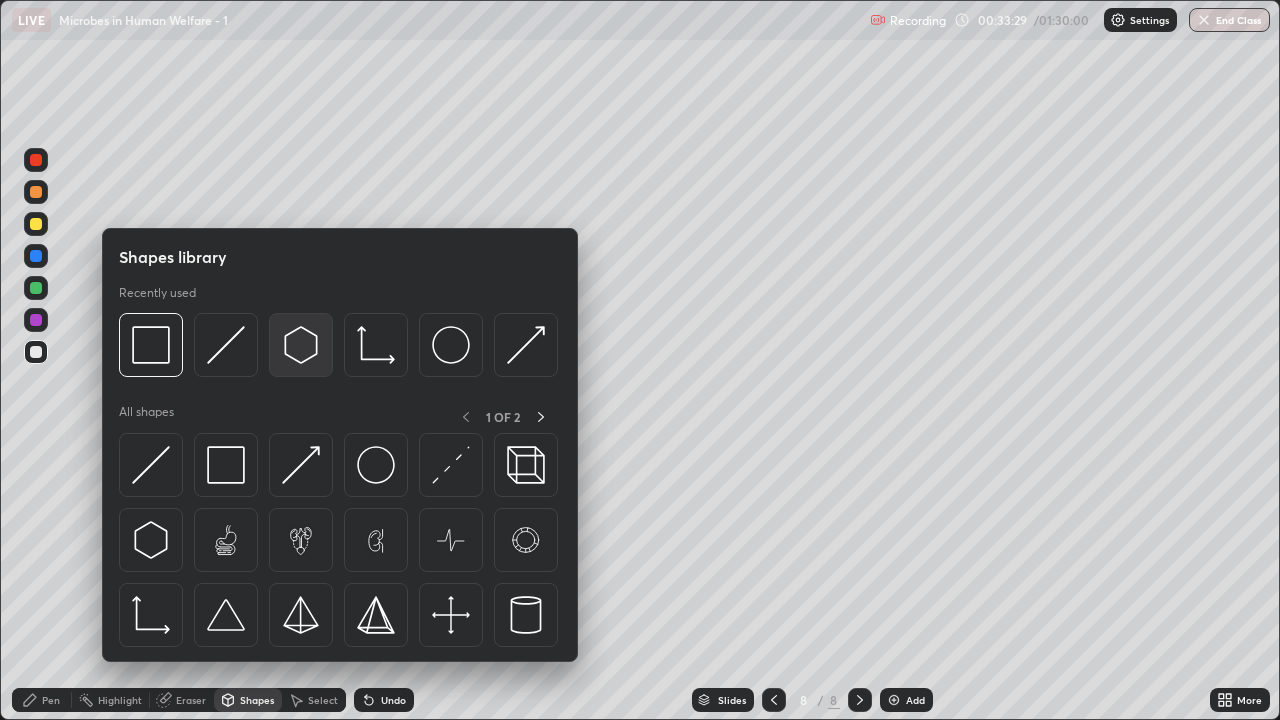 click at bounding box center [301, 345] 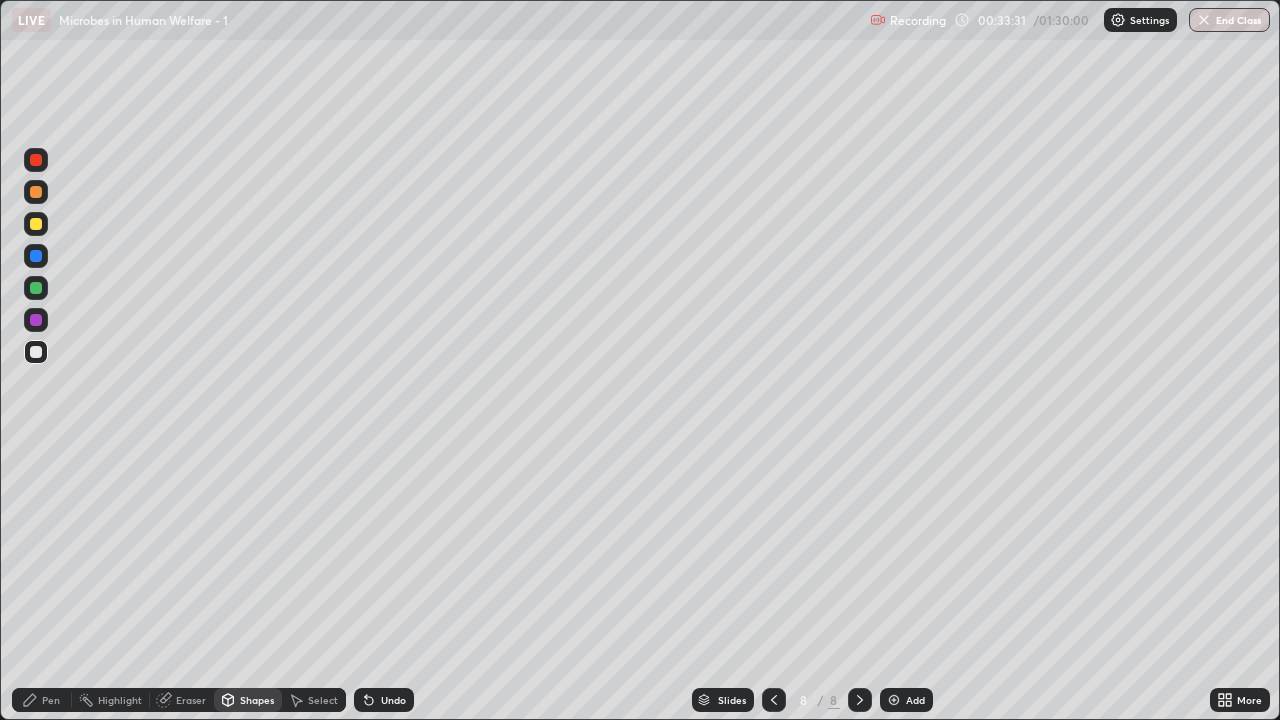 click on "Pen" at bounding box center (42, 700) 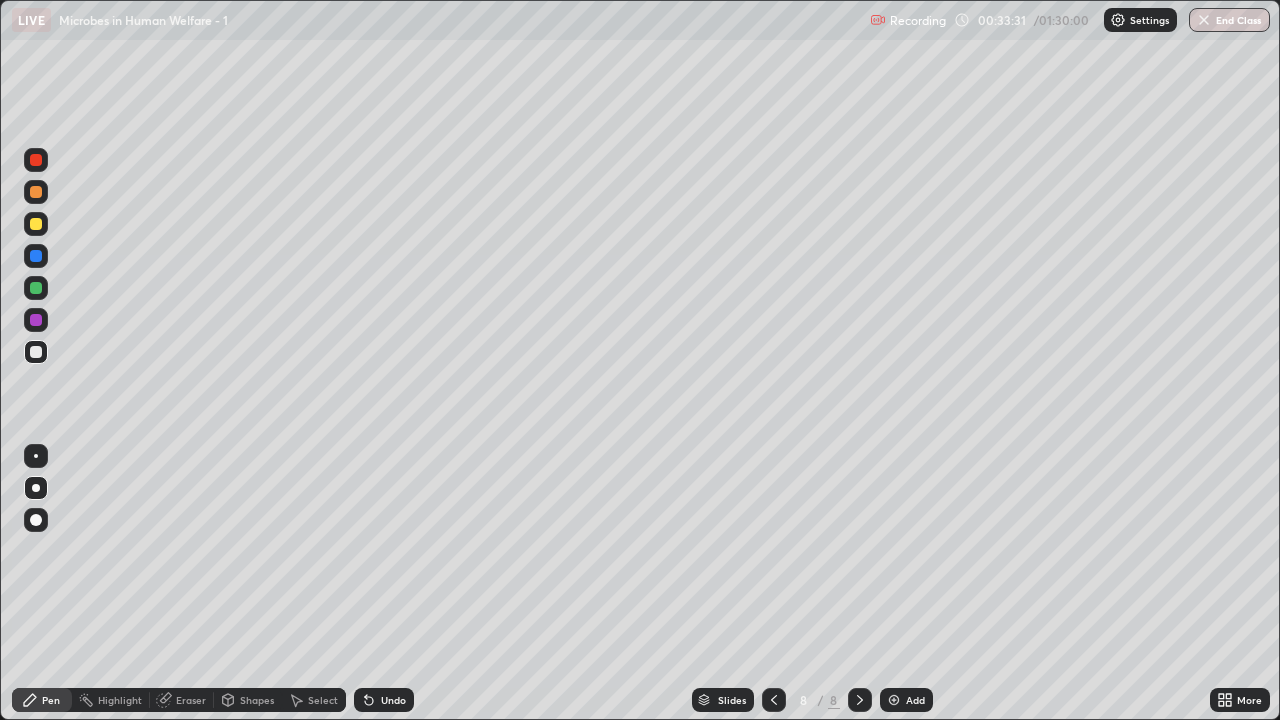 click at bounding box center (36, 520) 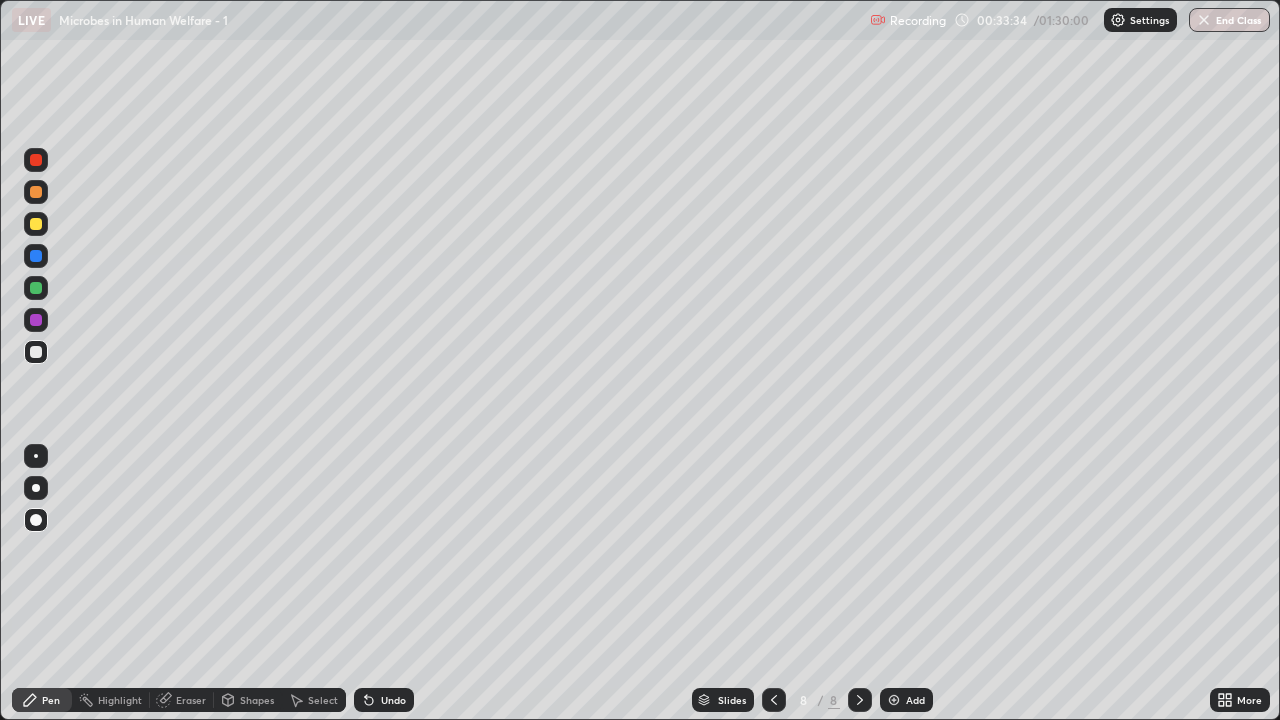 click at bounding box center [36, 256] 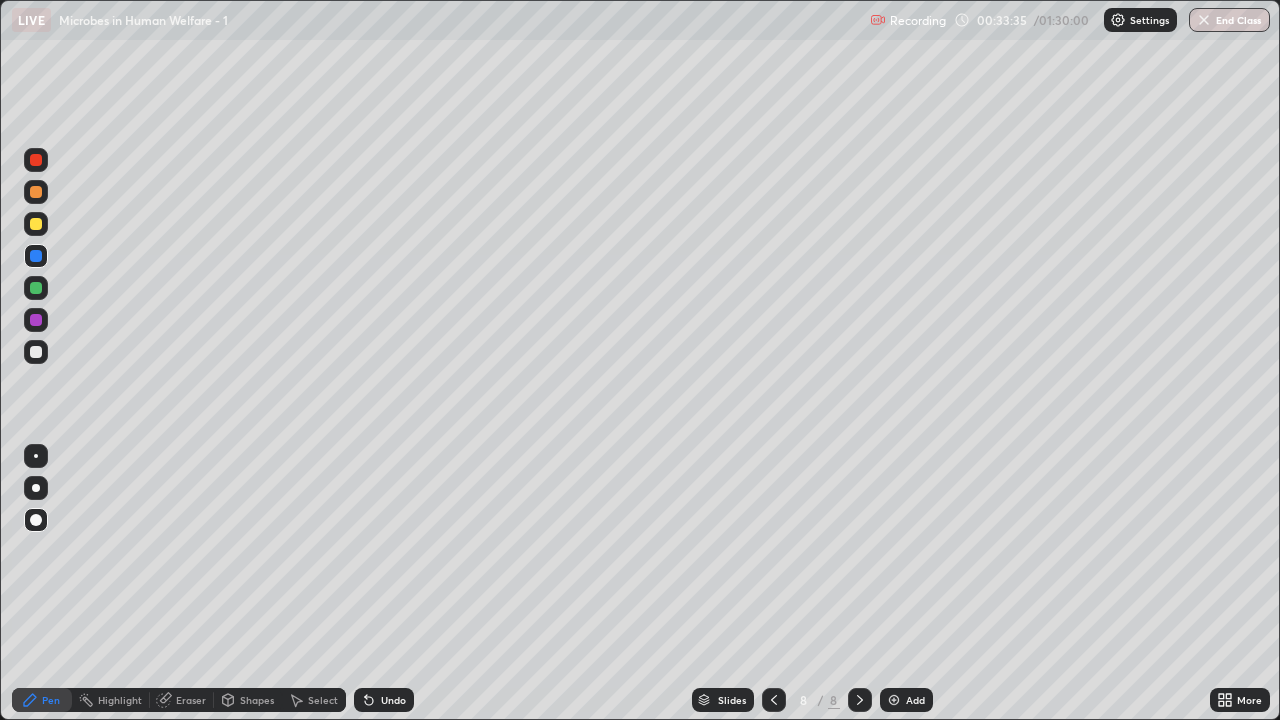 click on "Shapes" at bounding box center (257, 700) 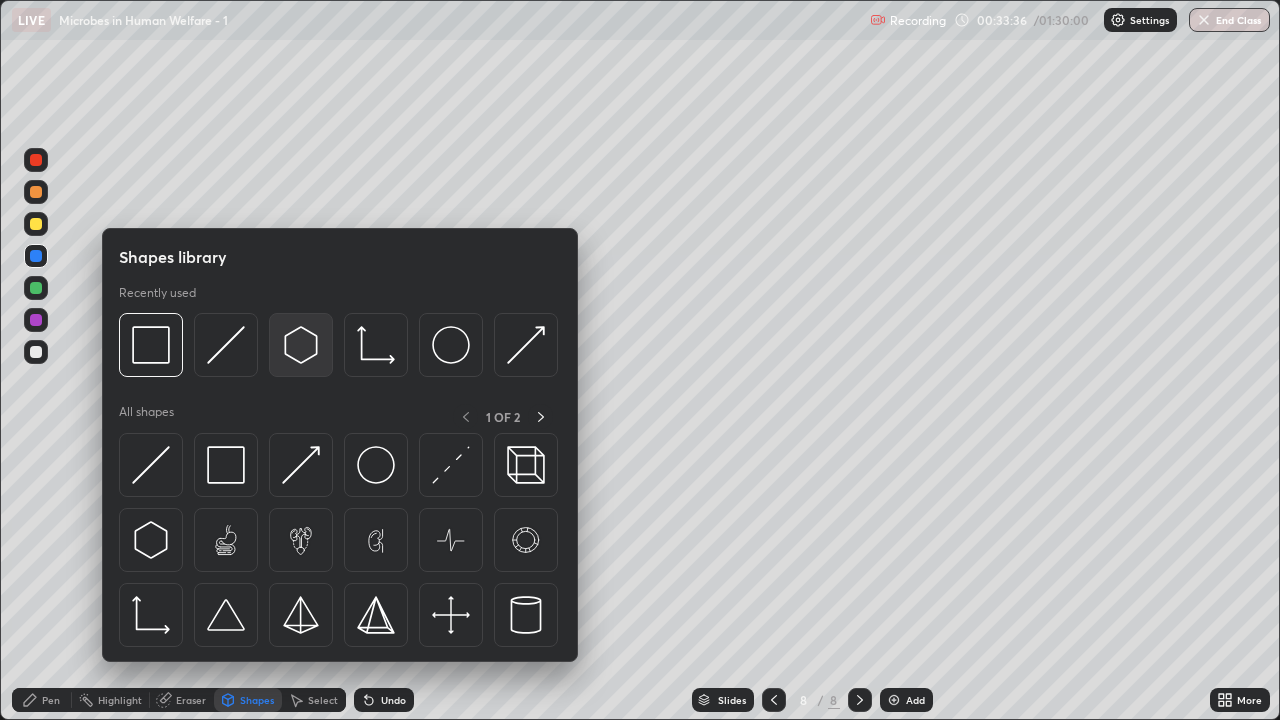 click at bounding box center (301, 345) 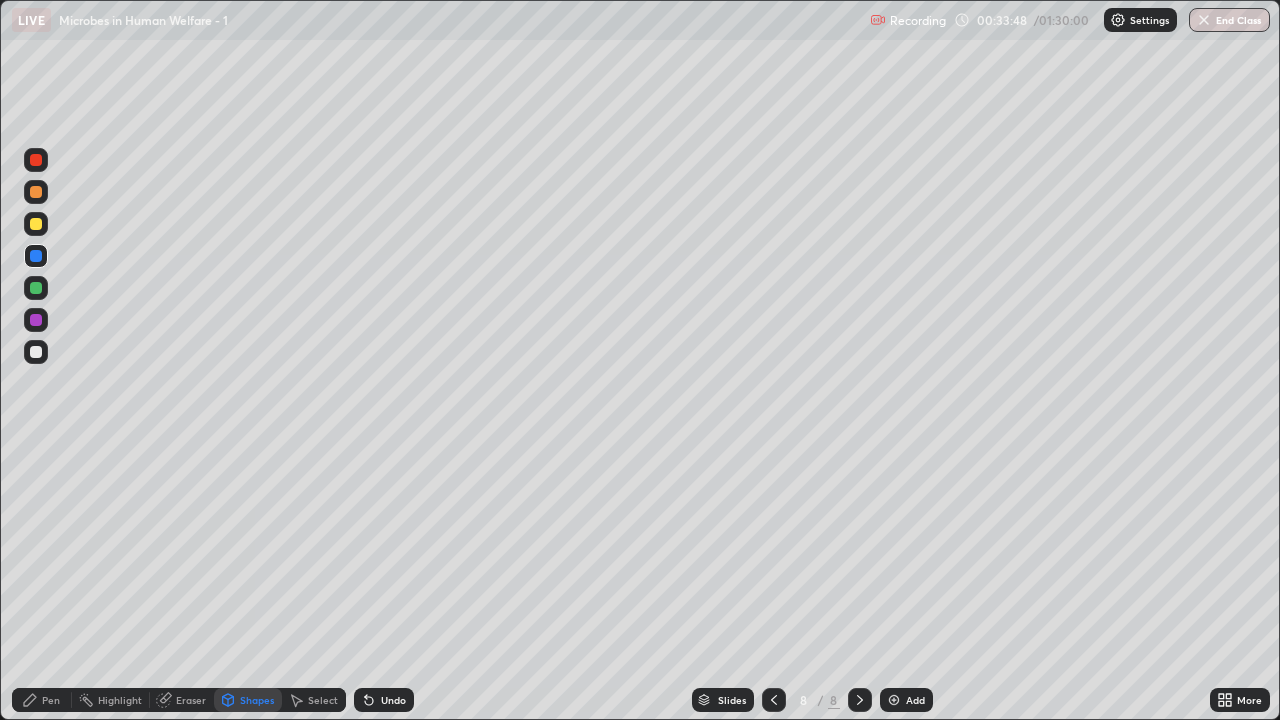 click 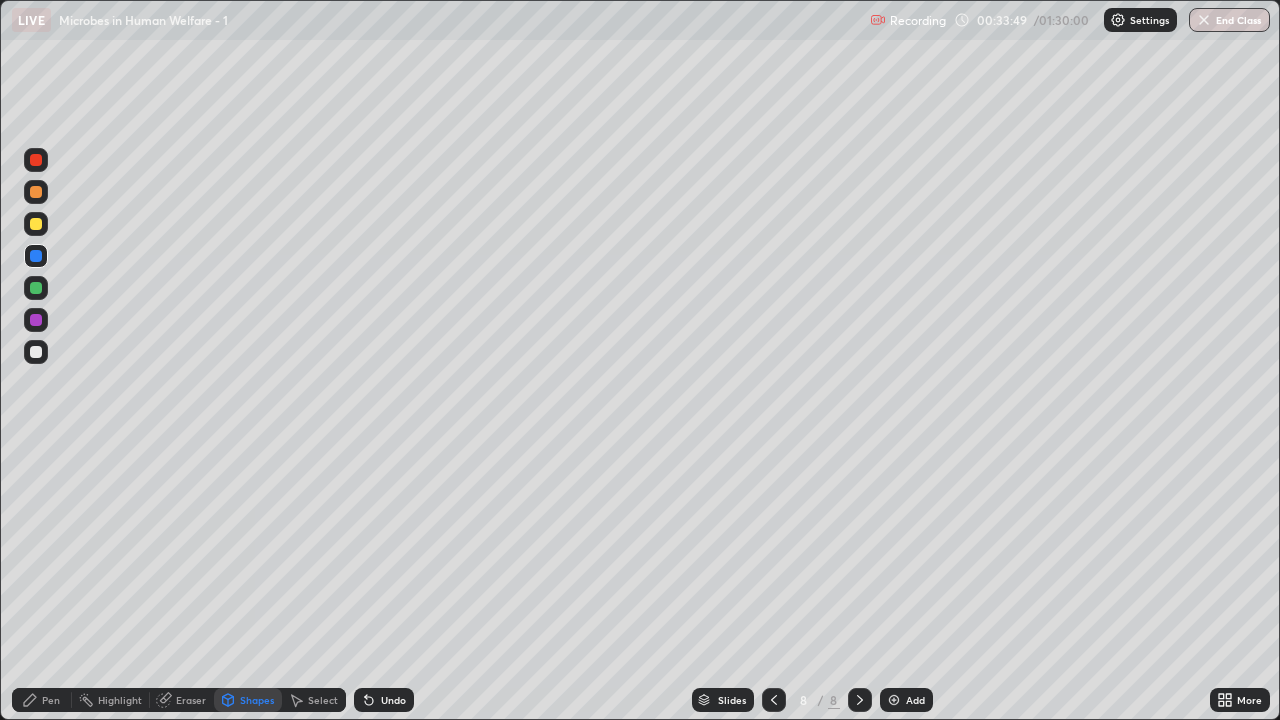 click at bounding box center (36, 288) 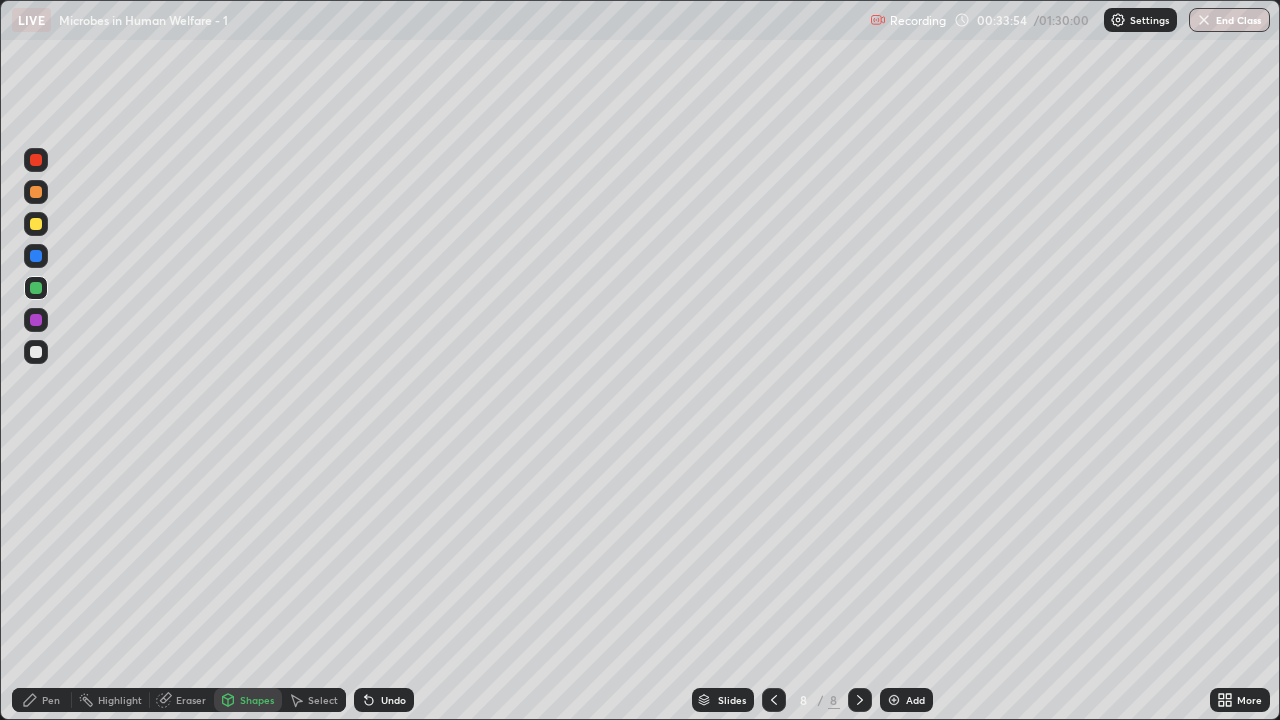 click on "Pen" at bounding box center [51, 700] 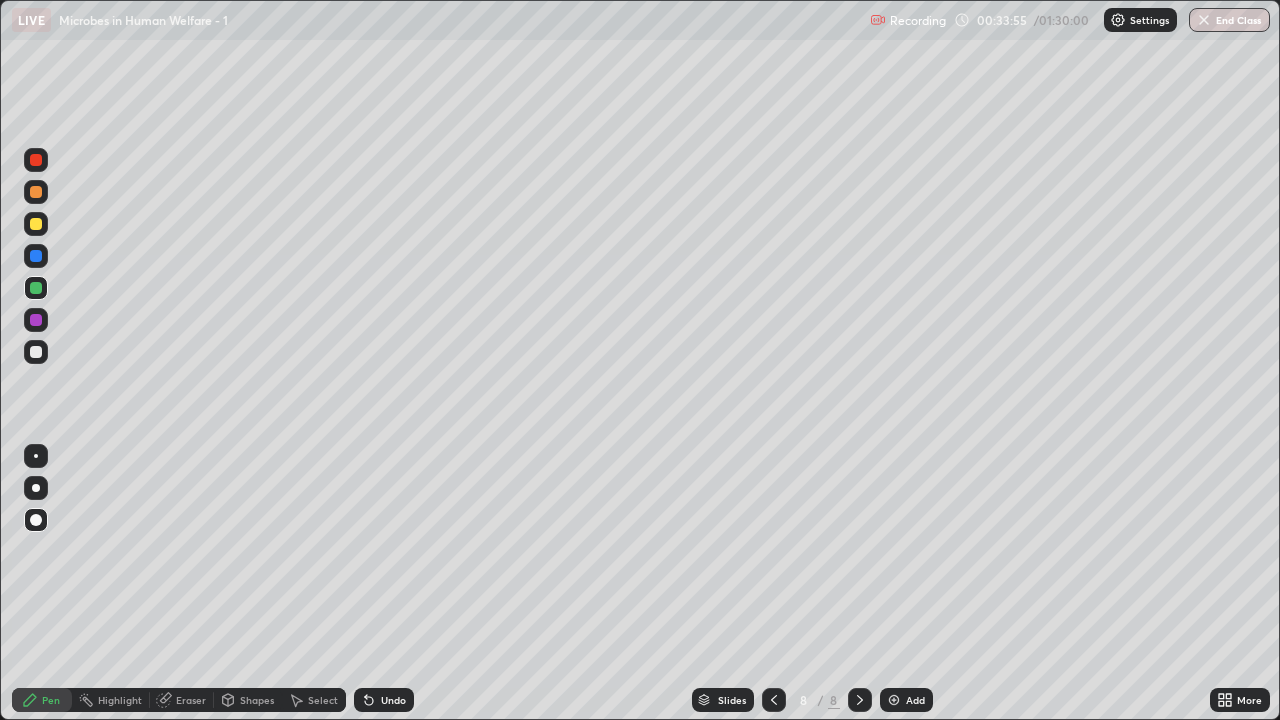 click at bounding box center [36, 320] 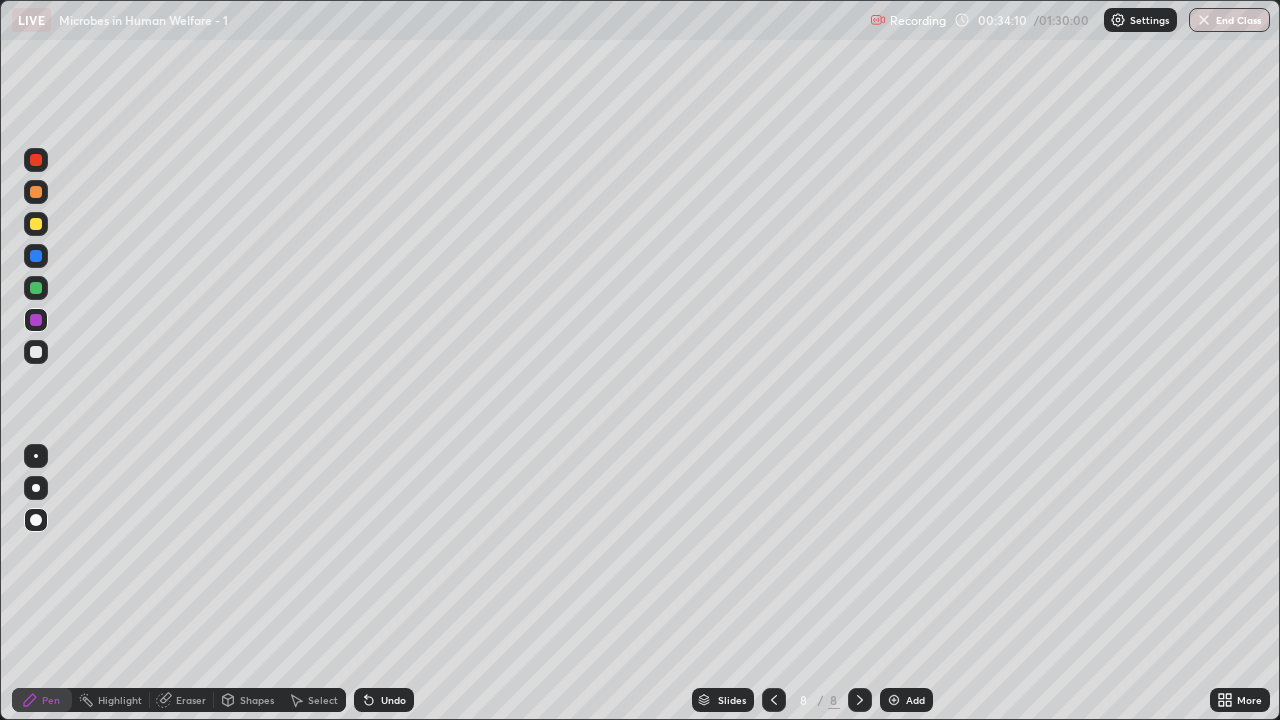 click at bounding box center (36, 488) 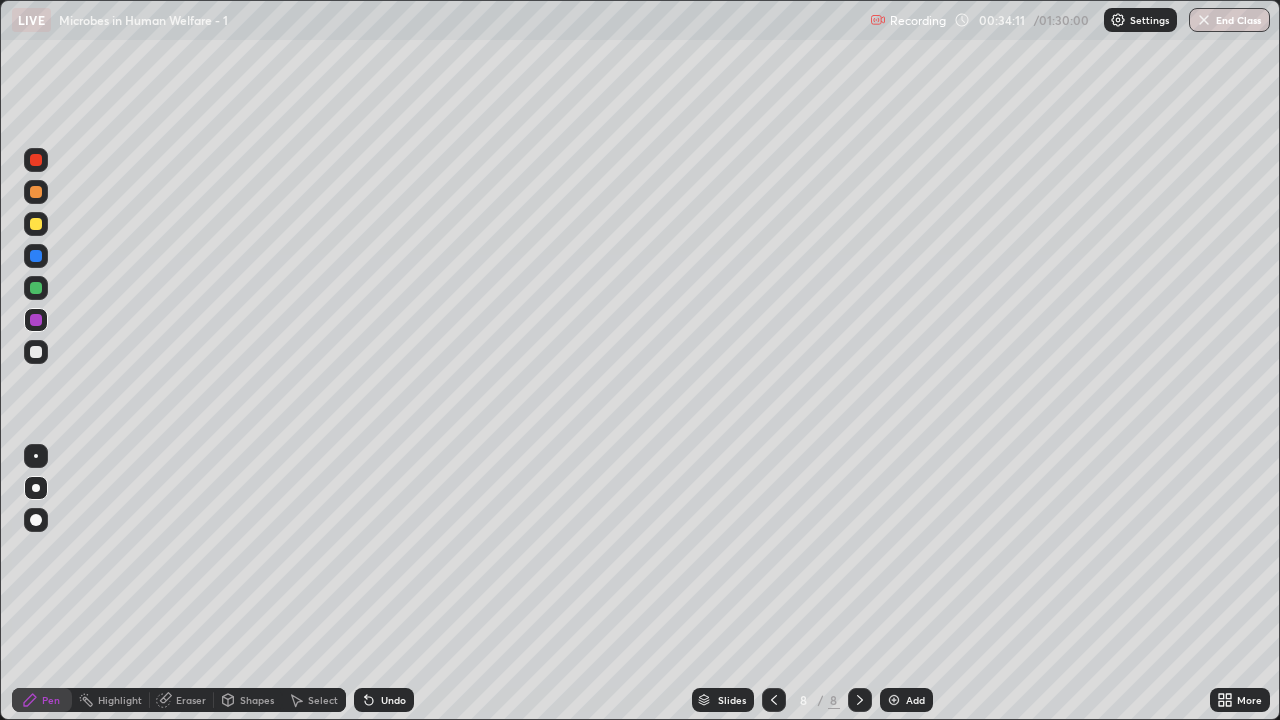 click at bounding box center [36, 352] 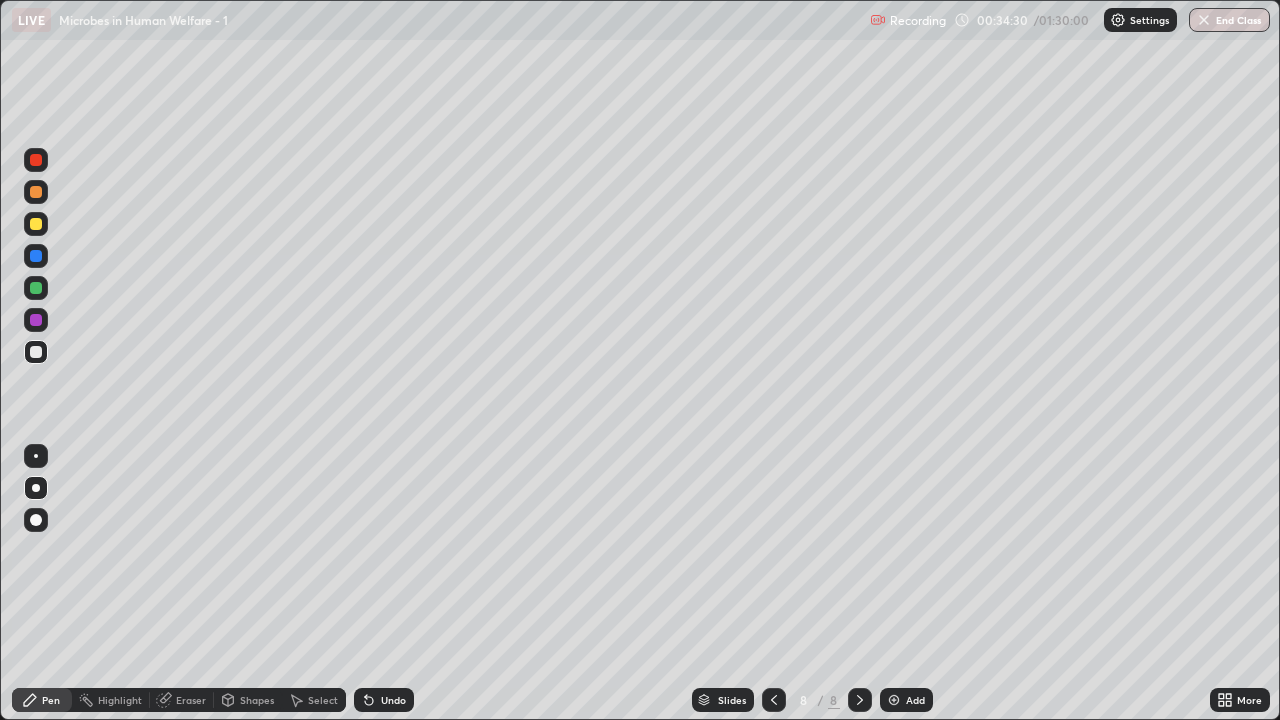 click on "Shapes" at bounding box center (257, 700) 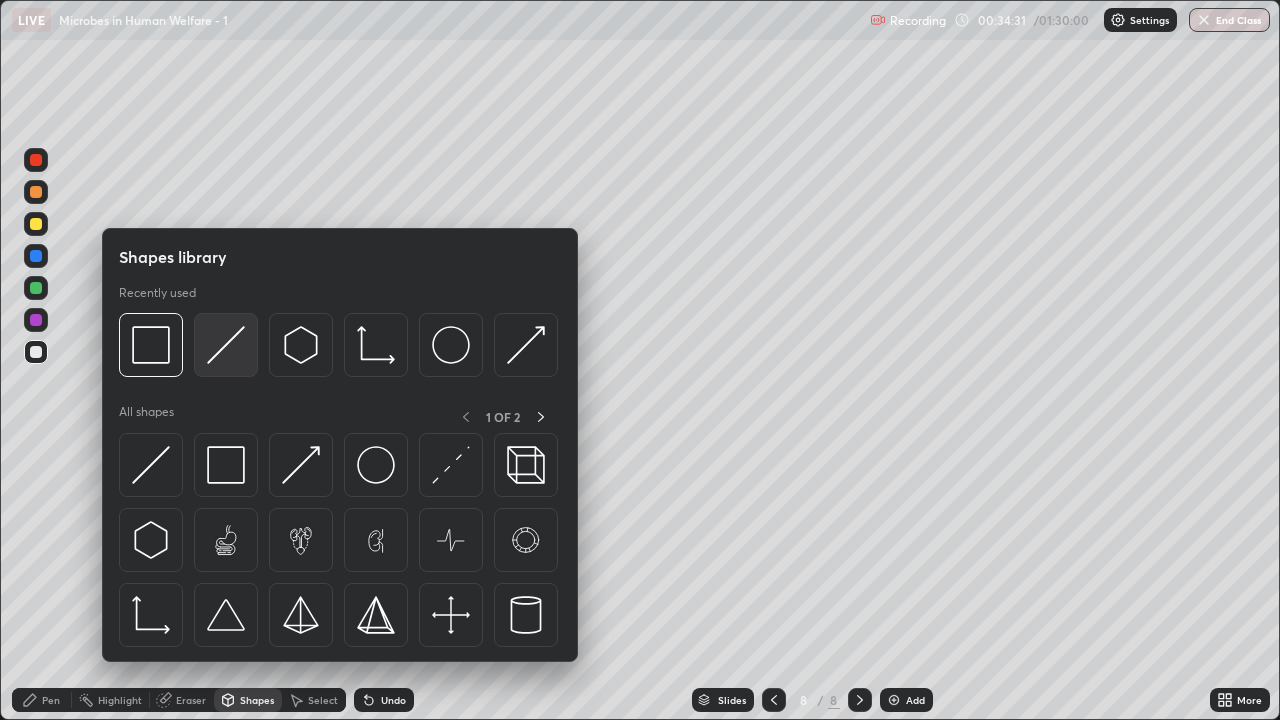 click at bounding box center (226, 345) 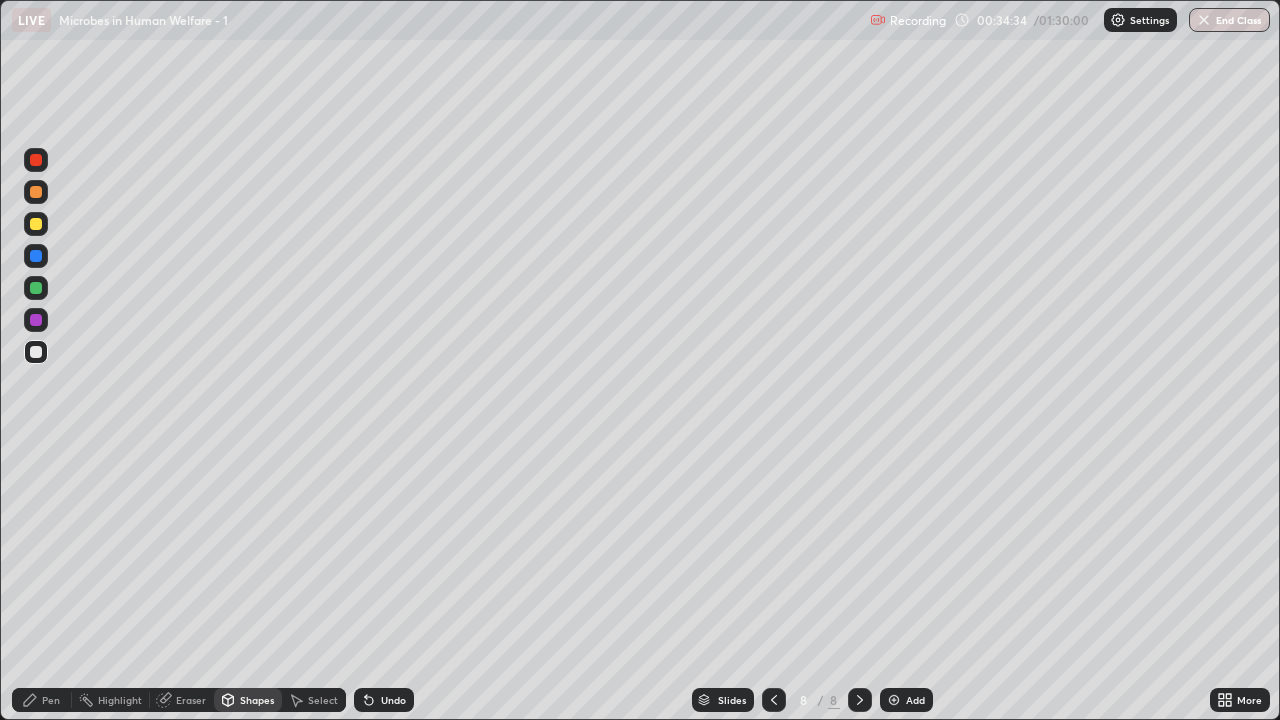 click at bounding box center [36, 160] 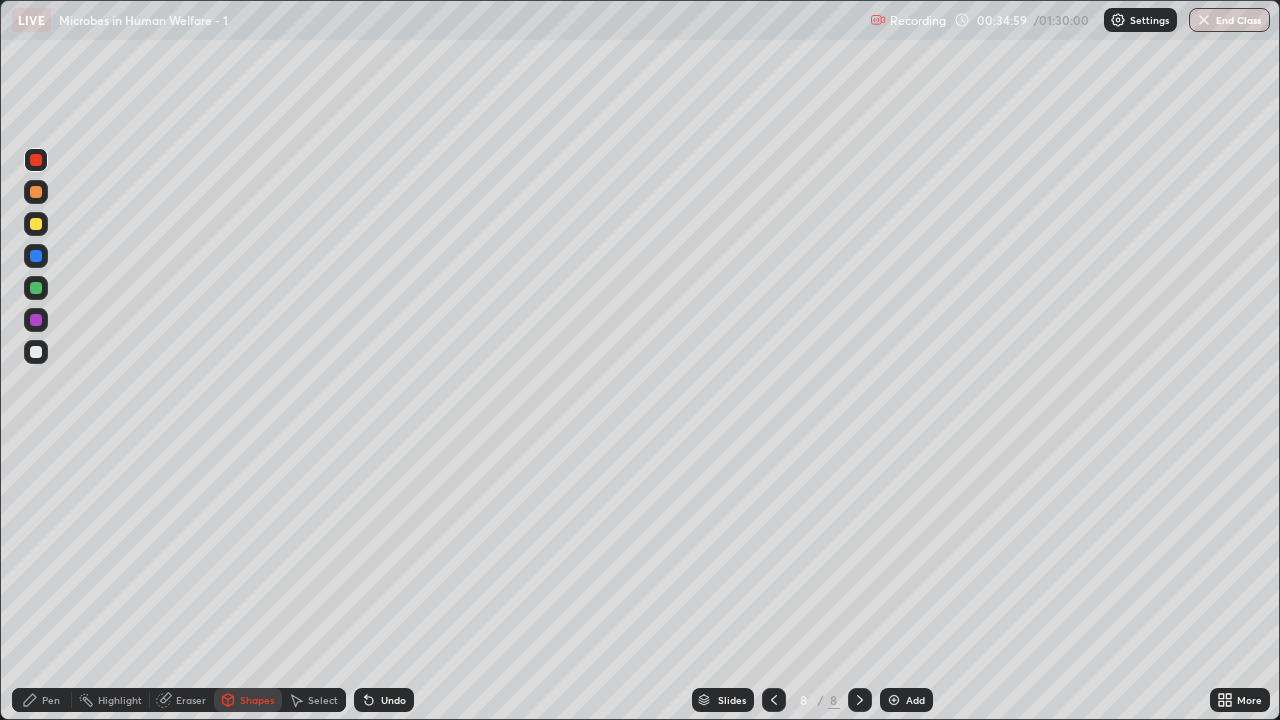 click on "Pen" at bounding box center [42, 700] 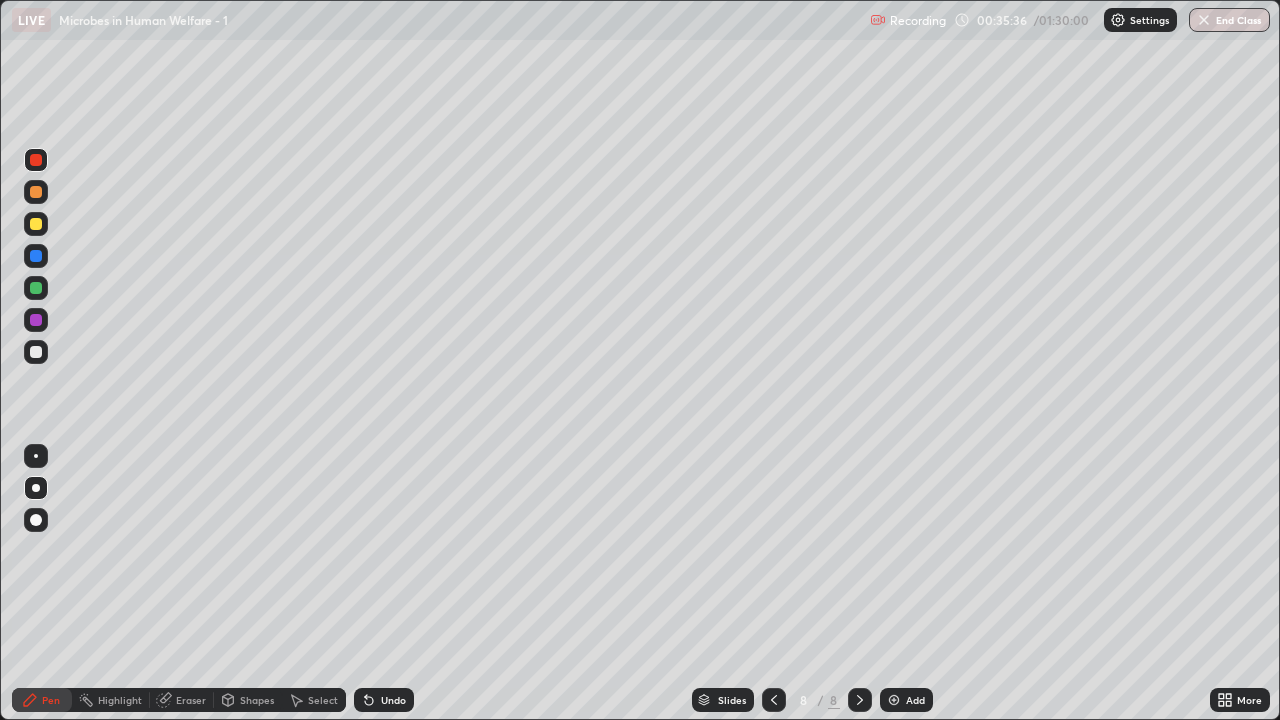 click at bounding box center [36, 352] 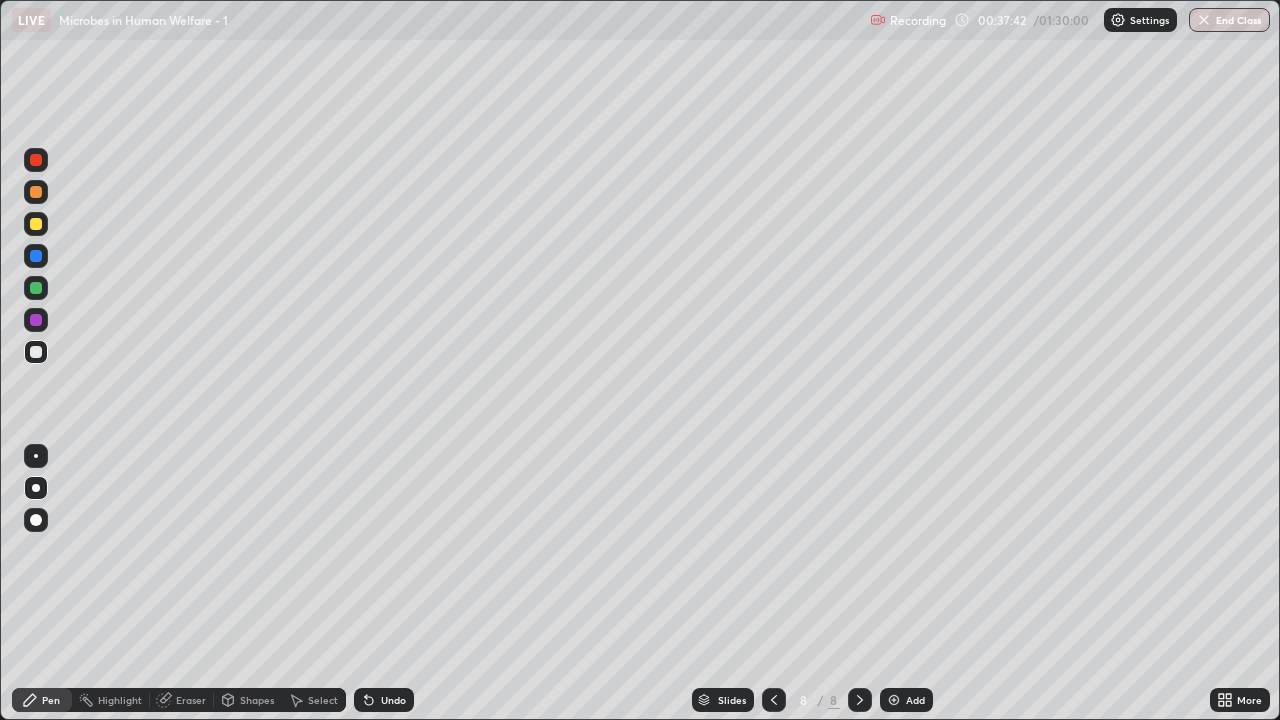 click on "Add" at bounding box center [915, 700] 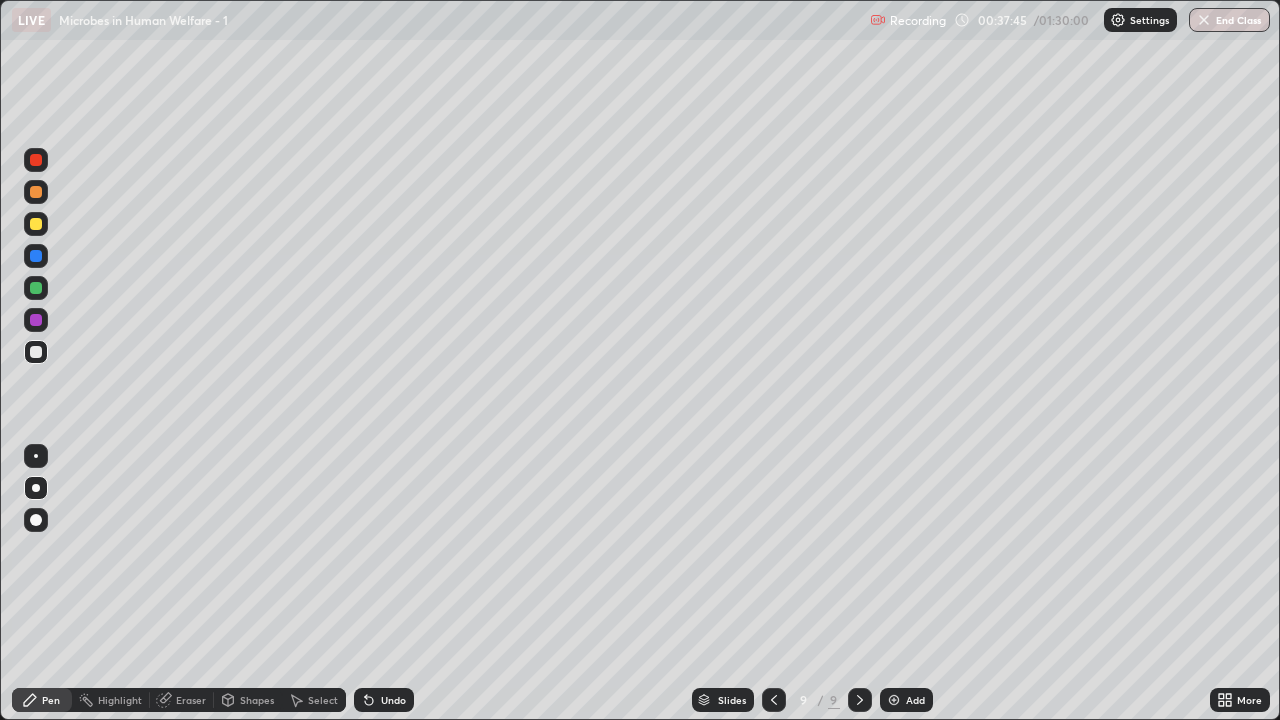 click on "Shapes" at bounding box center (248, 700) 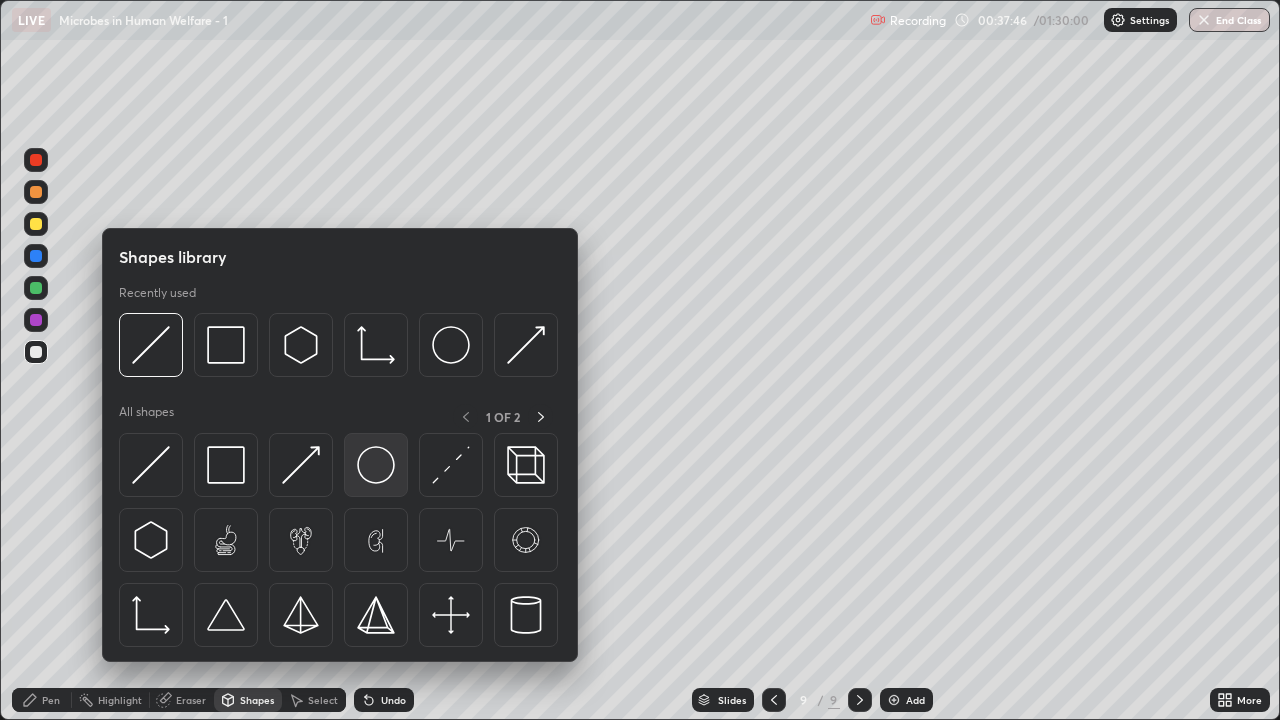 click at bounding box center (376, 465) 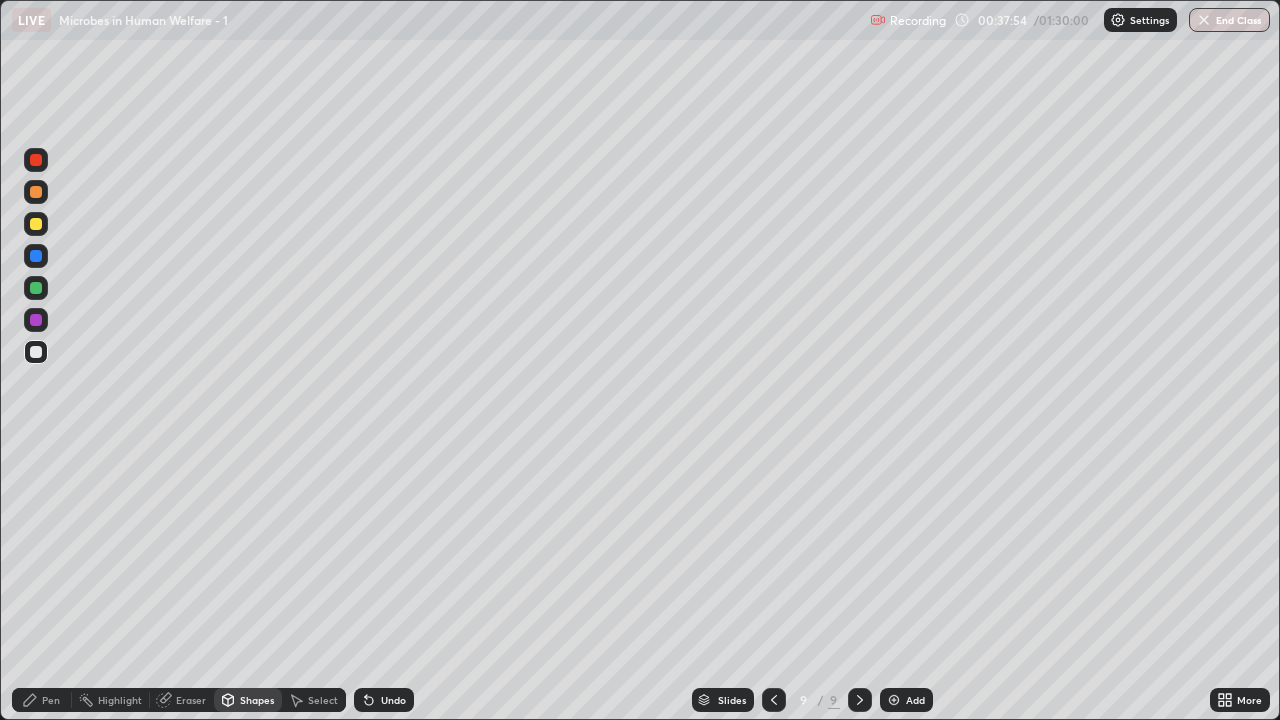 click 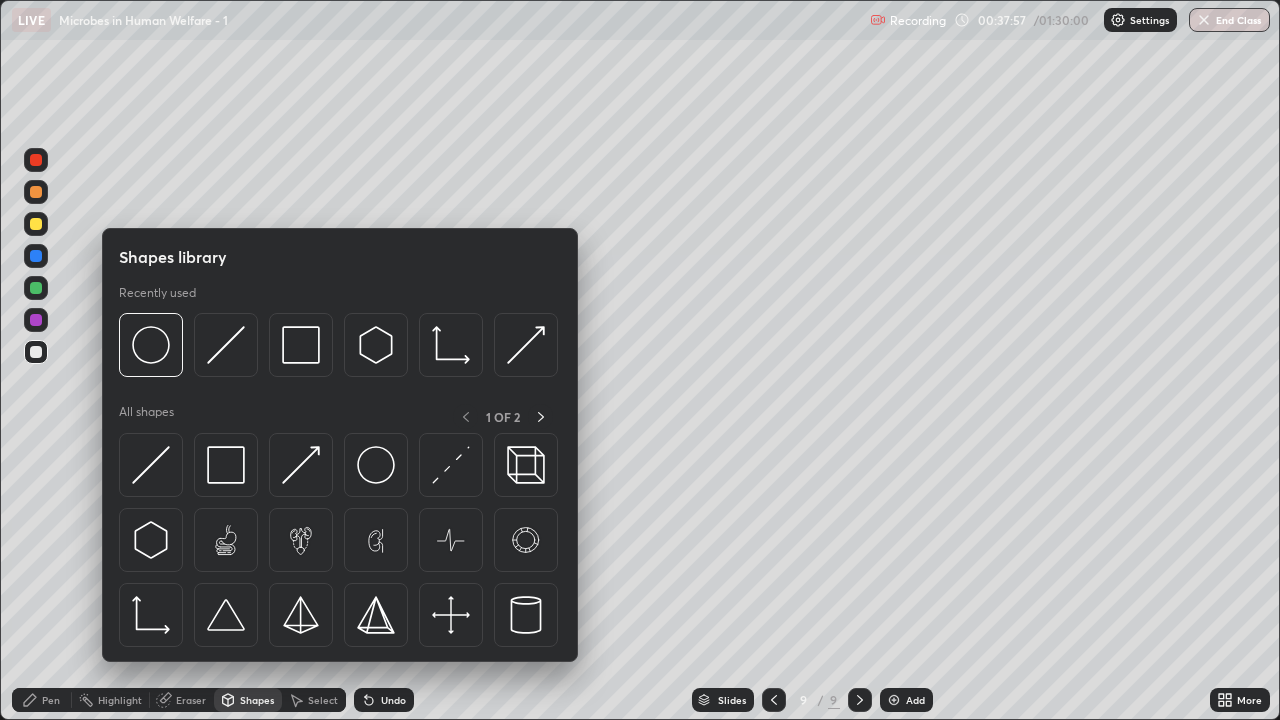 click on "Pen" at bounding box center [51, 700] 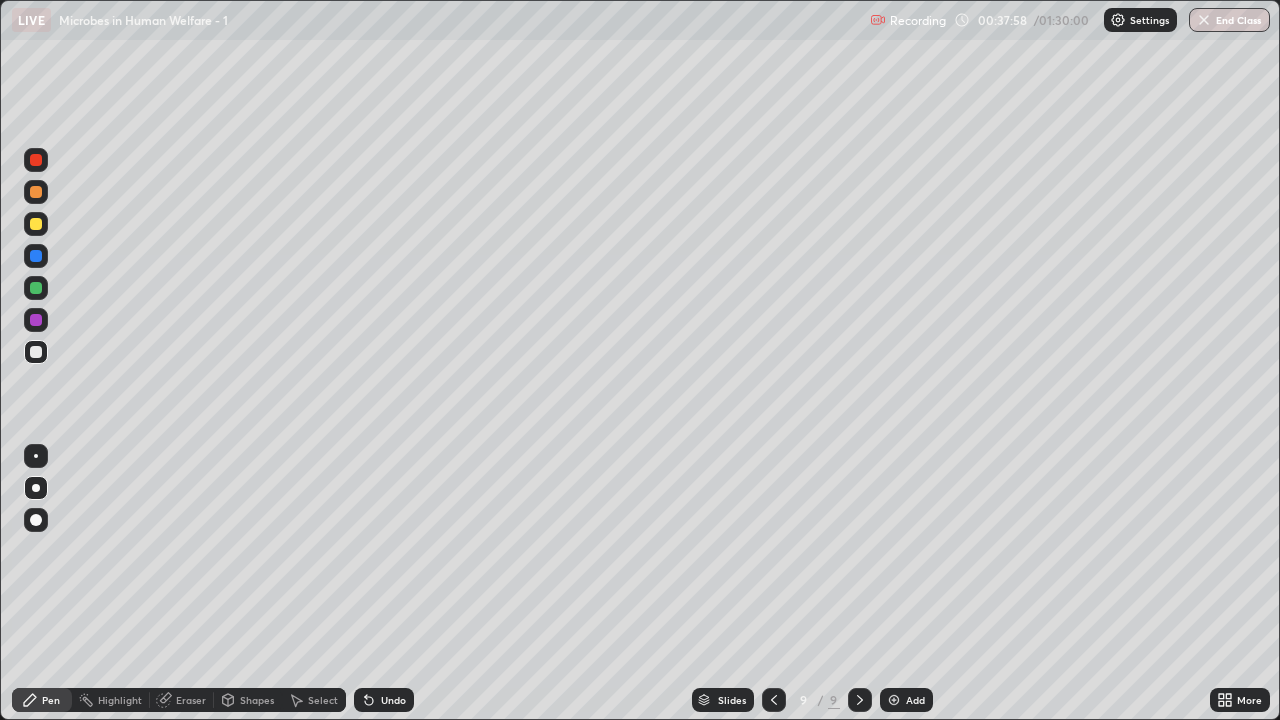click on "Shapes" at bounding box center [257, 700] 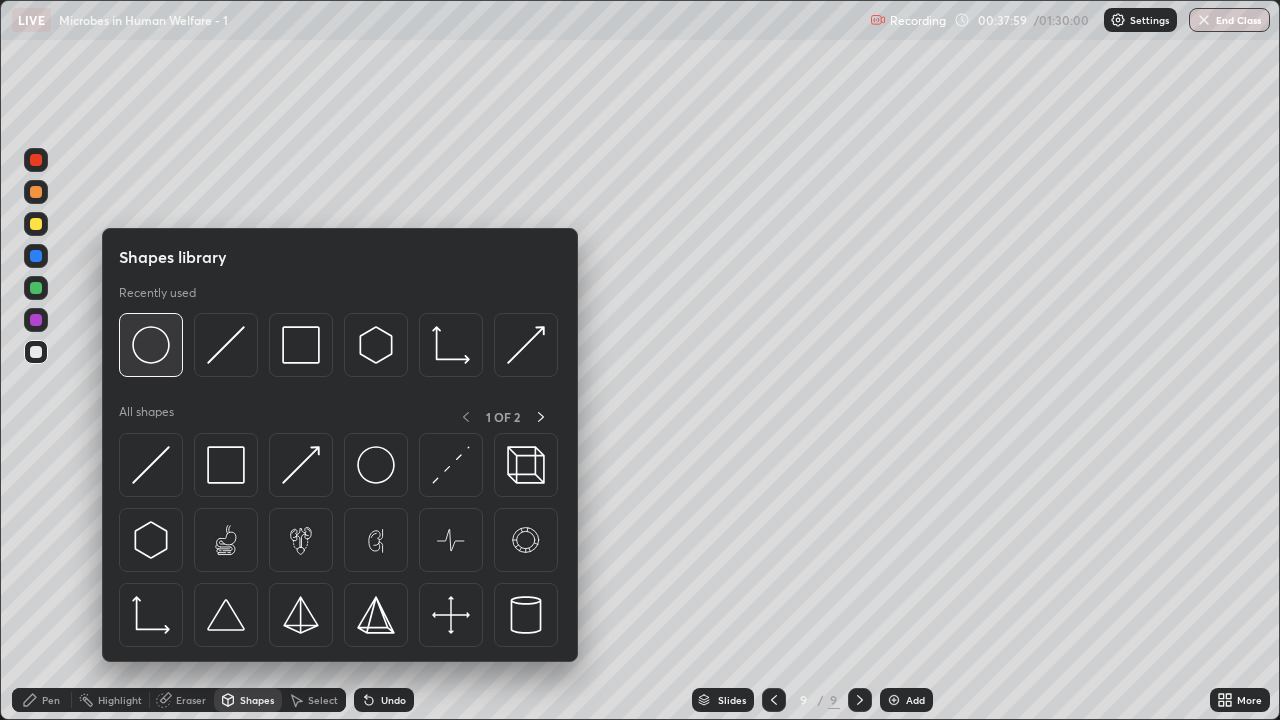 click at bounding box center [151, 345] 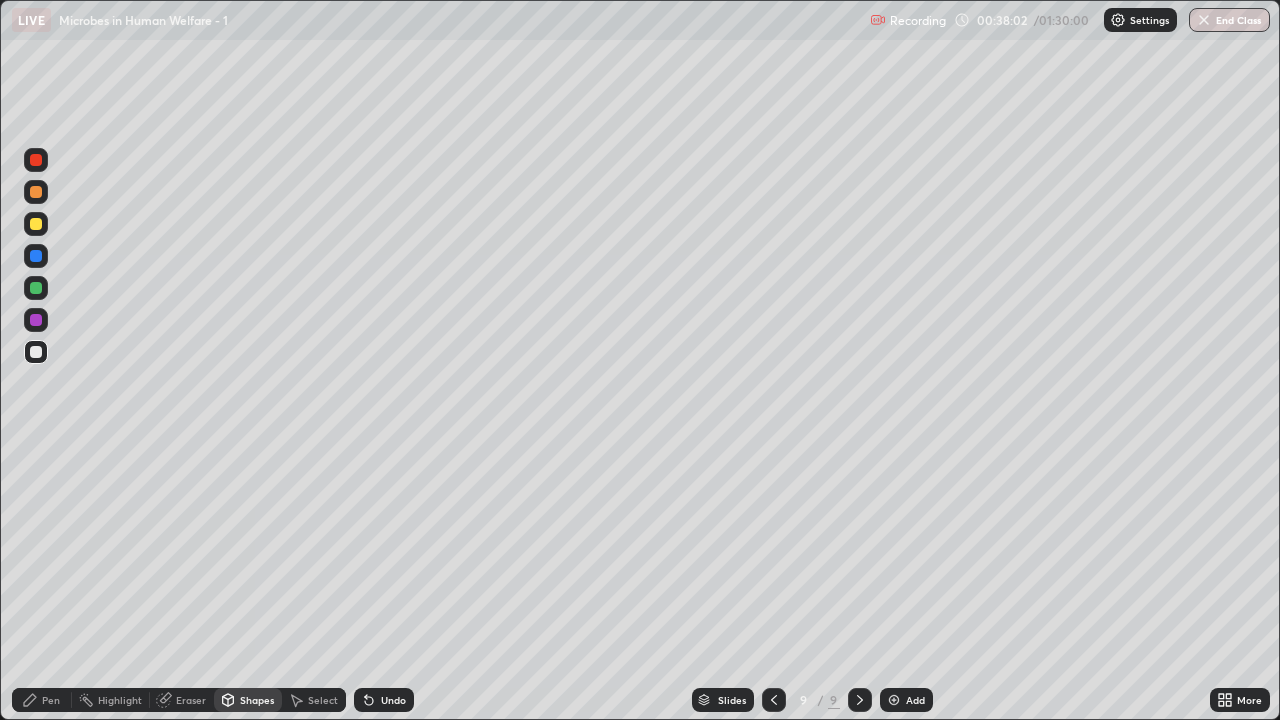 click on "Pen" at bounding box center (51, 700) 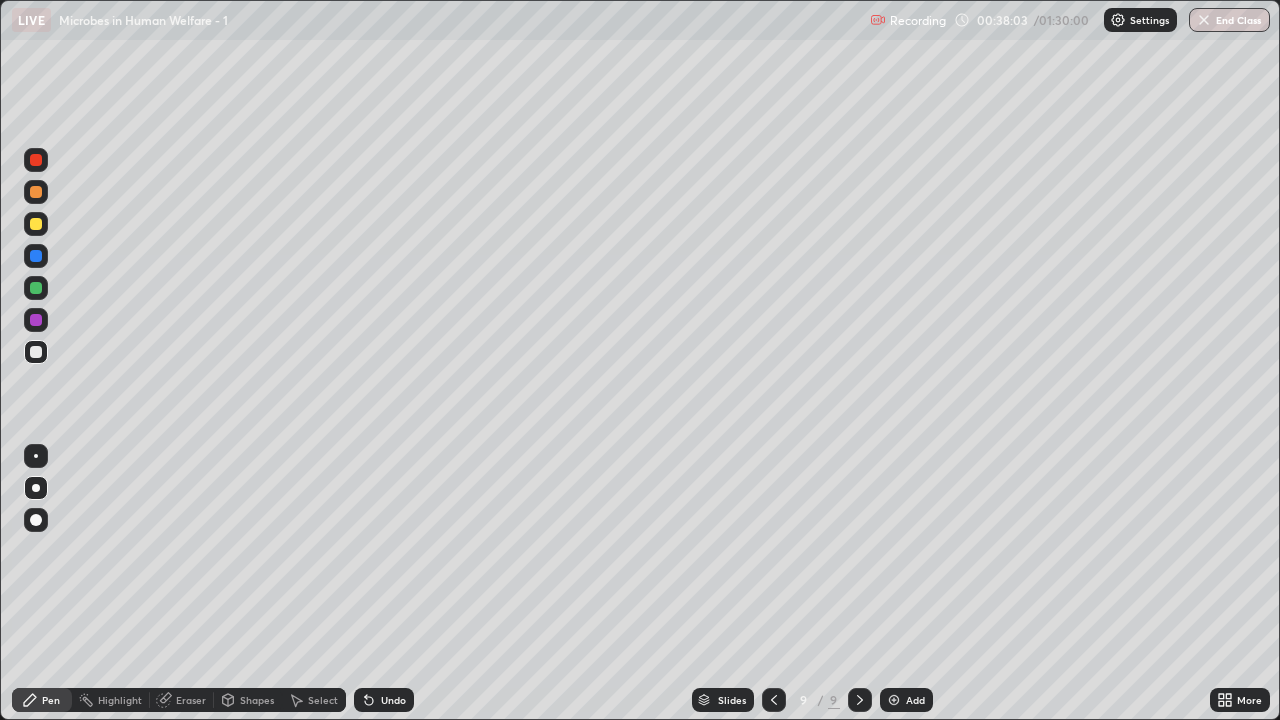 click on "Shapes" at bounding box center [248, 700] 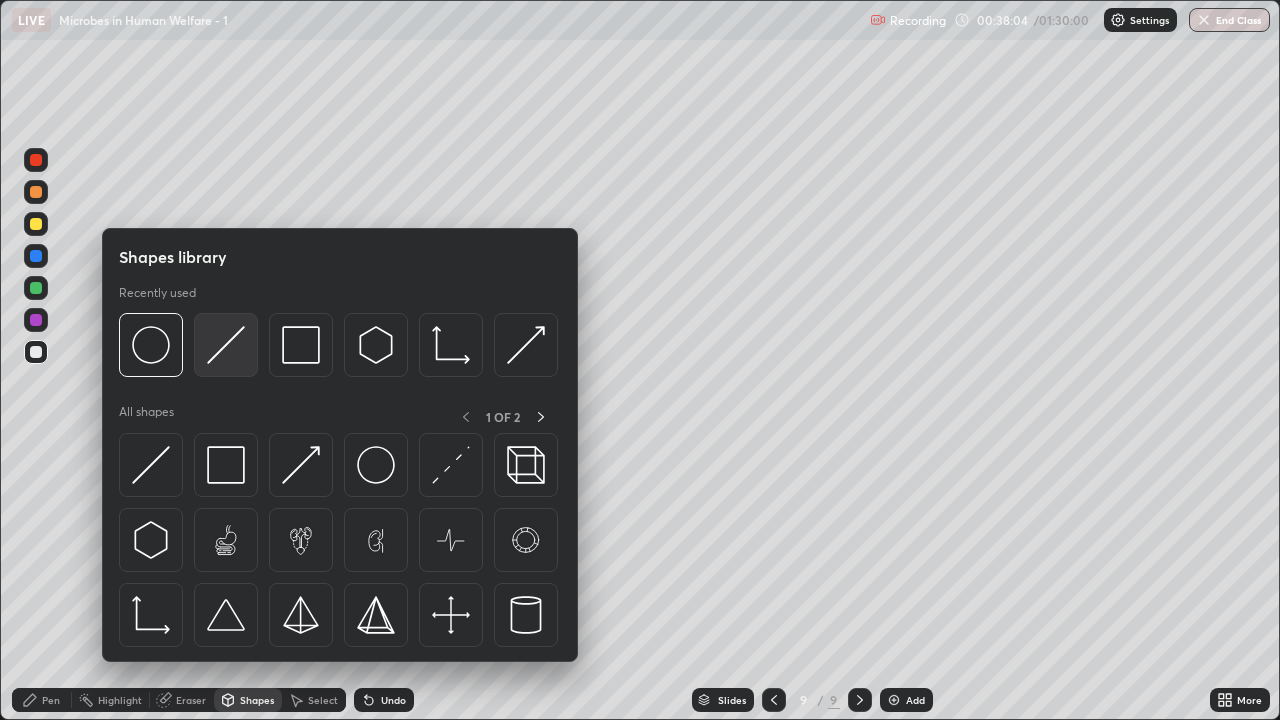 click at bounding box center (226, 345) 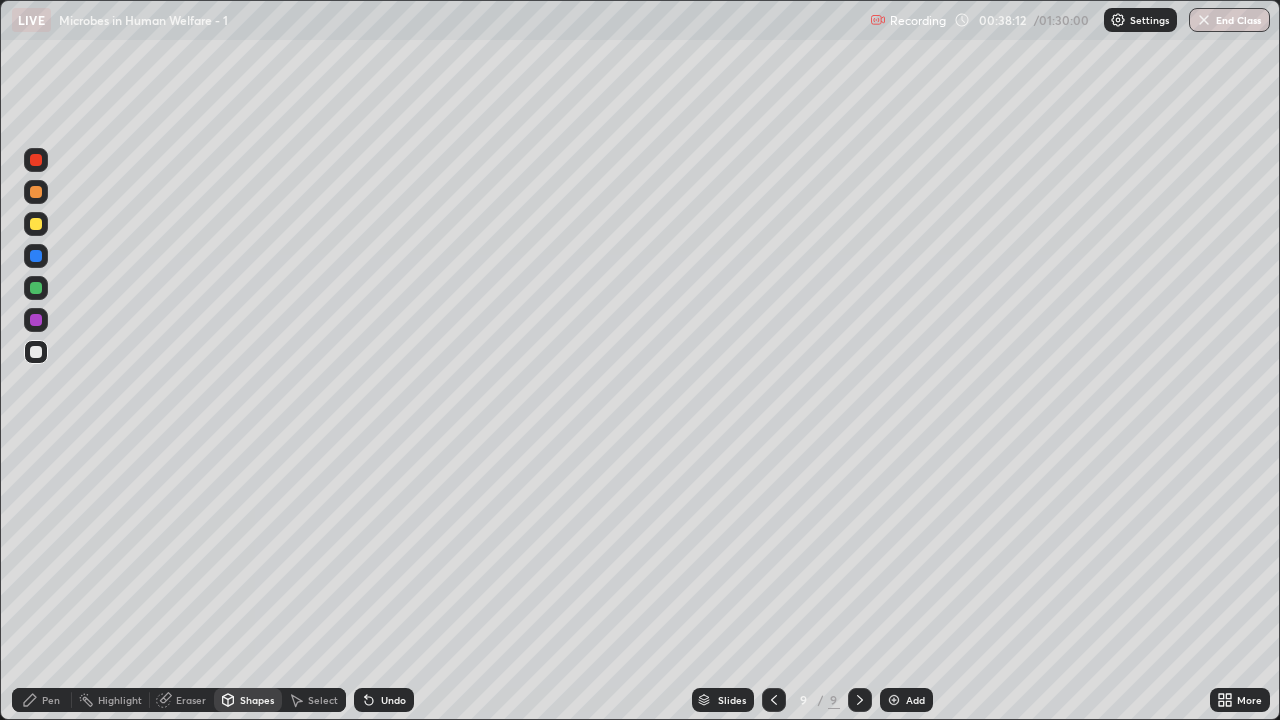 click on "Pen" at bounding box center (51, 700) 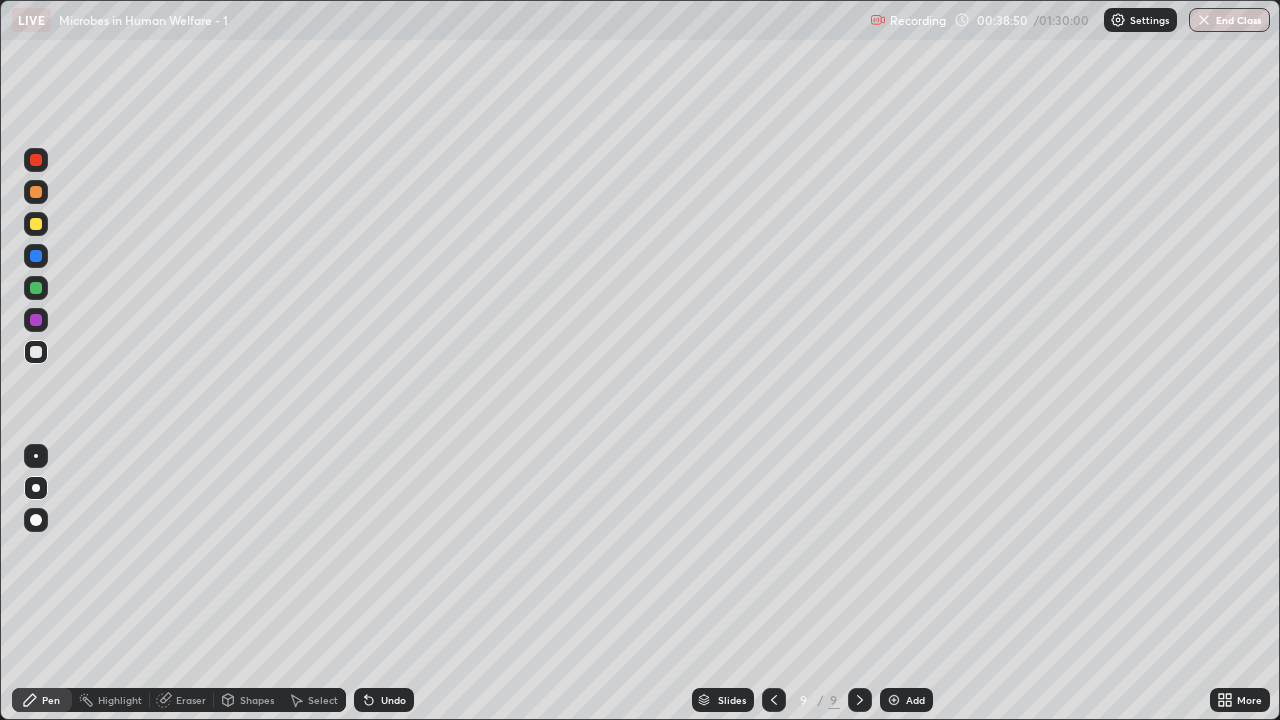 click at bounding box center [36, 520] 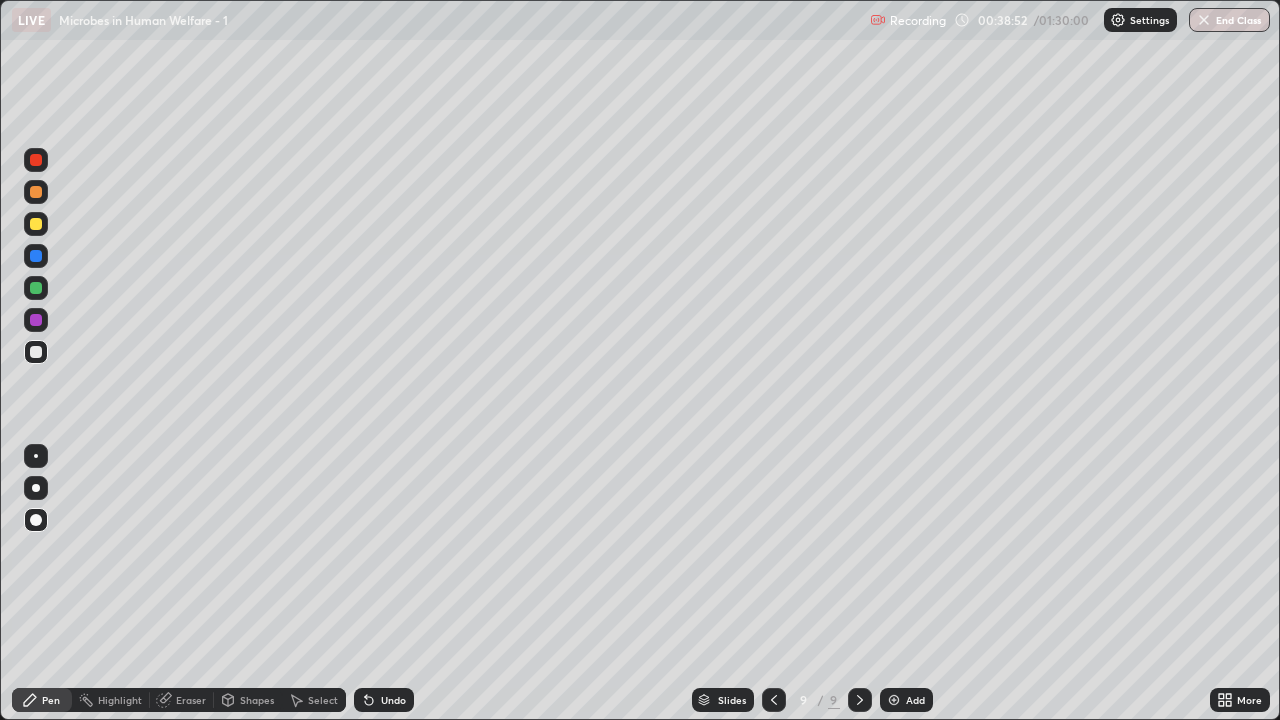 click at bounding box center (36, 224) 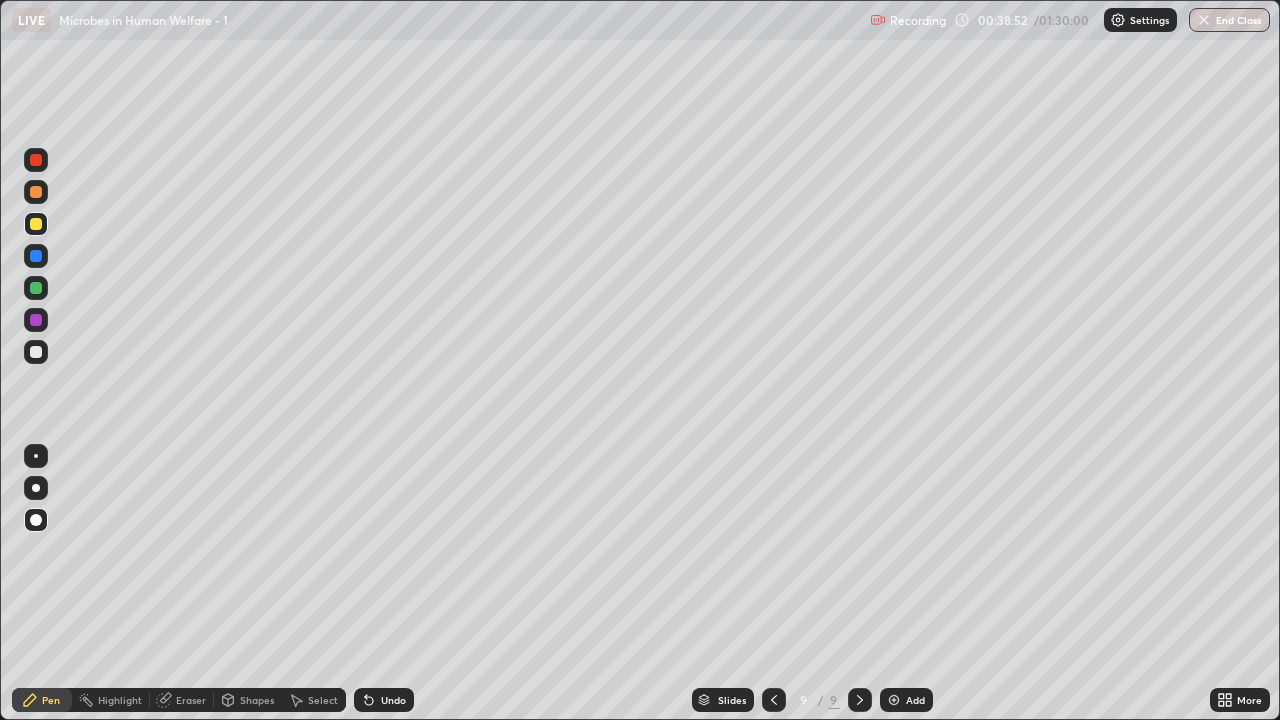 click at bounding box center [36, 192] 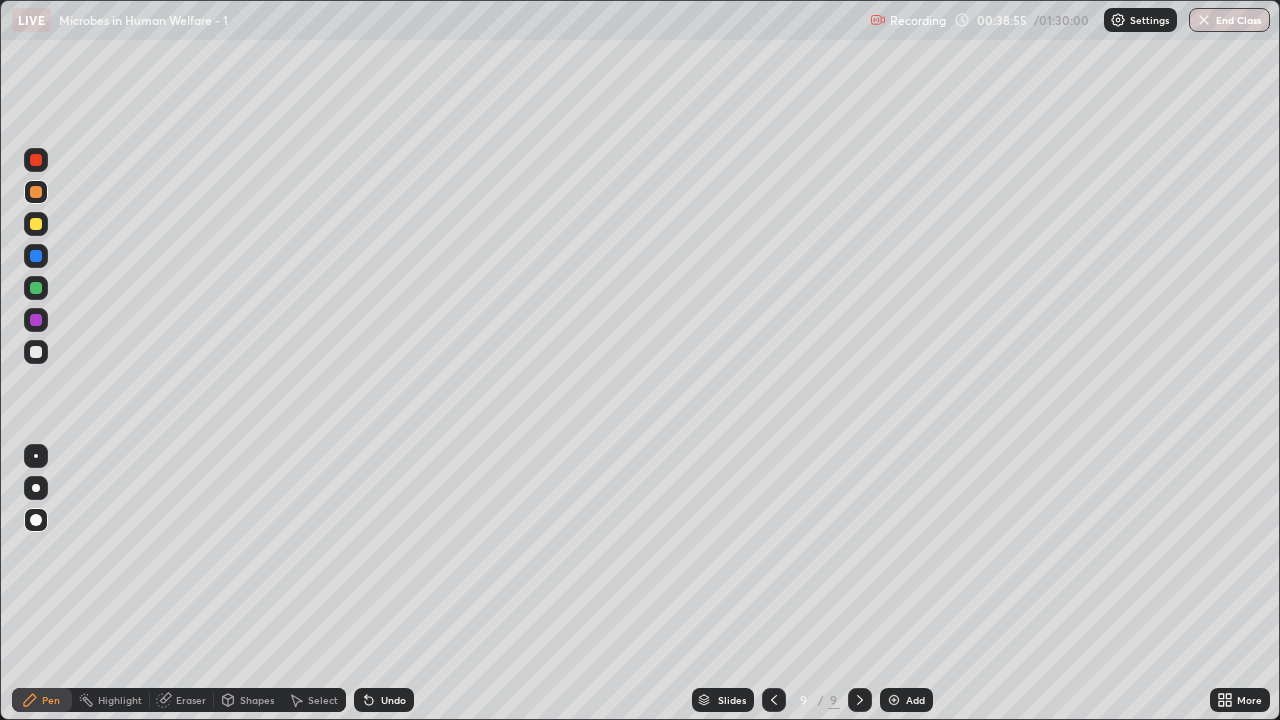 click on "Undo" at bounding box center [393, 700] 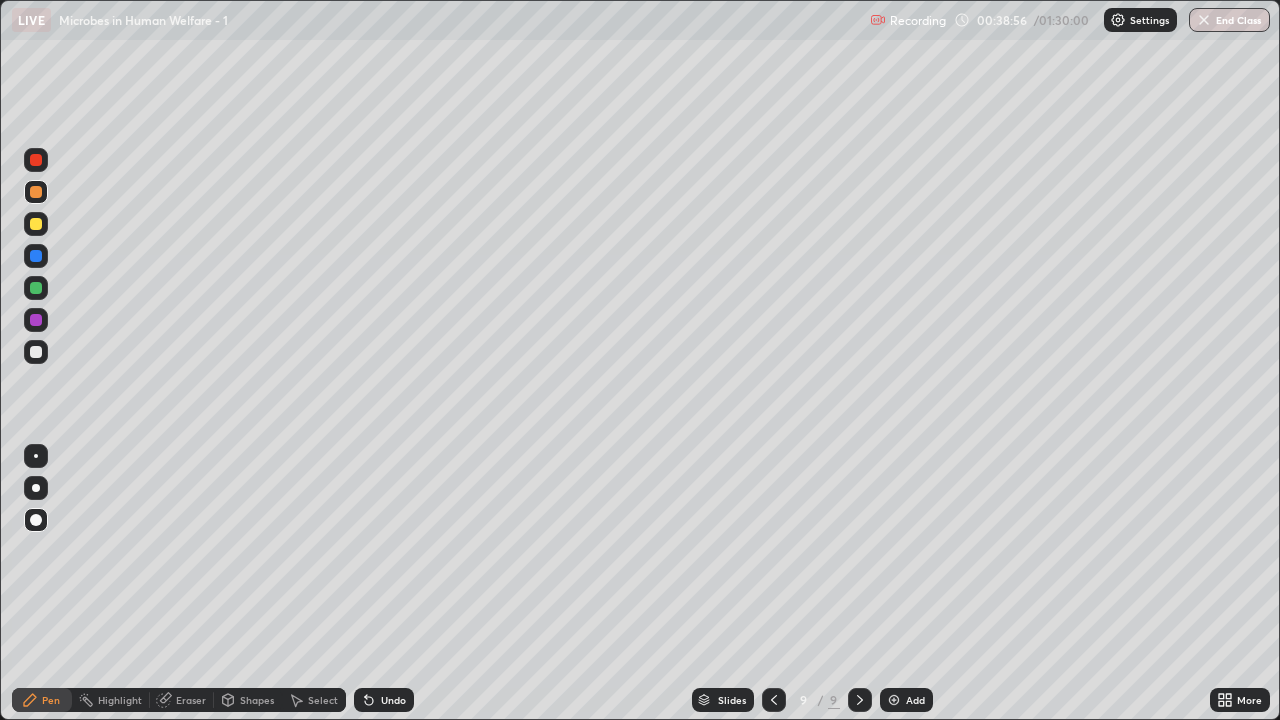 click on "Highlight" at bounding box center [120, 700] 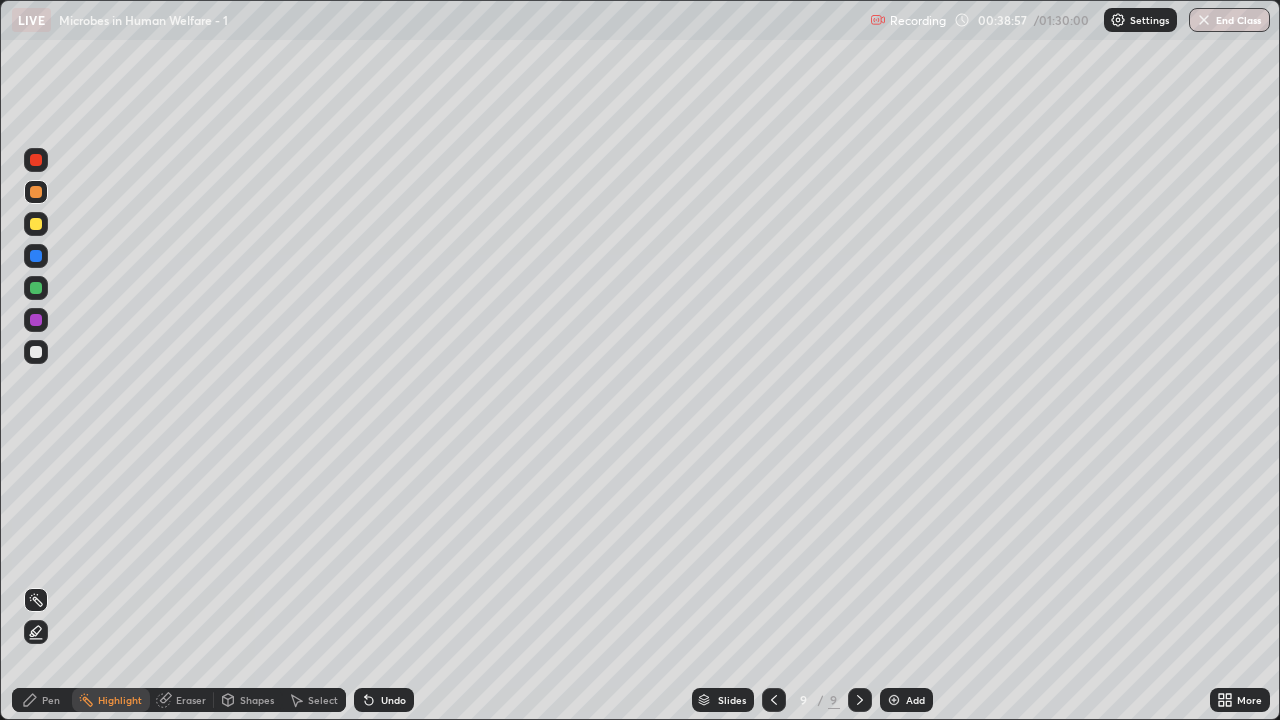 click 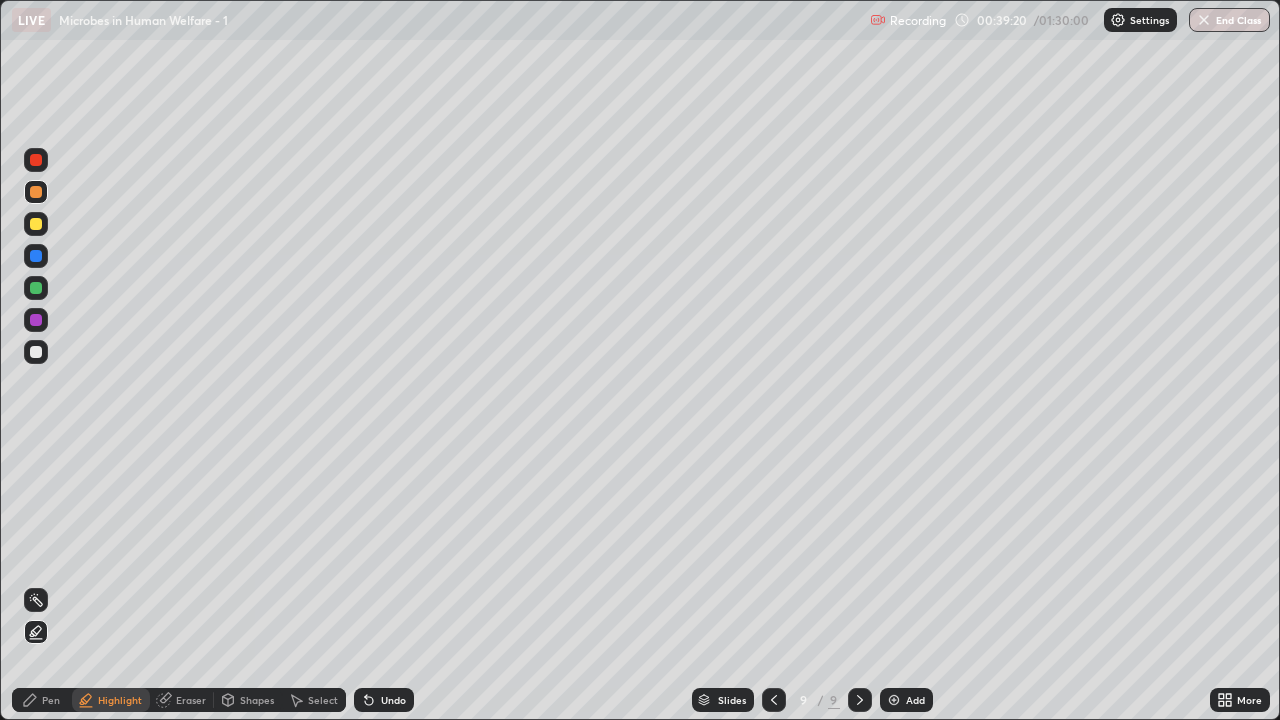 click on "Pen" at bounding box center [51, 700] 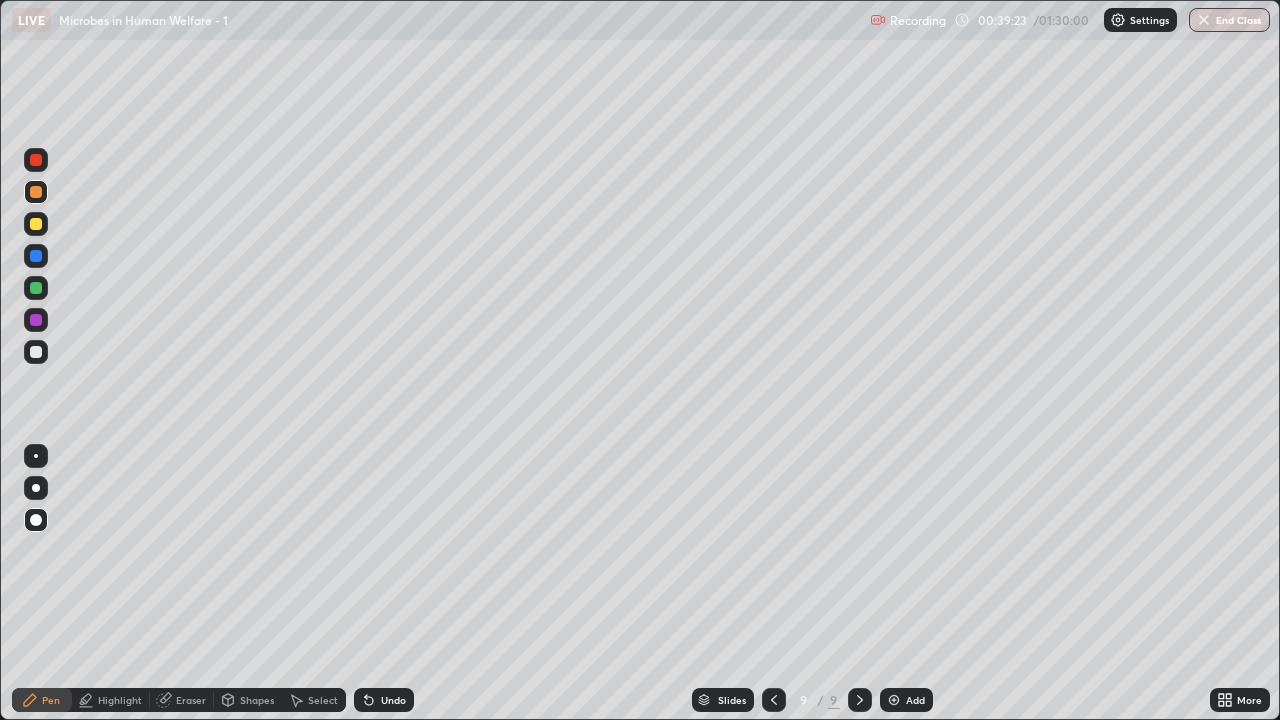 click at bounding box center [36, 320] 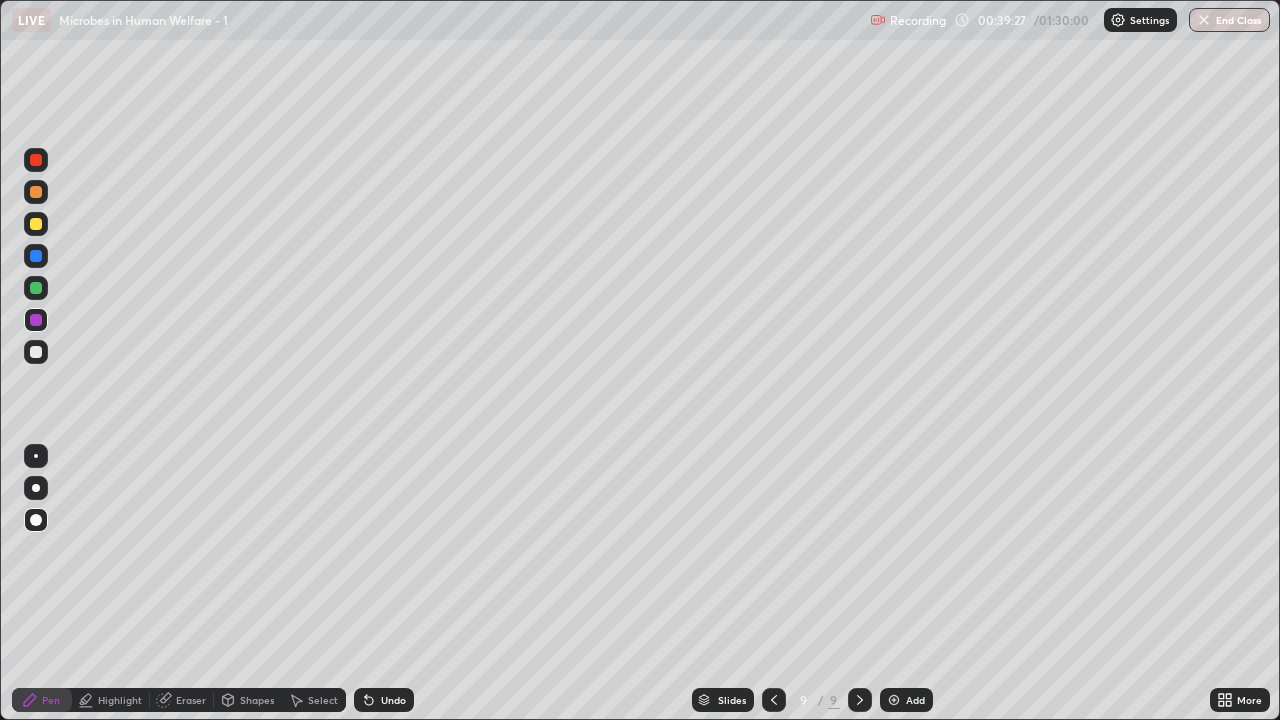 click on "Highlight" at bounding box center [120, 700] 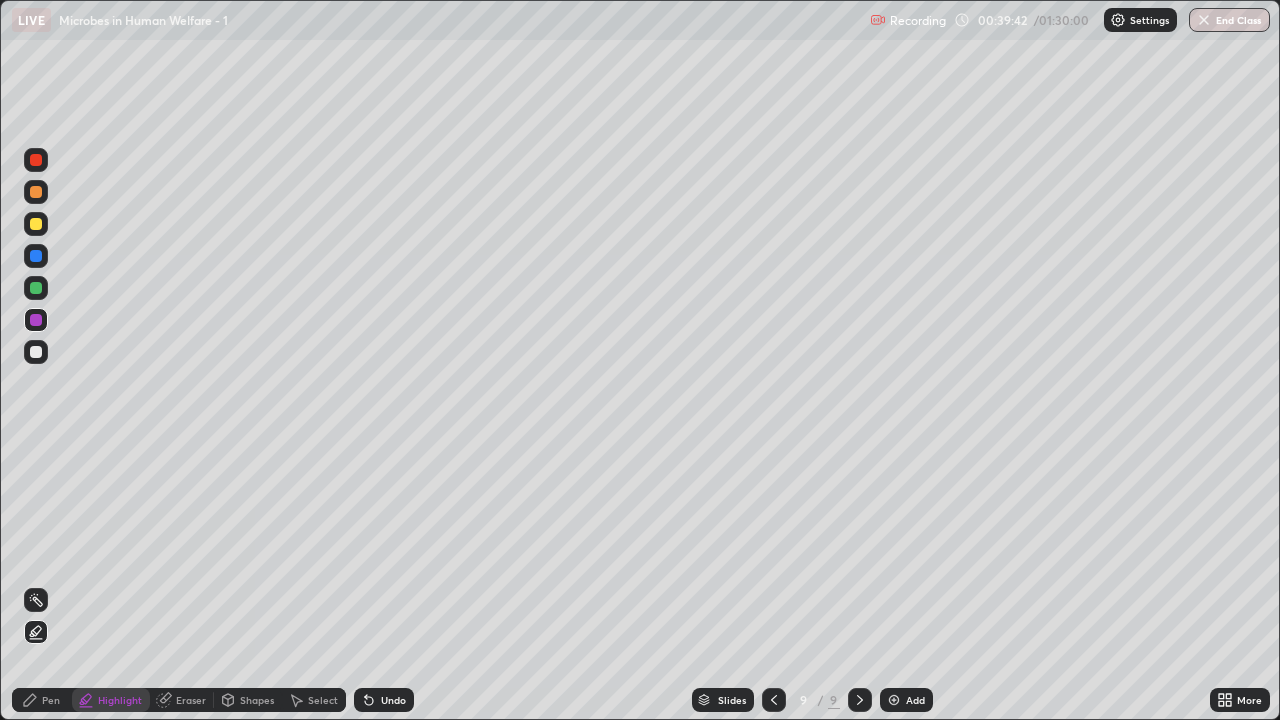 click 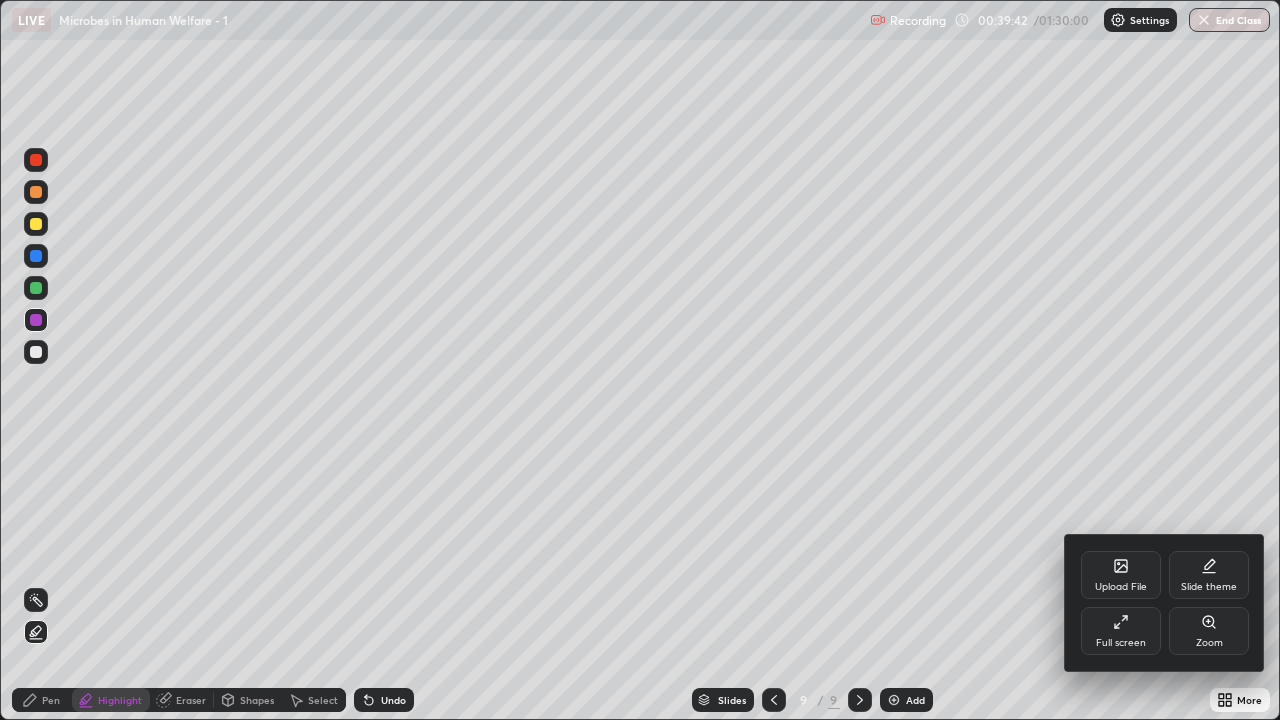 click on "Full screen" at bounding box center [1121, 631] 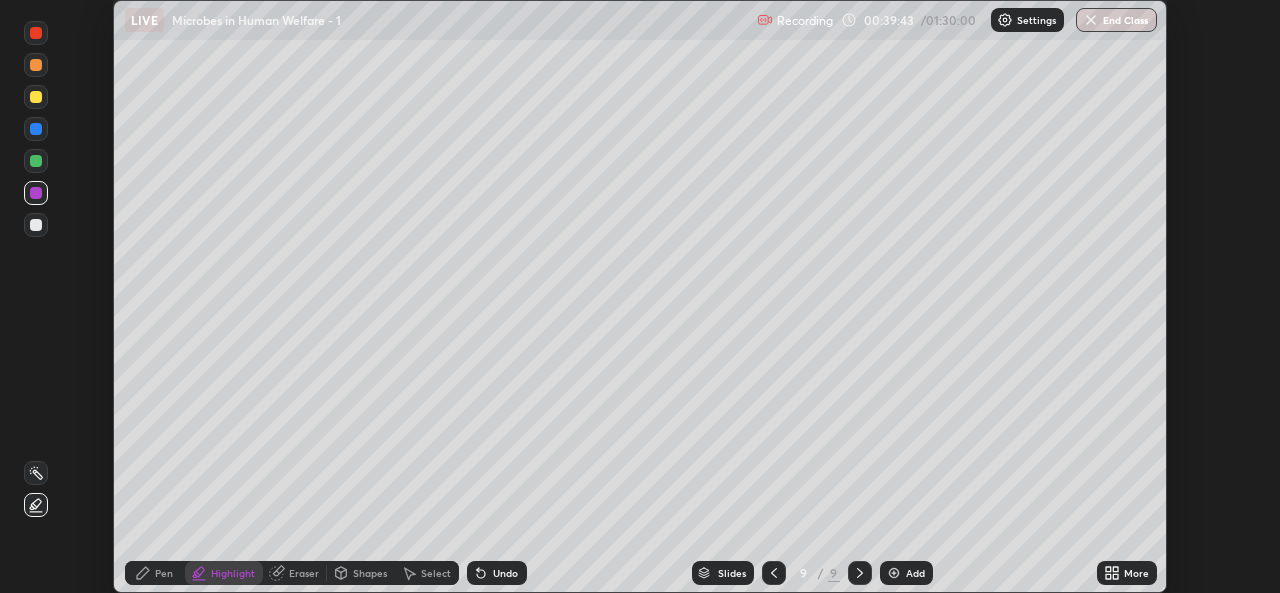 scroll, scrollTop: 593, scrollLeft: 1280, axis: both 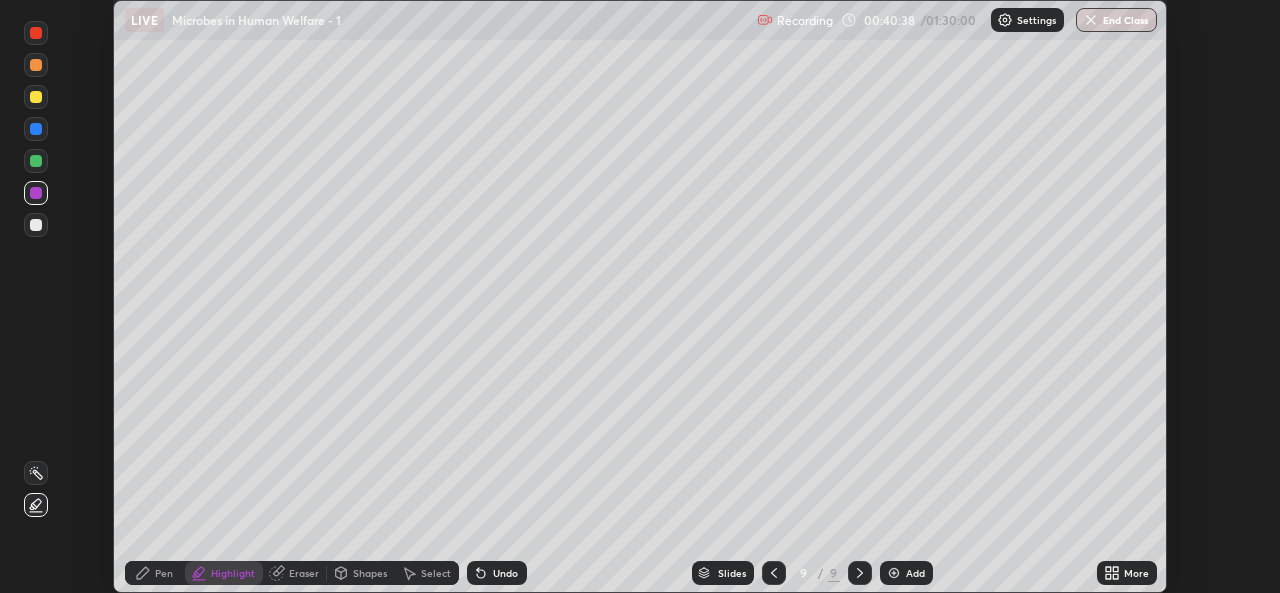 click 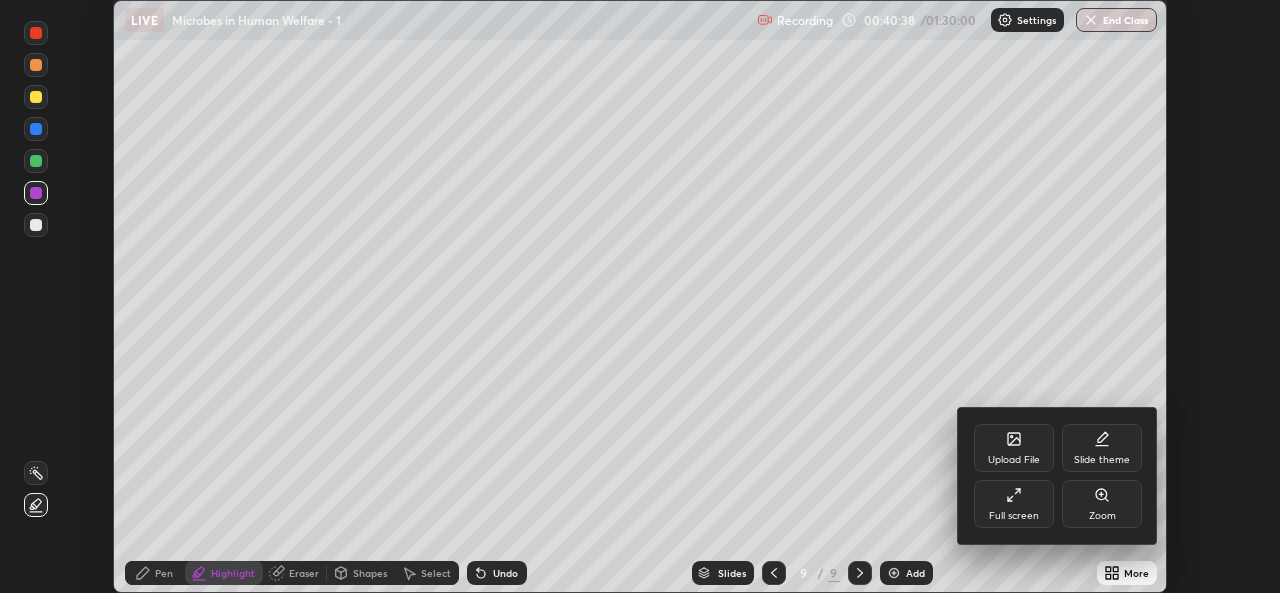 click on "Full screen" at bounding box center [1014, 504] 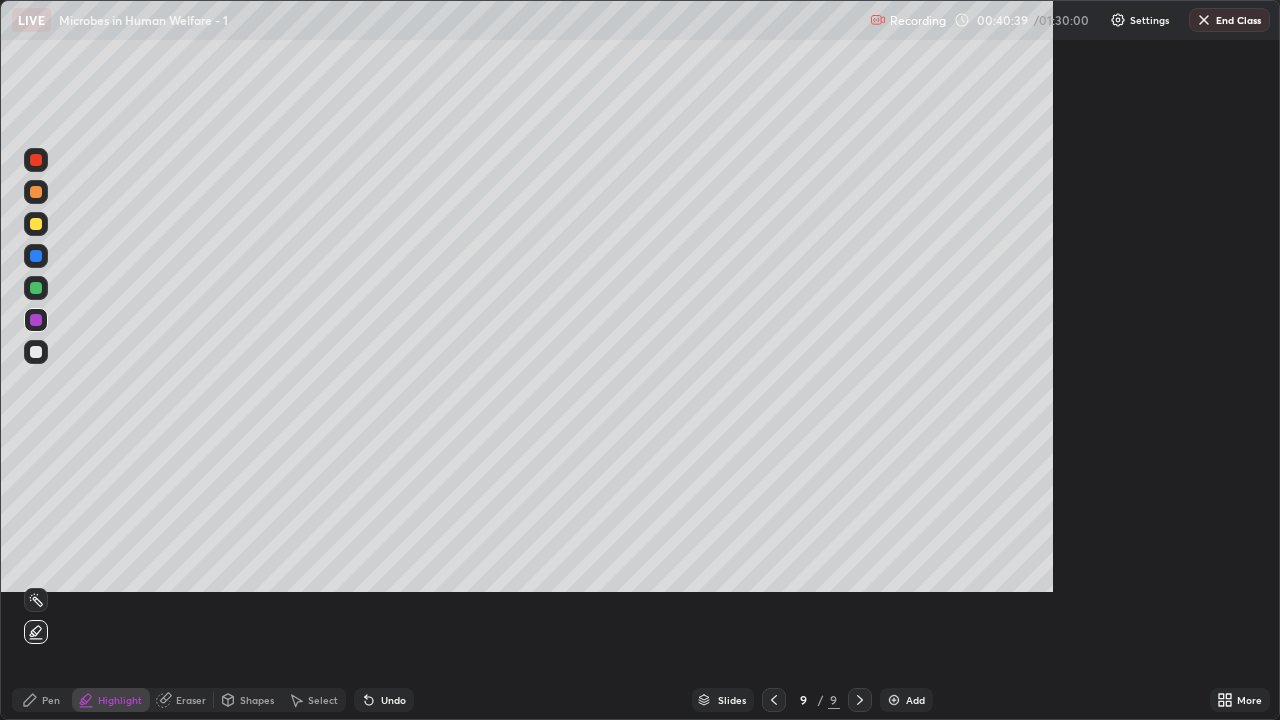 scroll, scrollTop: 99280, scrollLeft: 98720, axis: both 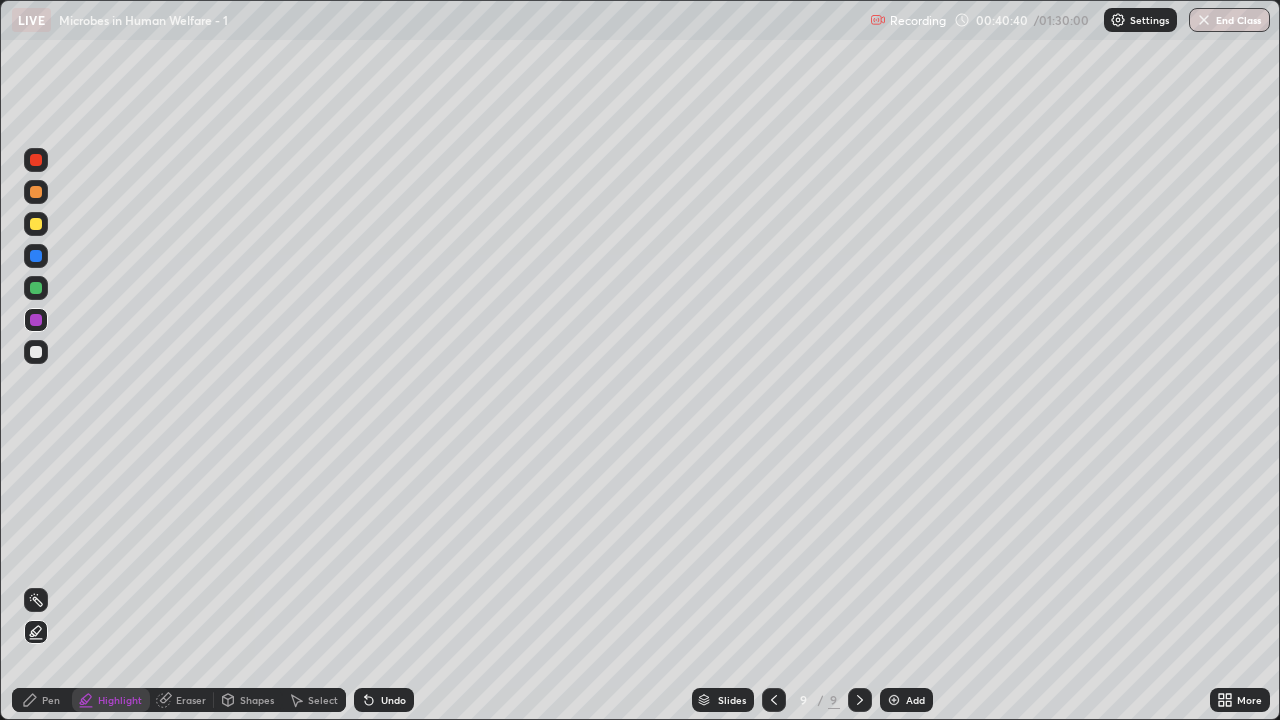 click on "Pen" at bounding box center [42, 700] 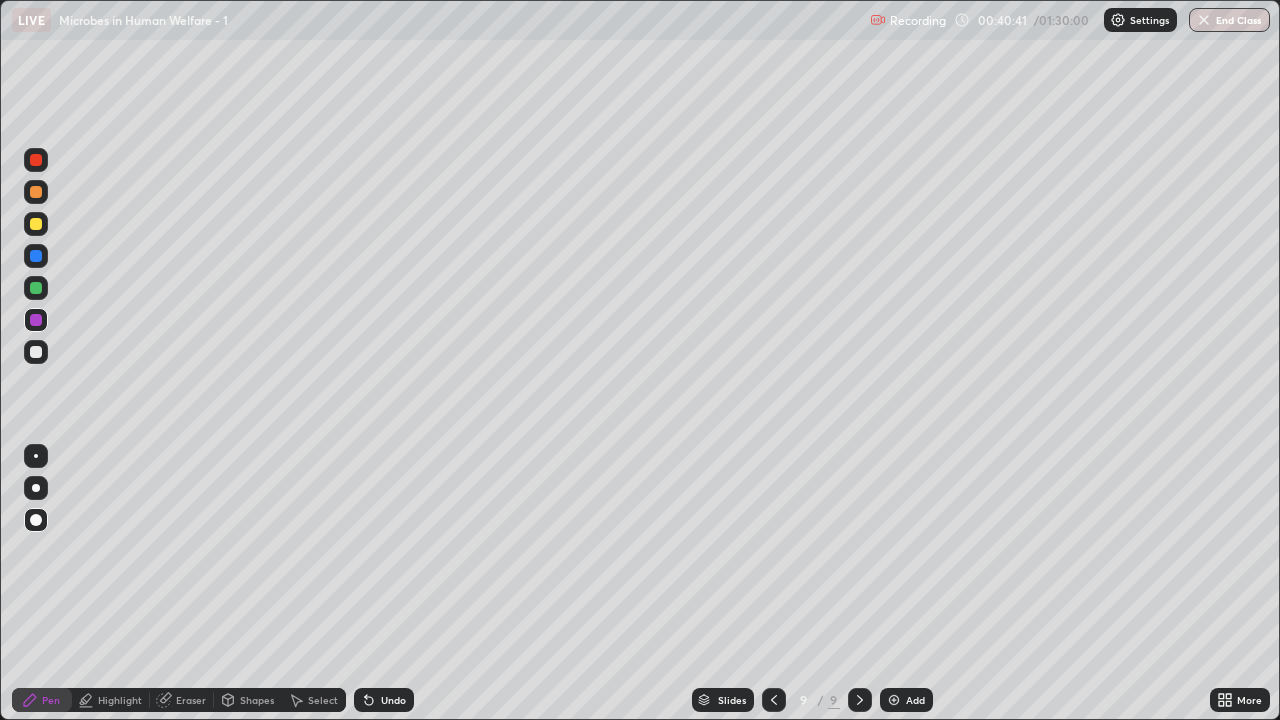 click at bounding box center (36, 488) 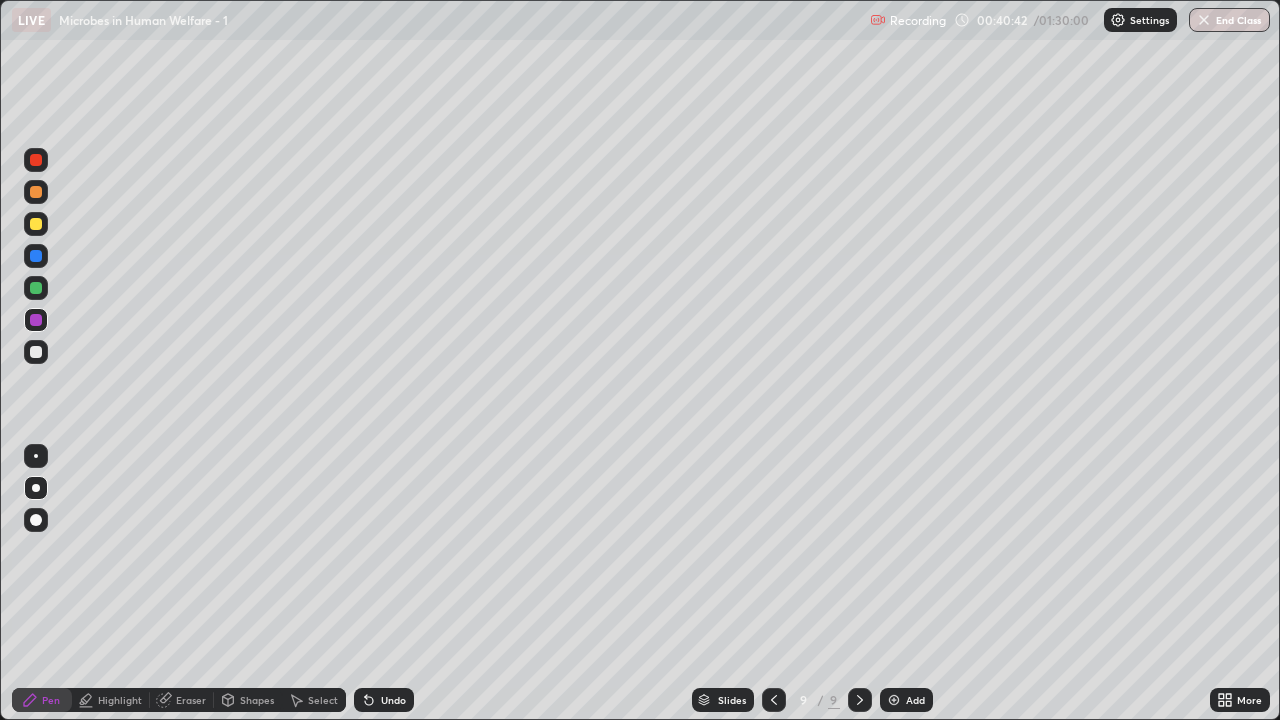 click at bounding box center (36, 352) 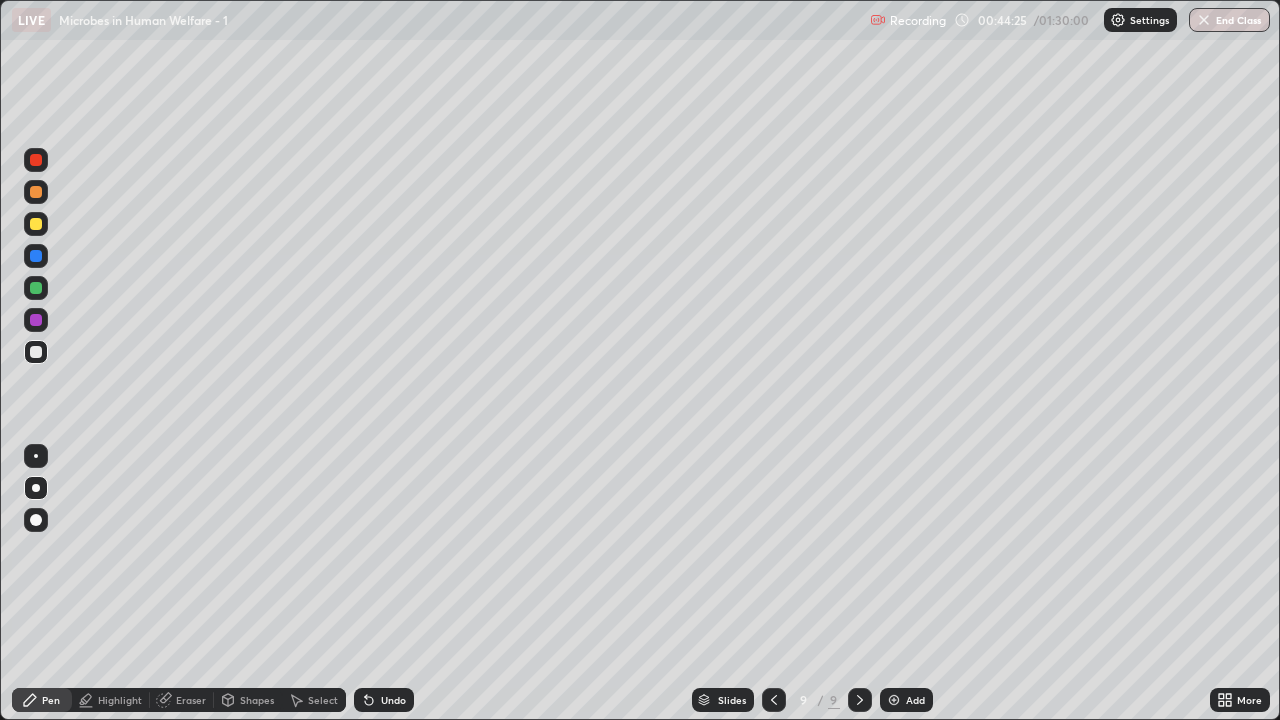 click on "Add" at bounding box center (906, 700) 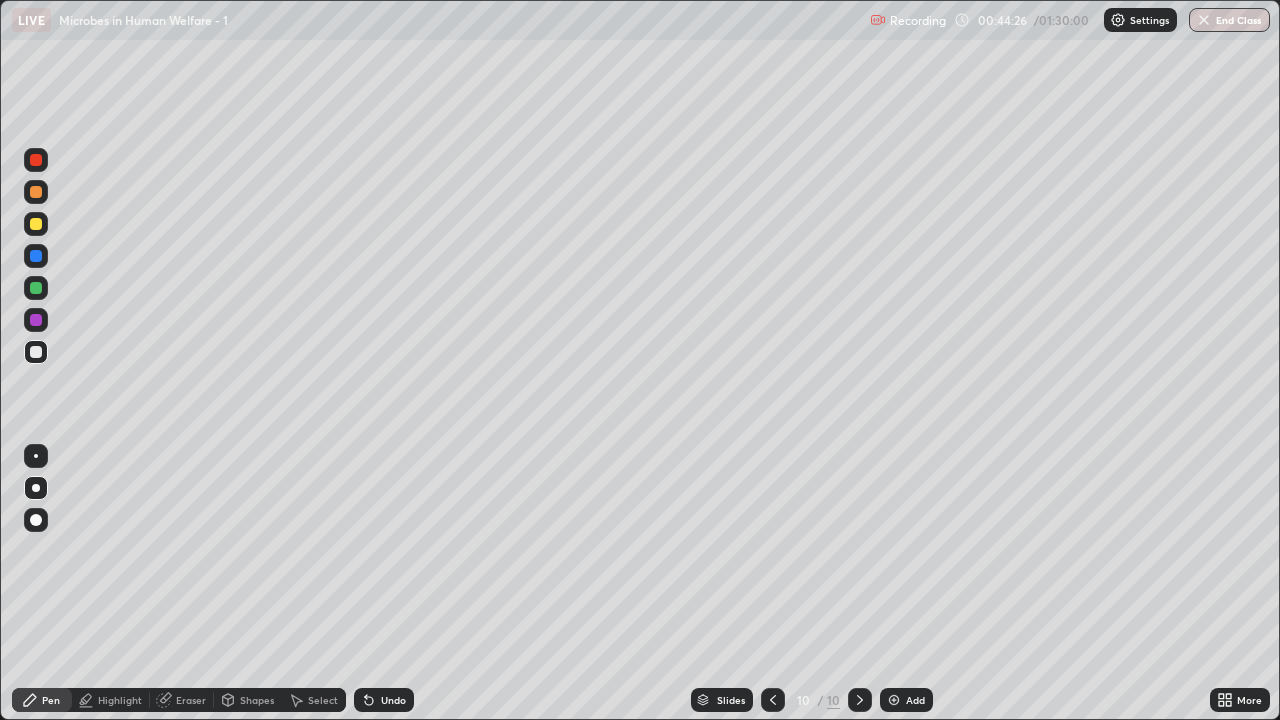 click on "Shapes" at bounding box center (257, 700) 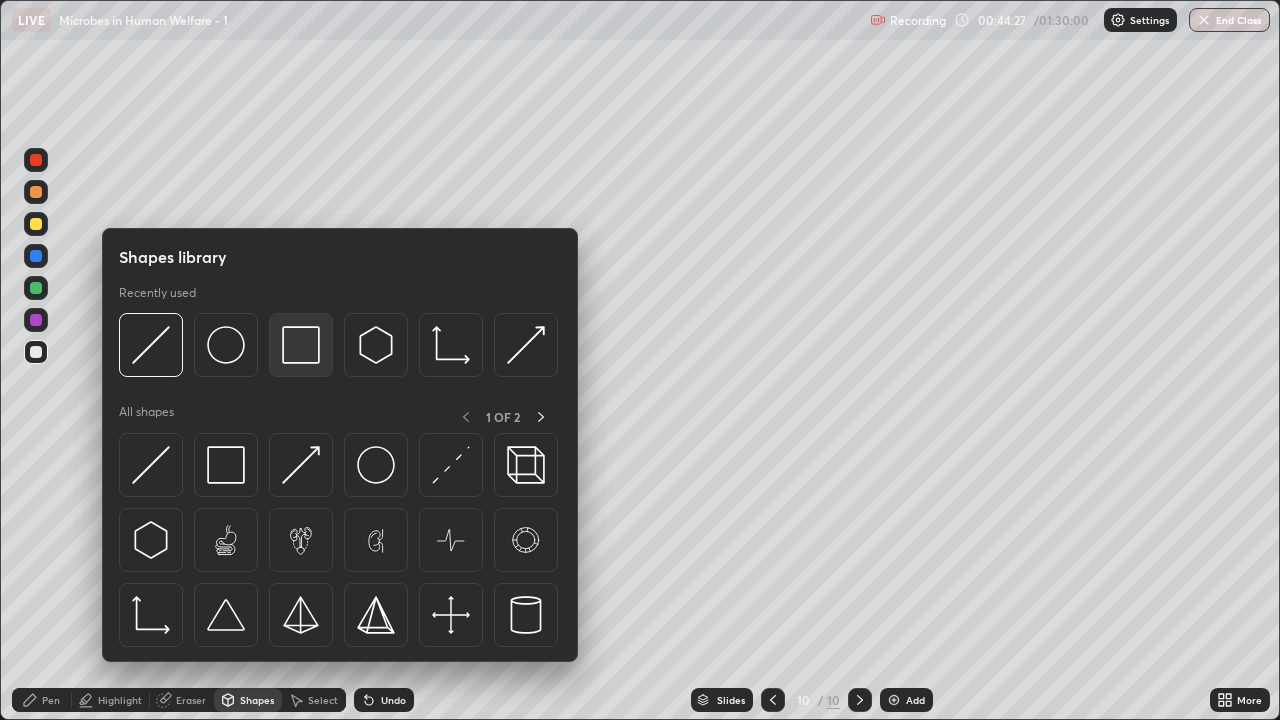 click at bounding box center (301, 345) 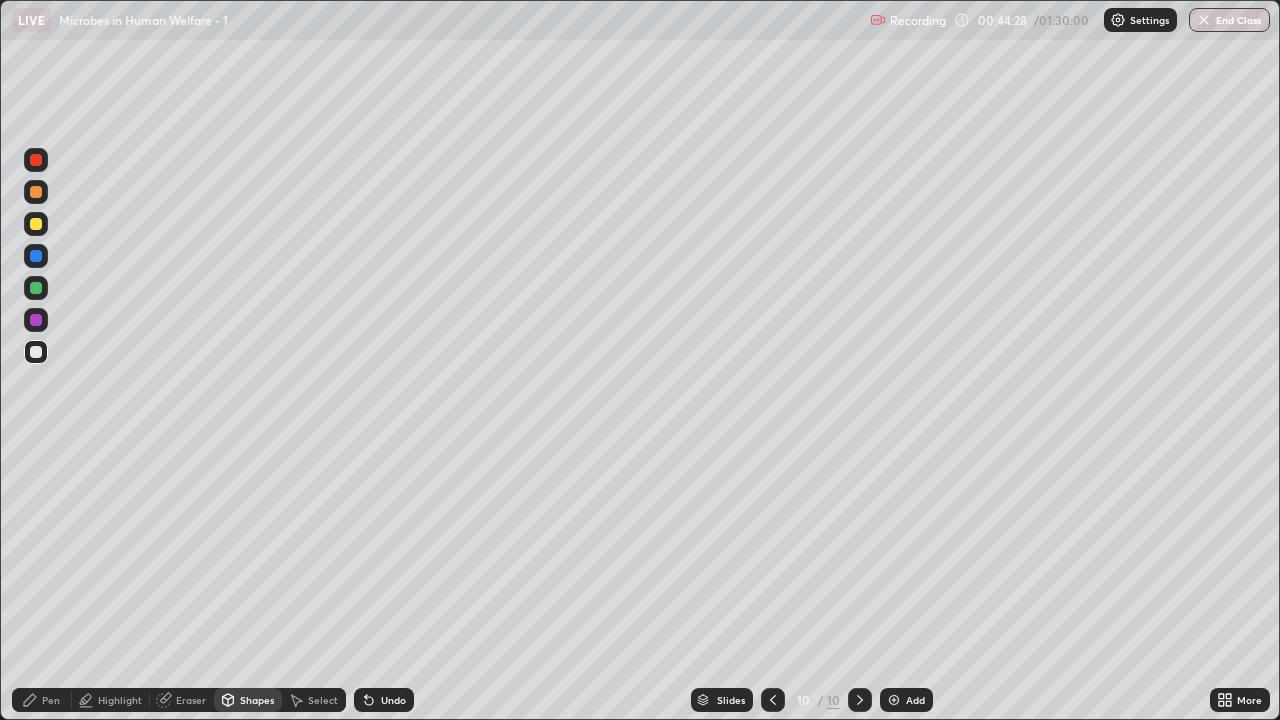 click at bounding box center [36, 192] 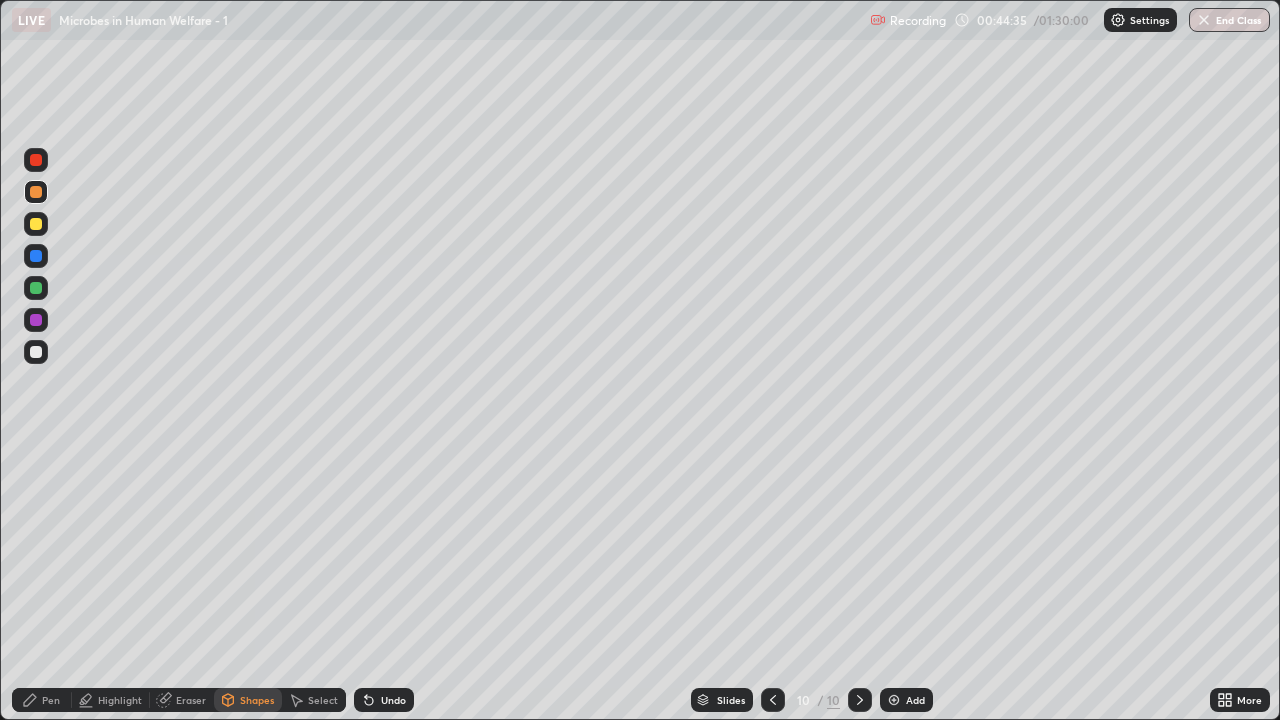 click on "Pen" at bounding box center [42, 700] 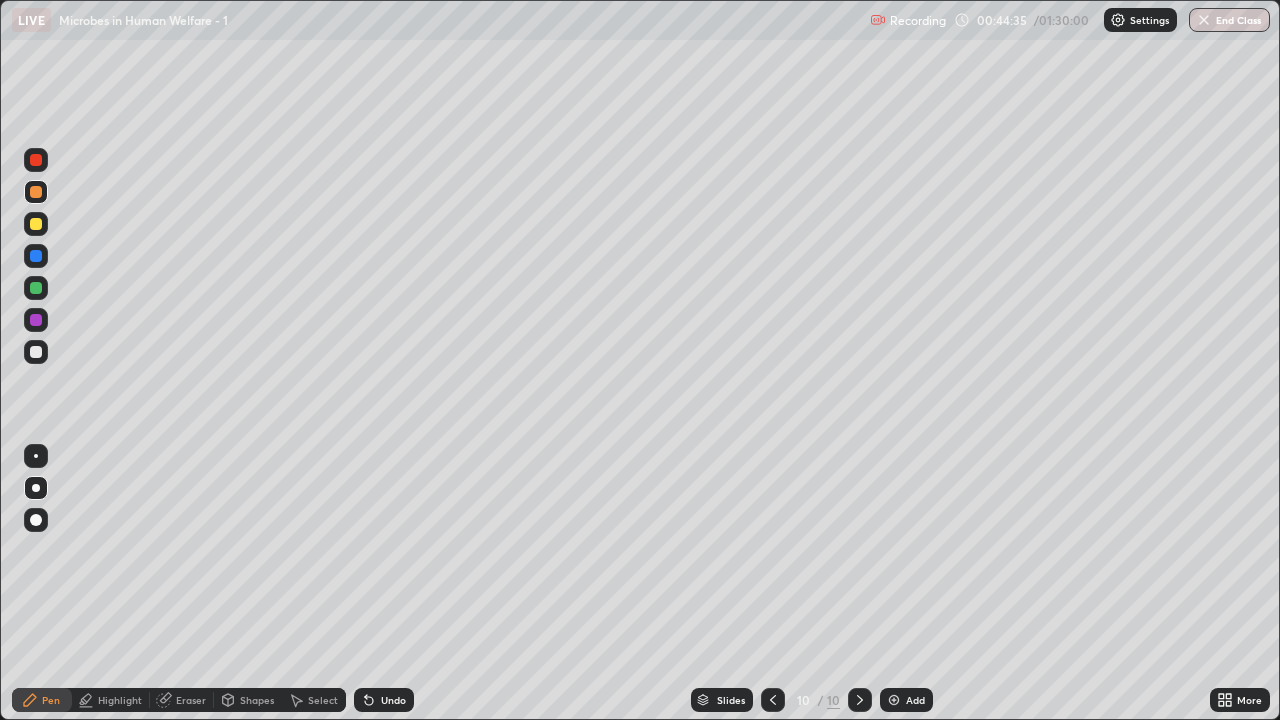 click at bounding box center (36, 520) 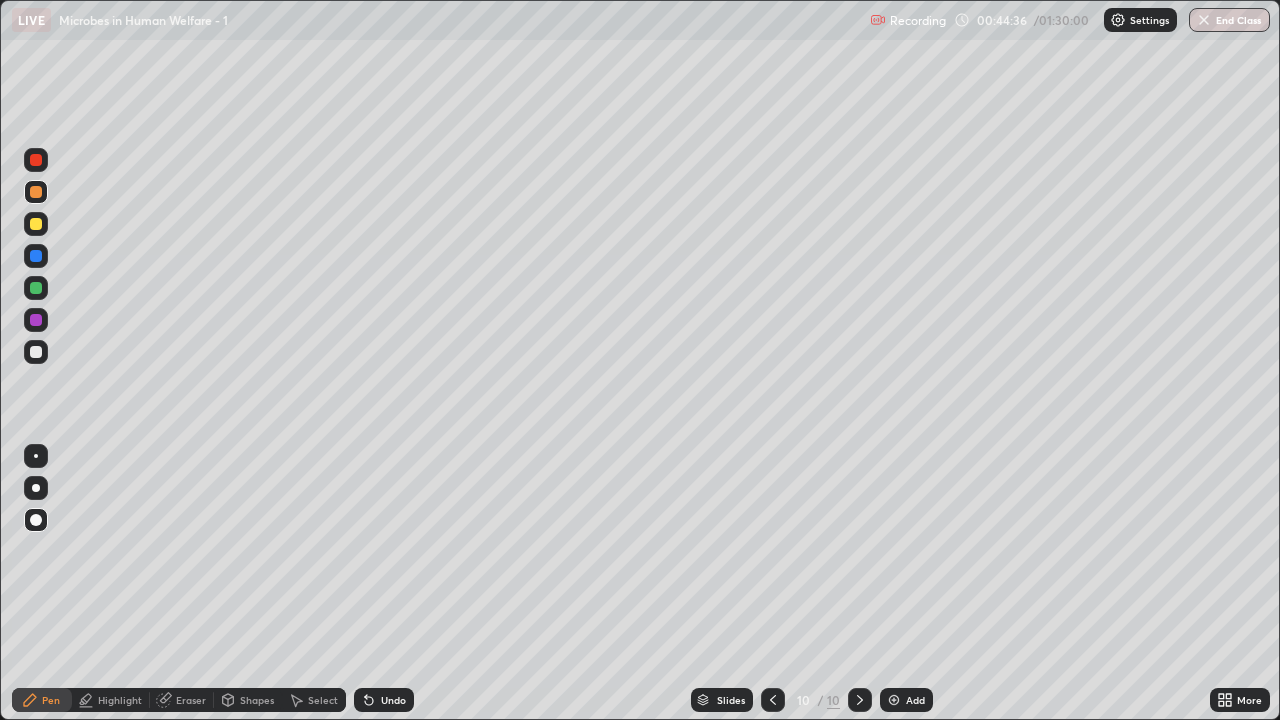 click at bounding box center (36, 352) 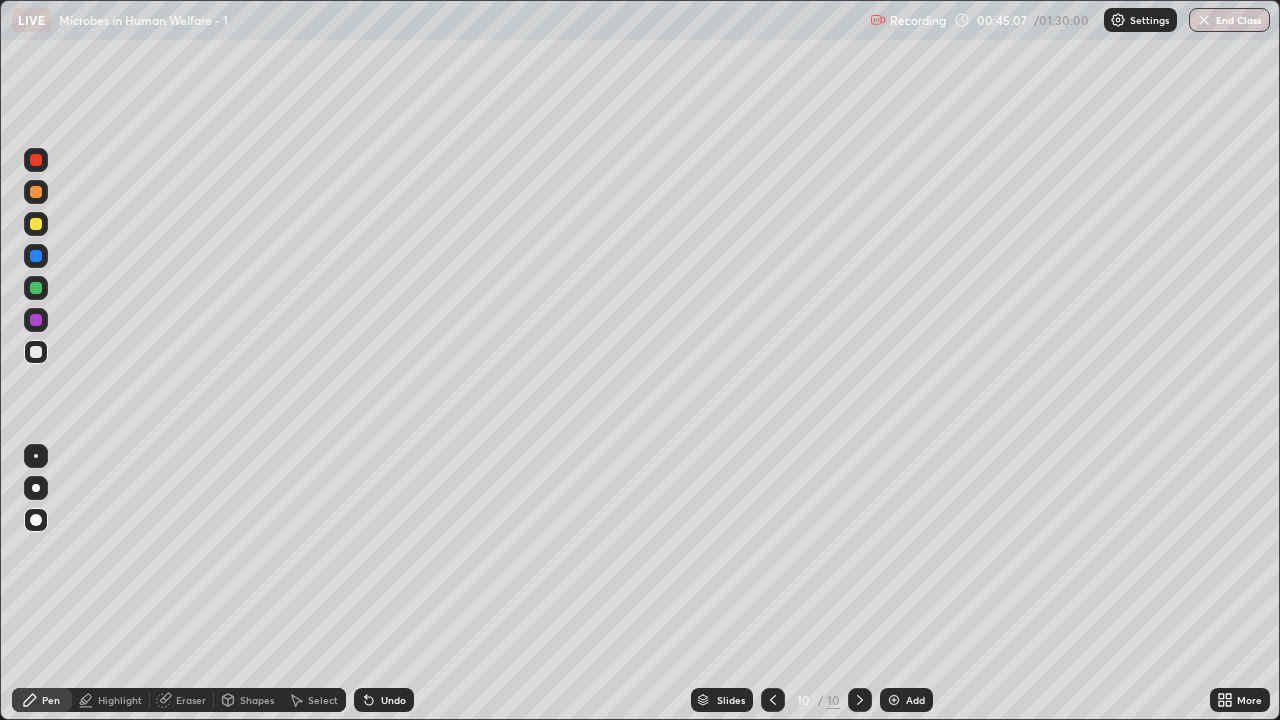 click at bounding box center [36, 488] 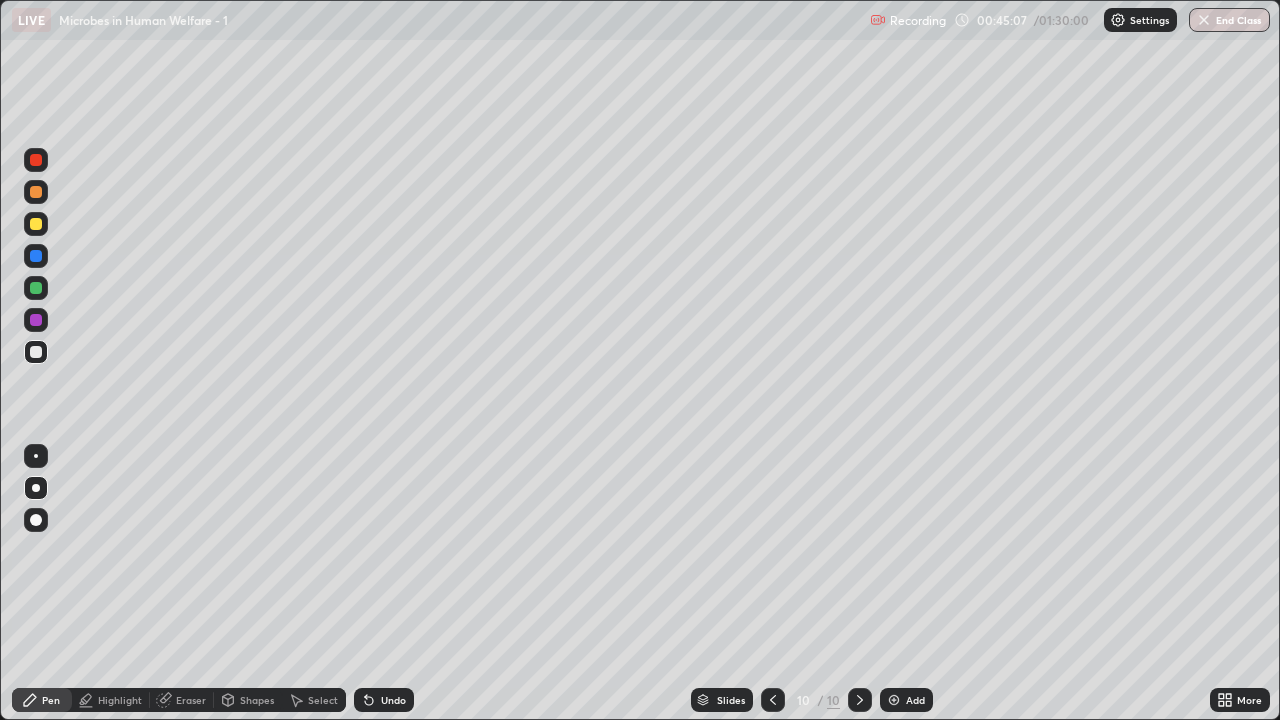 click at bounding box center (36, 288) 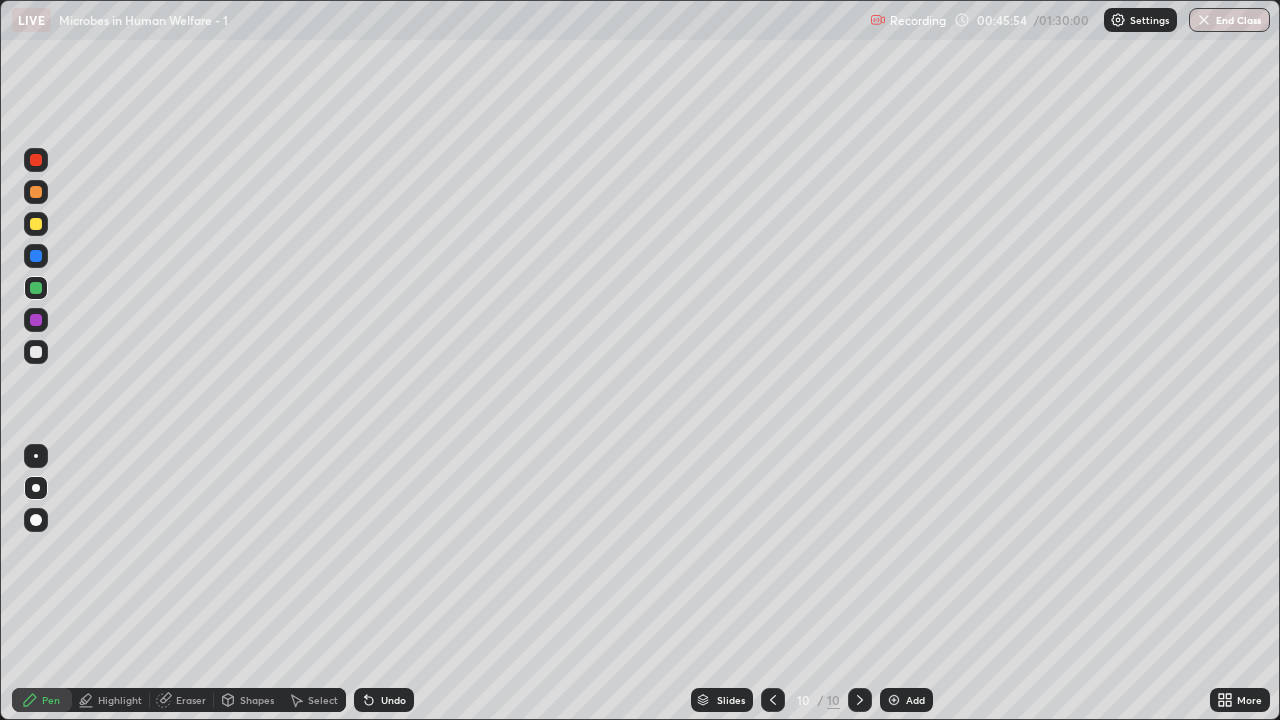 click at bounding box center [36, 352] 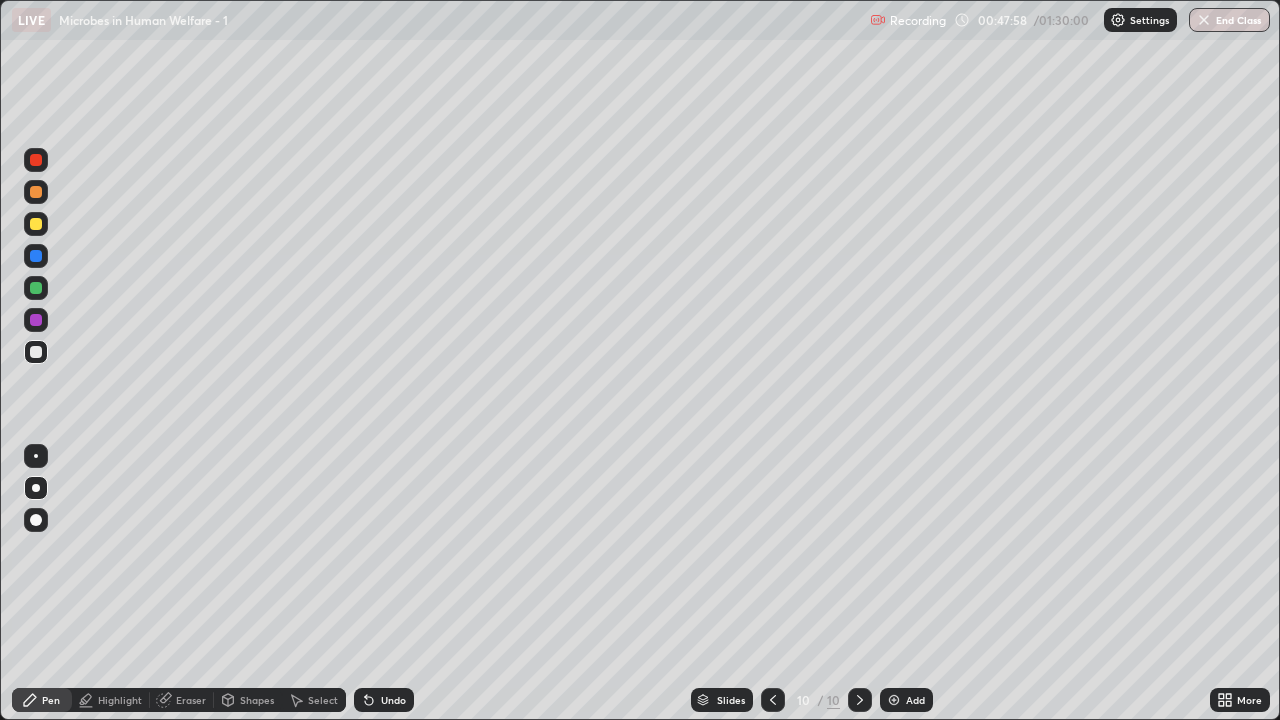 click at bounding box center [36, 192] 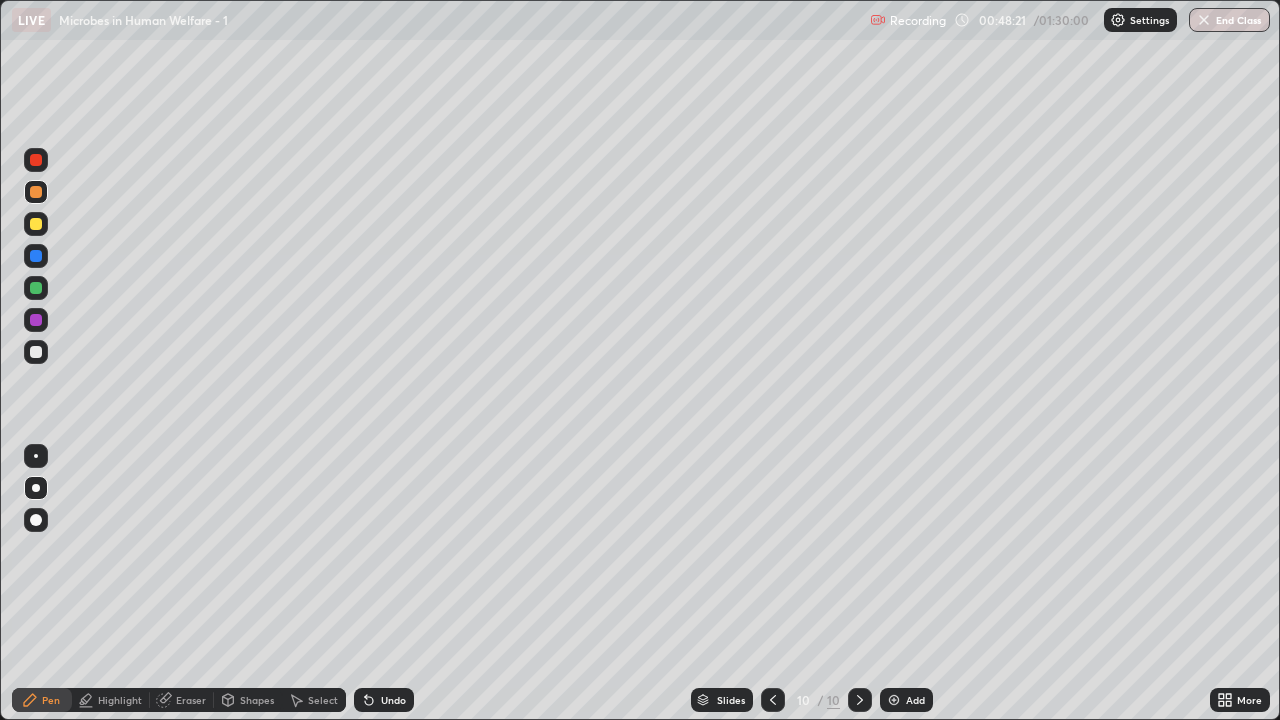 click on "Undo" at bounding box center (393, 700) 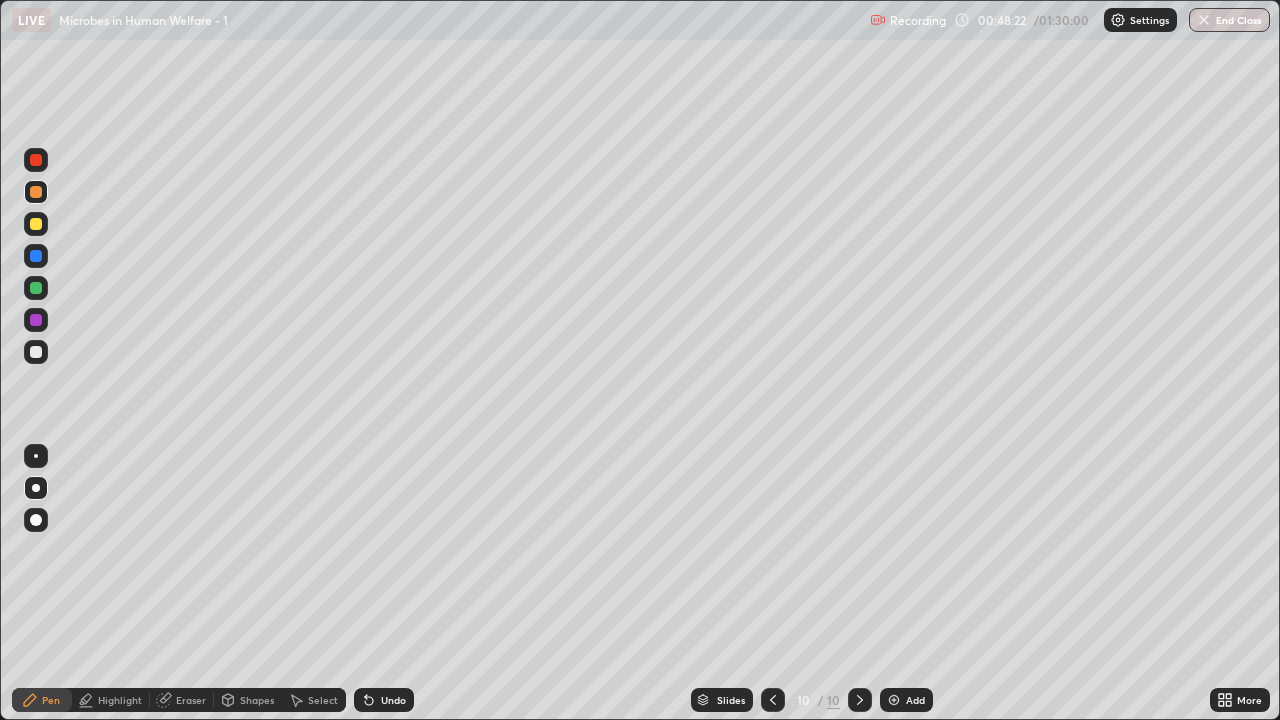 click on "Undo" at bounding box center (384, 700) 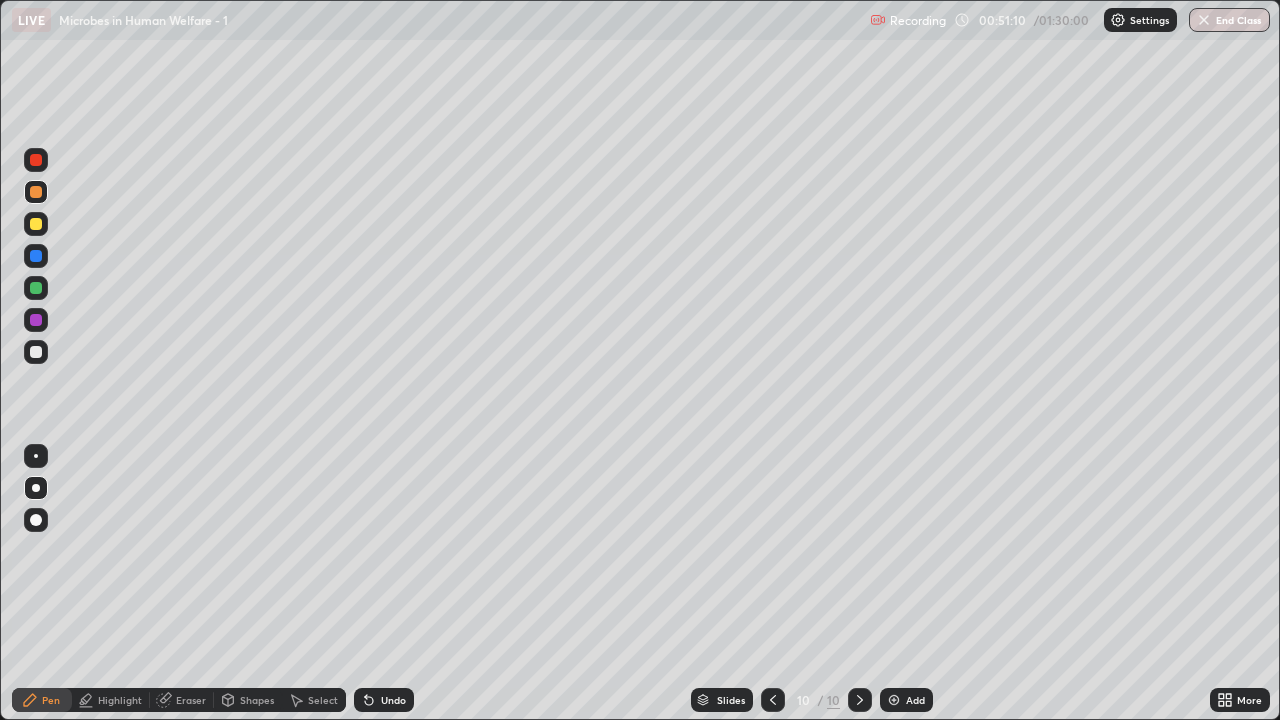 click on "Add" at bounding box center (915, 700) 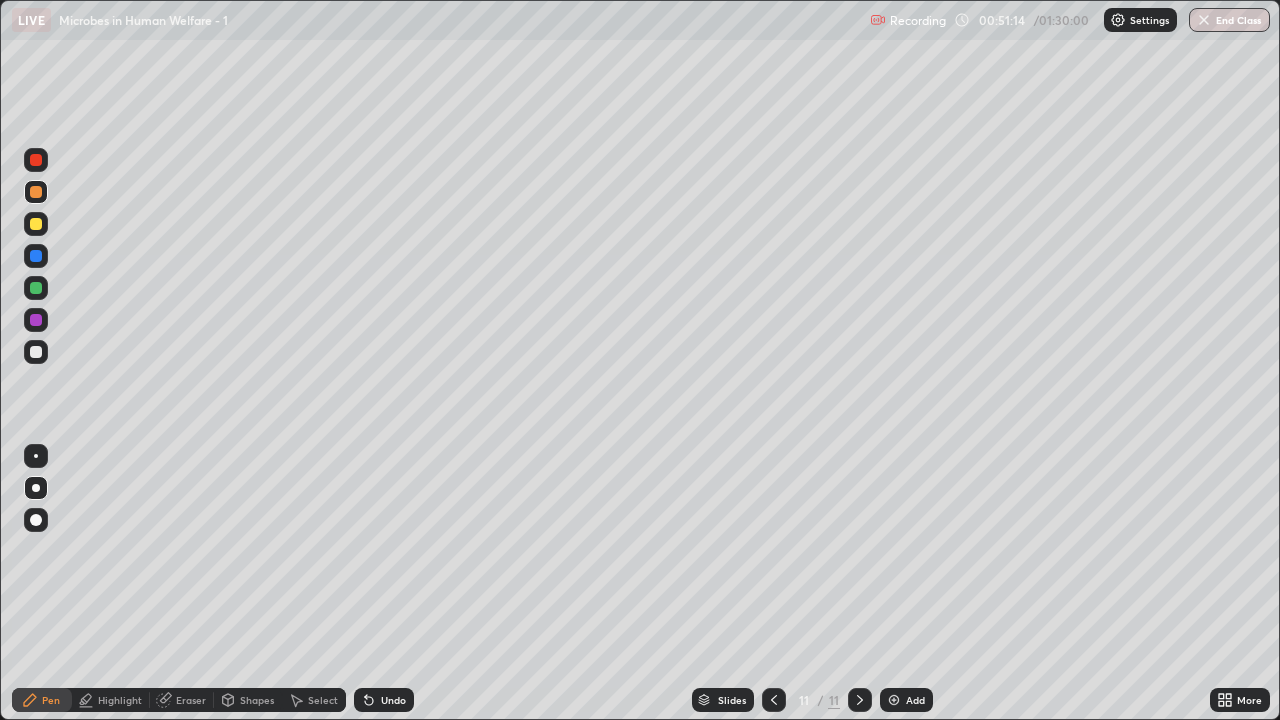 click at bounding box center (36, 288) 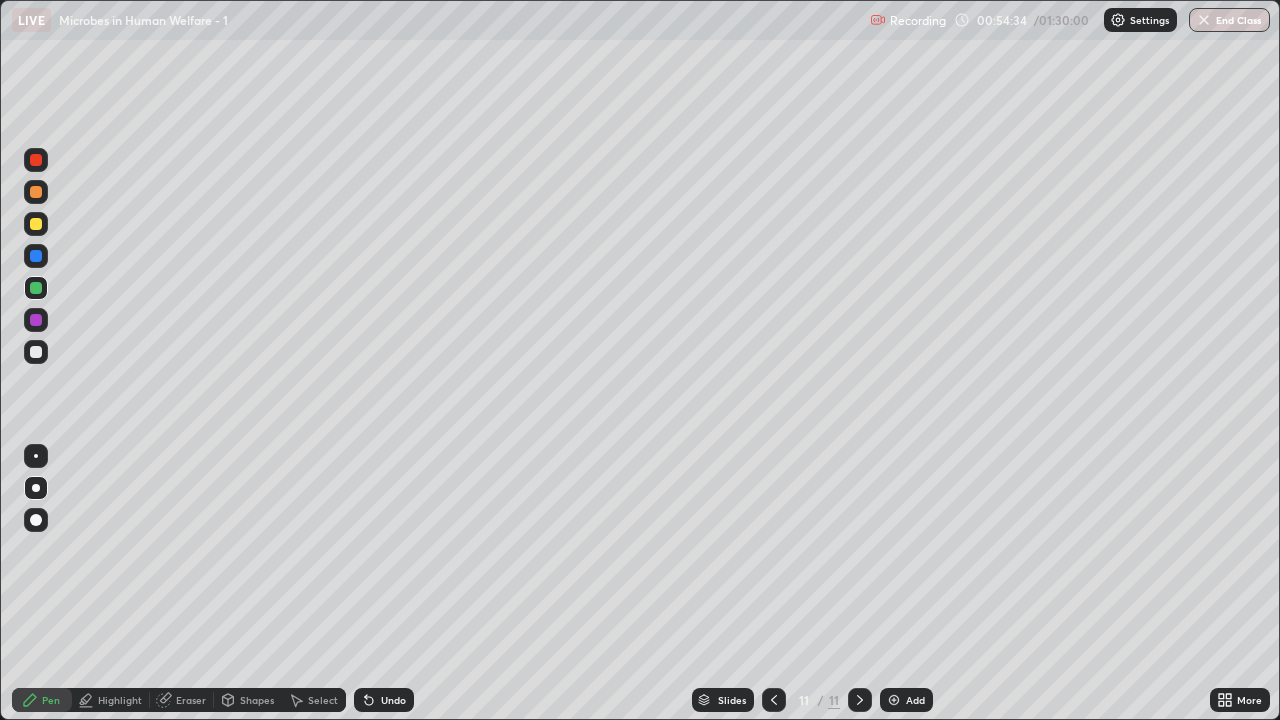 click at bounding box center (36, 352) 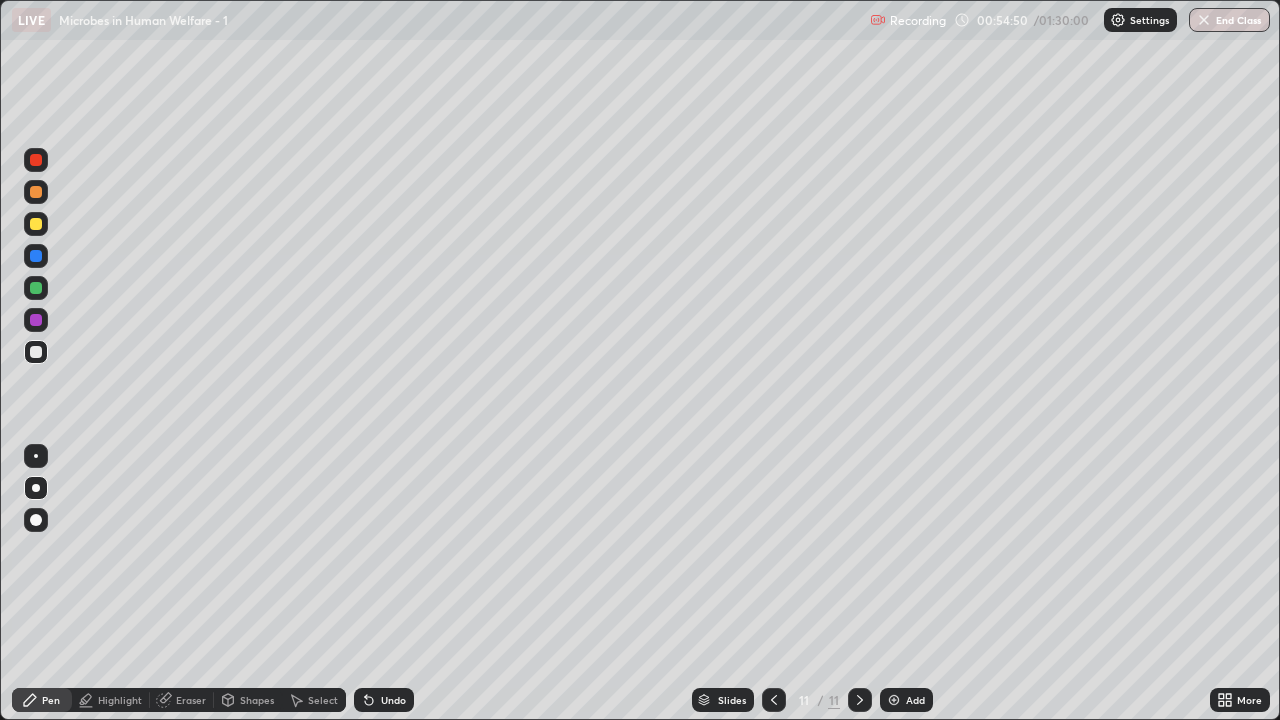click on "Undo" at bounding box center [393, 700] 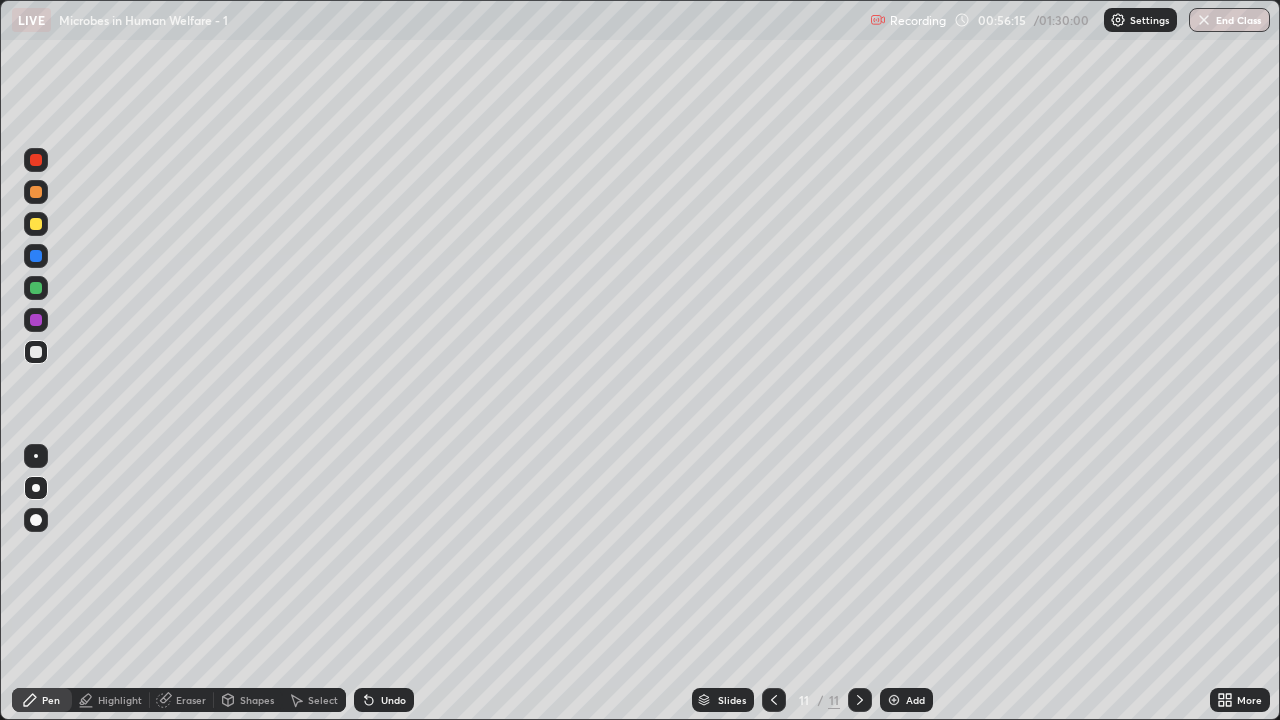 click at bounding box center (36, 224) 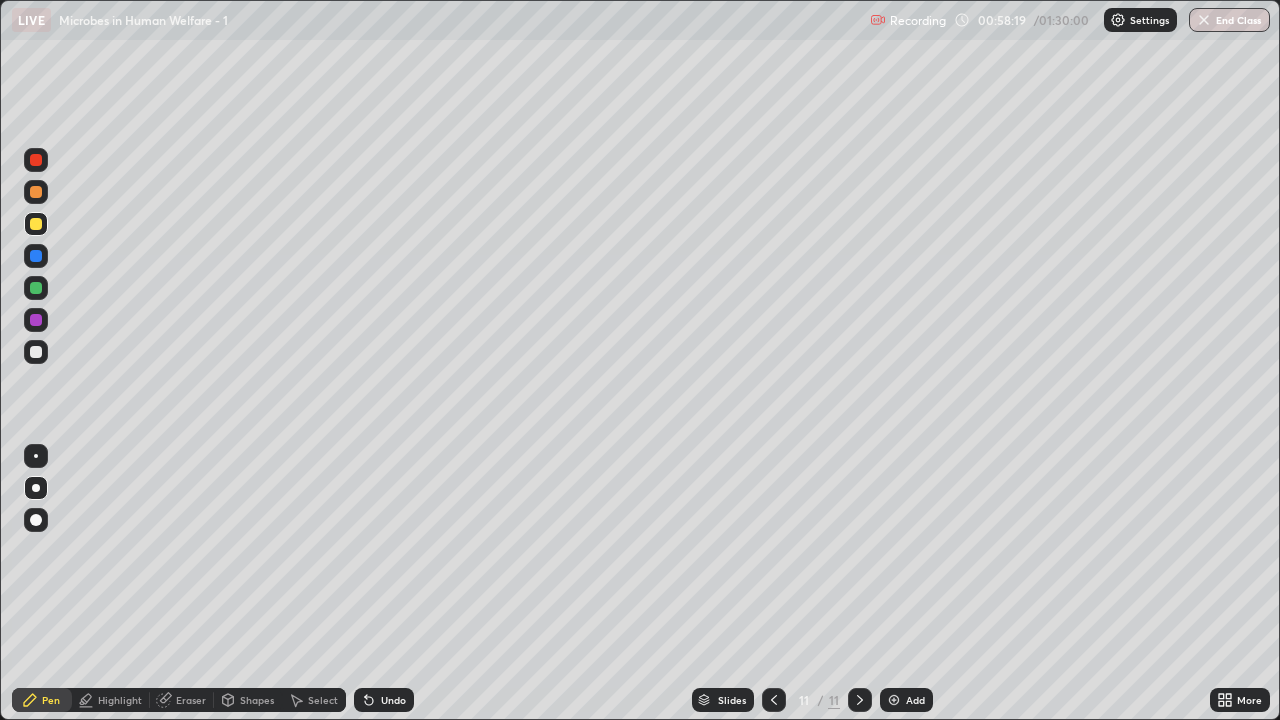 click at bounding box center (36, 352) 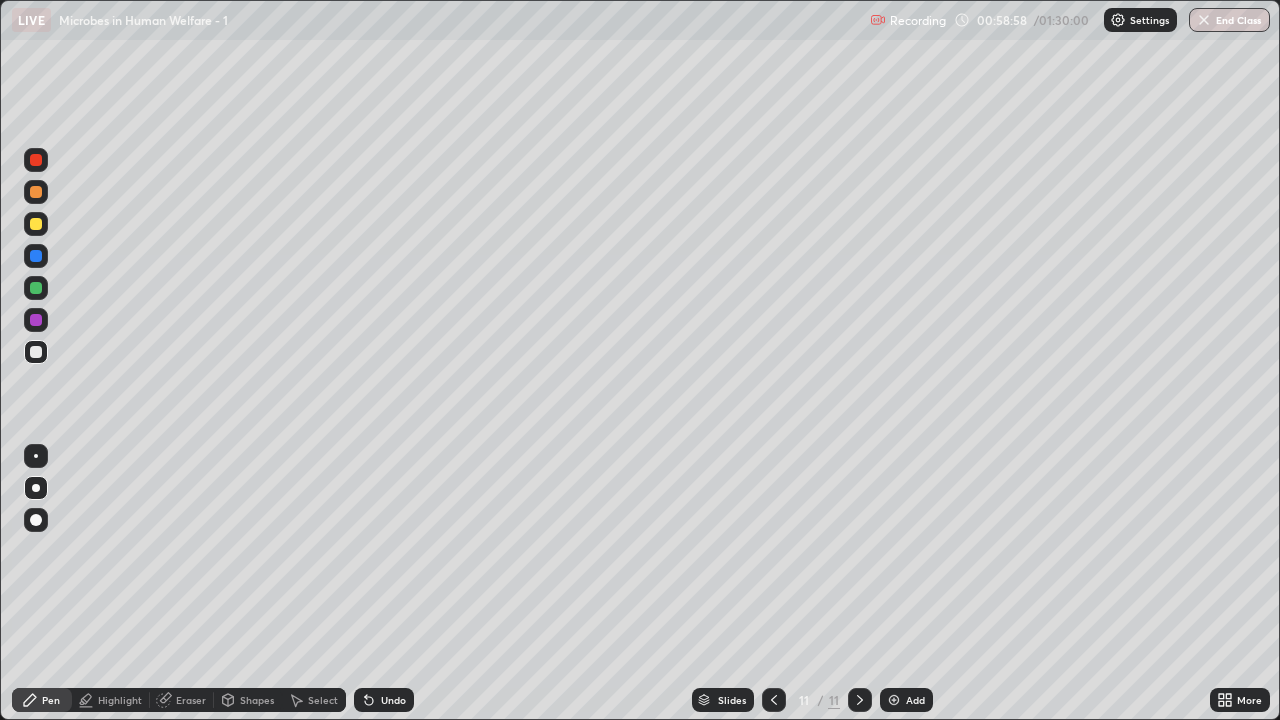 click on "Eraser" at bounding box center [182, 700] 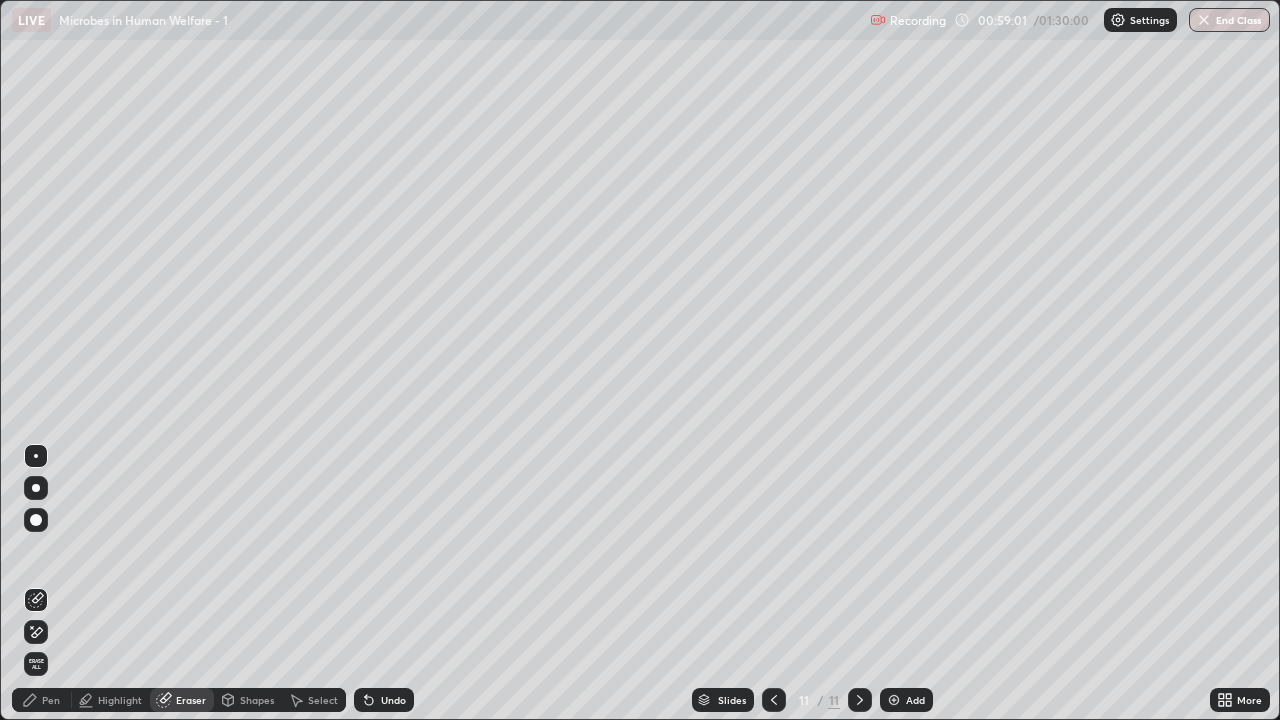 click on "Pen" at bounding box center [51, 700] 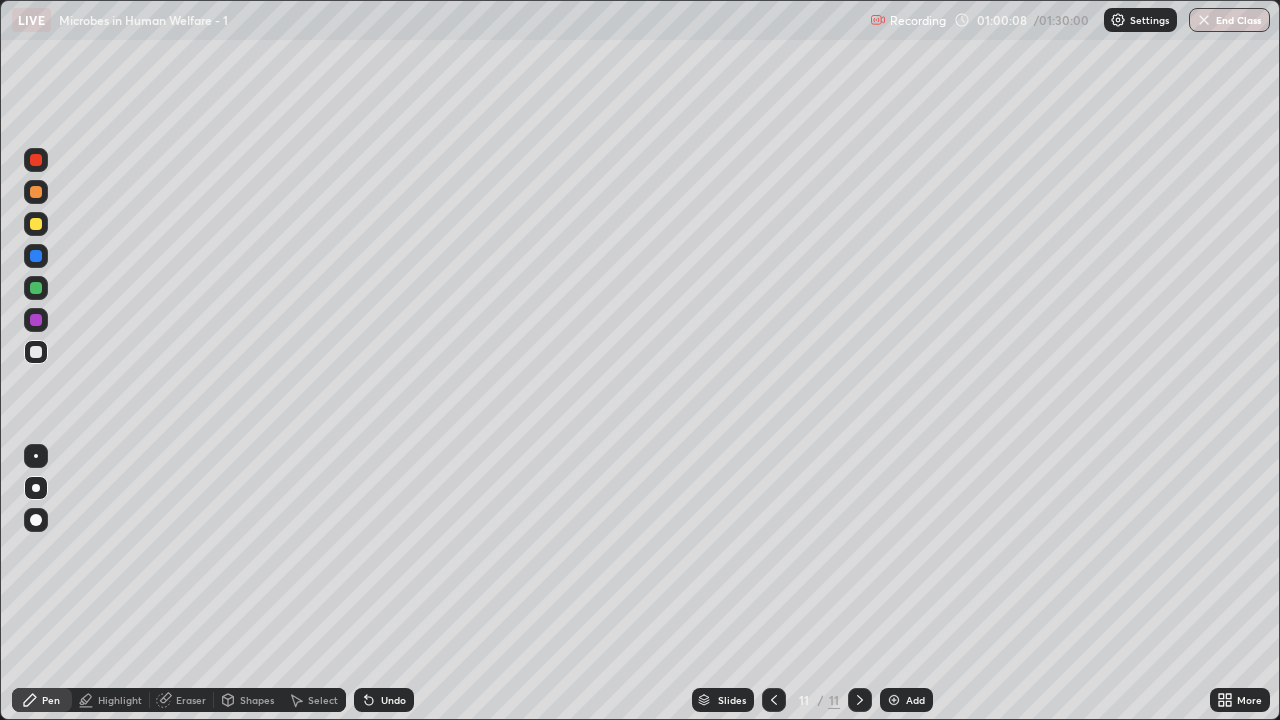 click on "Add" at bounding box center (906, 700) 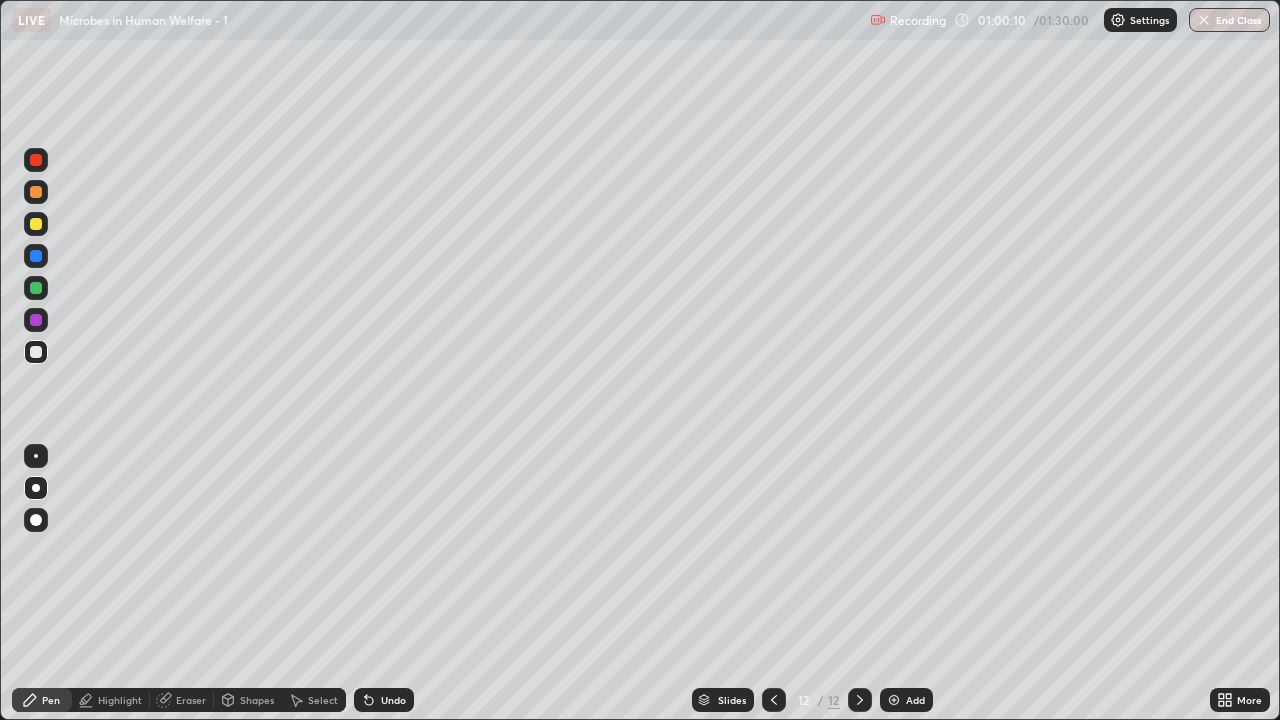 click at bounding box center (36, 224) 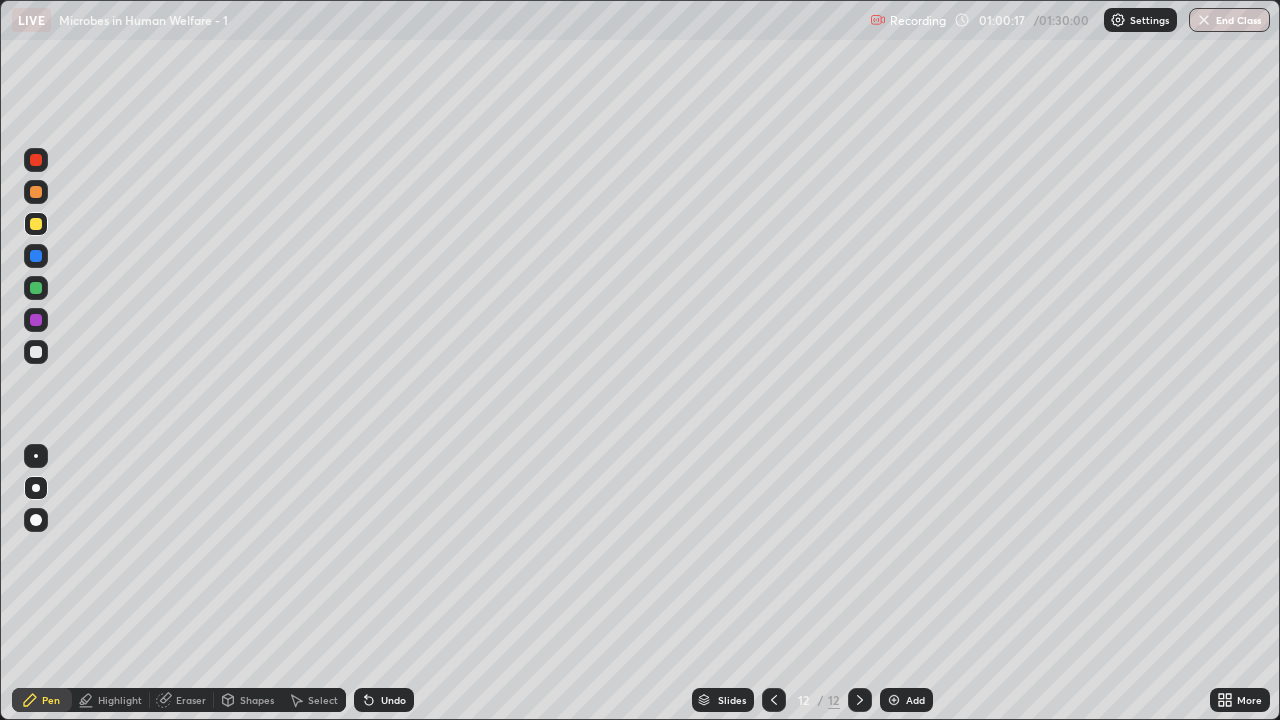 click on "Undo" at bounding box center [384, 700] 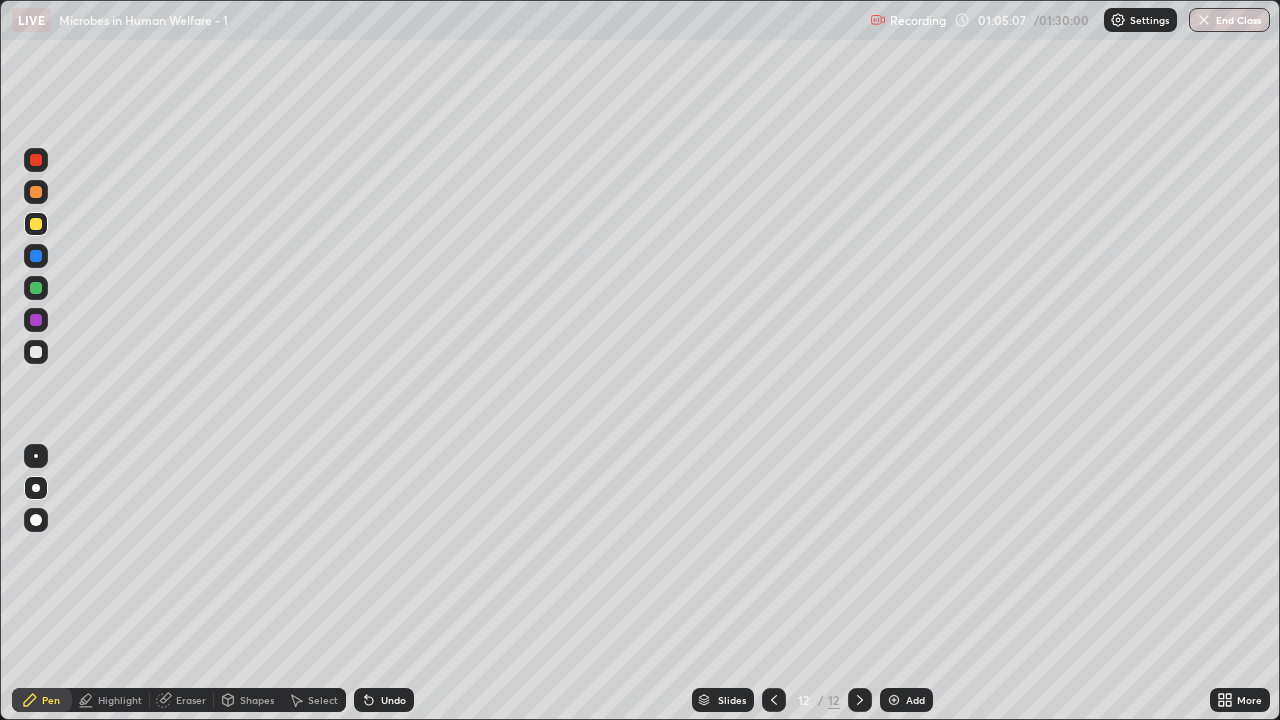 click at bounding box center [774, 700] 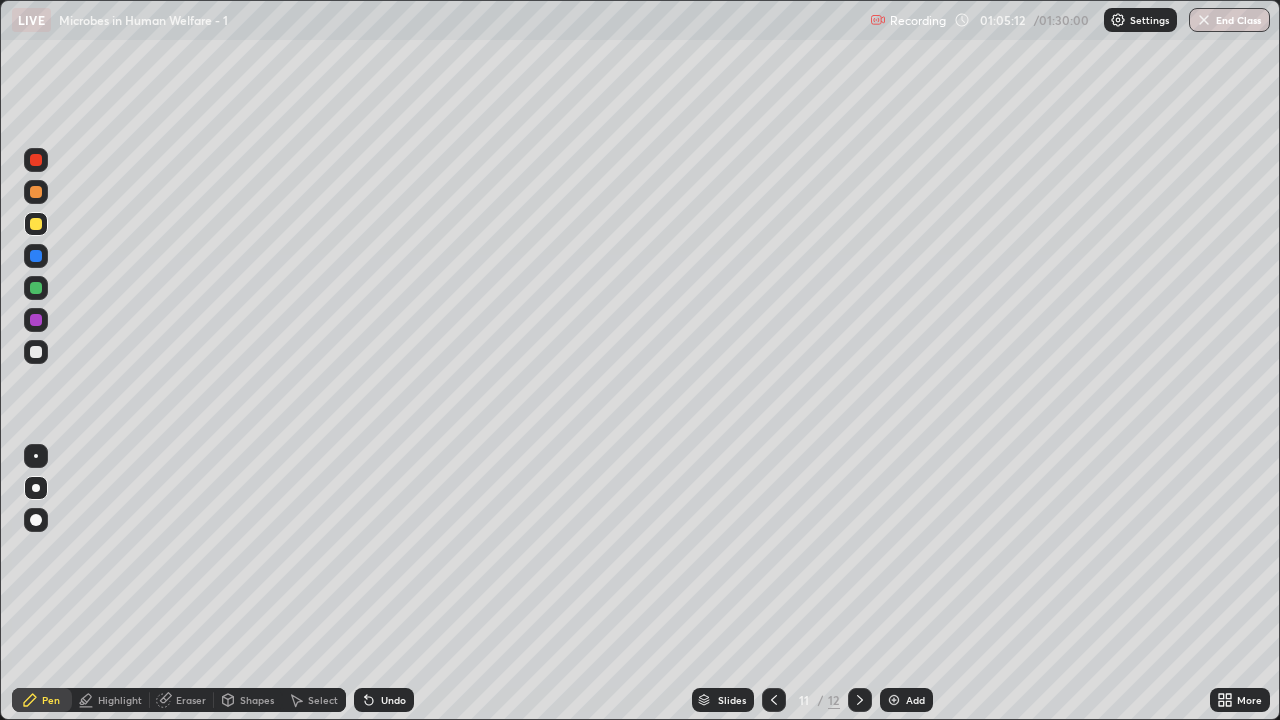 click at bounding box center [860, 700] 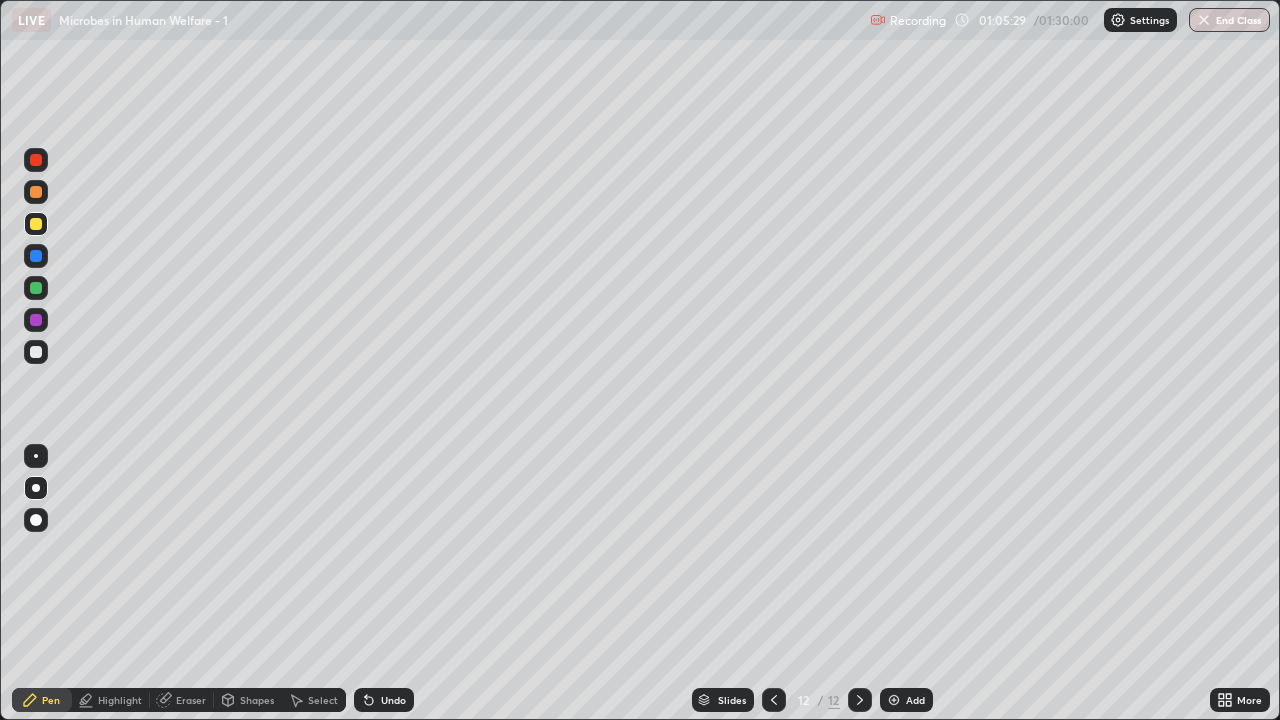 click on "Undo" at bounding box center (384, 700) 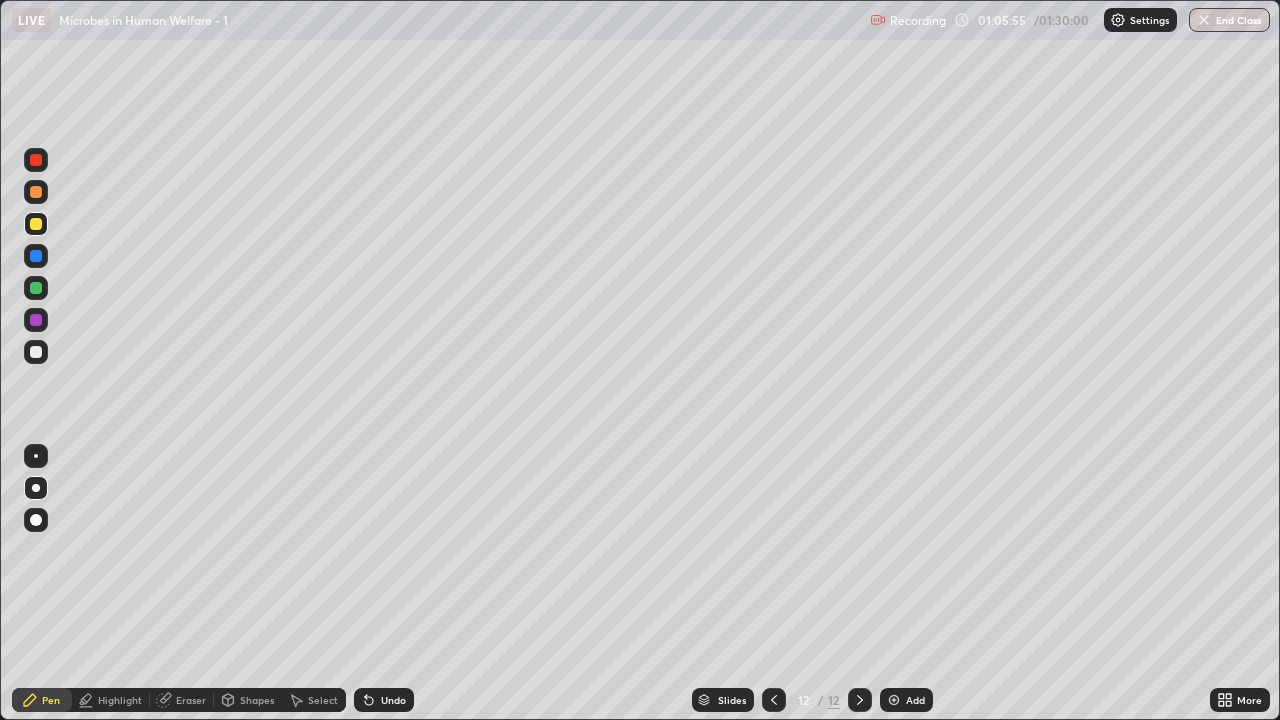 click on "Undo" at bounding box center [393, 700] 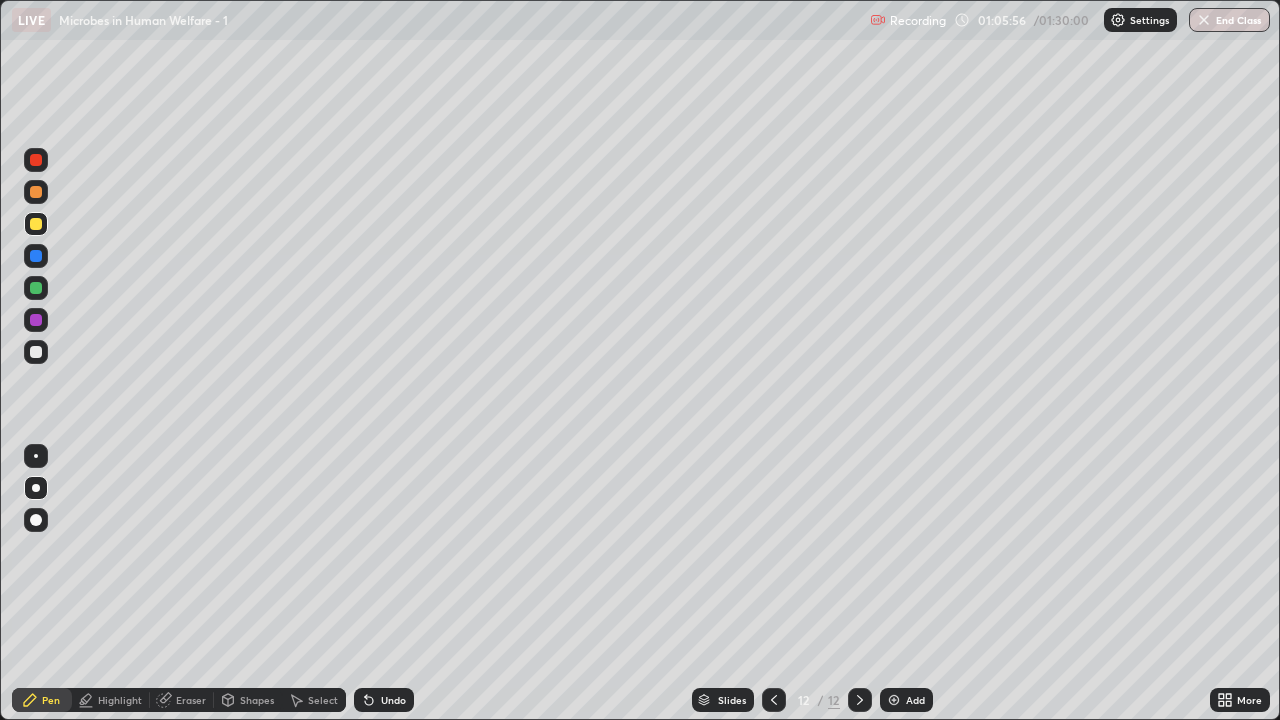 click on "Undo" at bounding box center [384, 700] 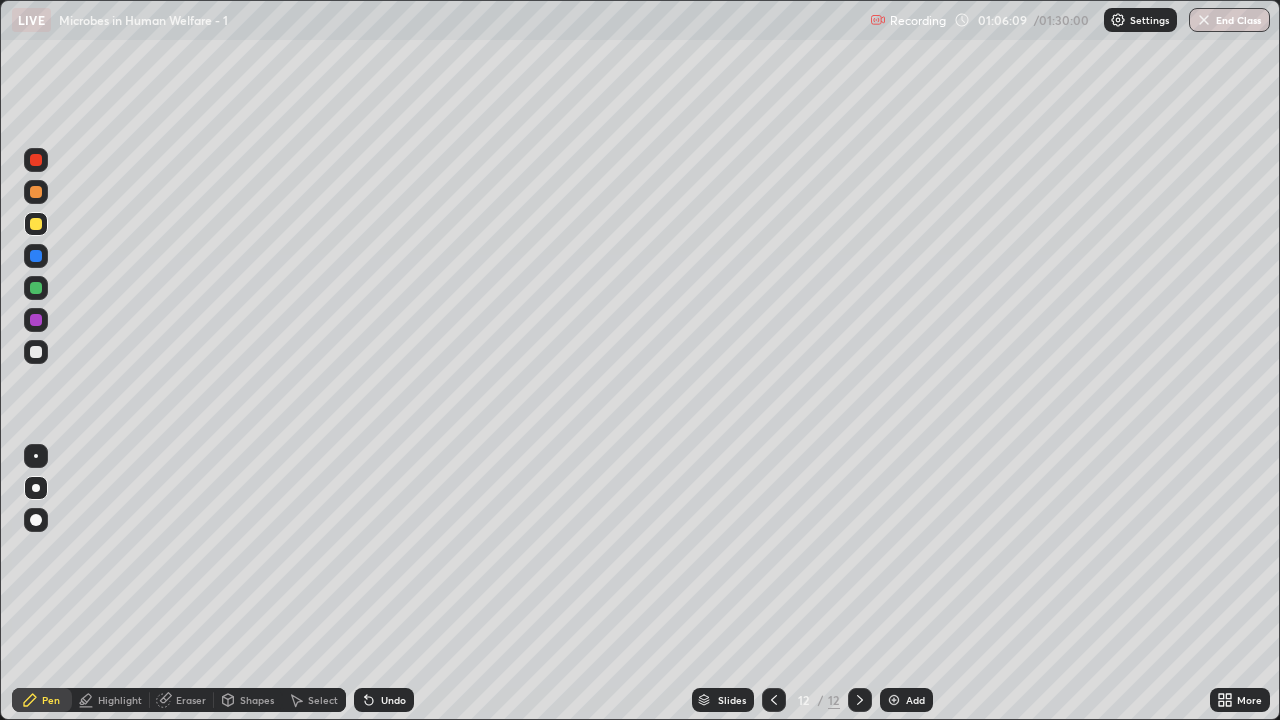 click on "Undo" at bounding box center [393, 700] 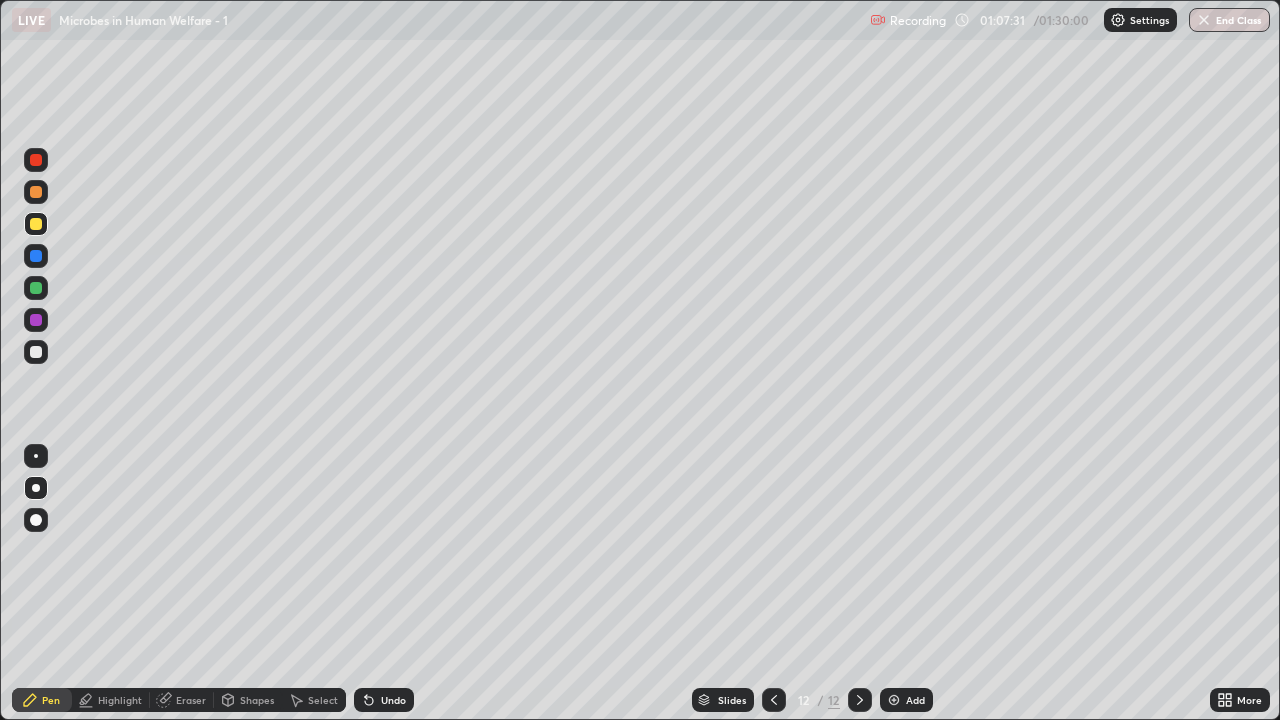 click on "Add" at bounding box center (915, 700) 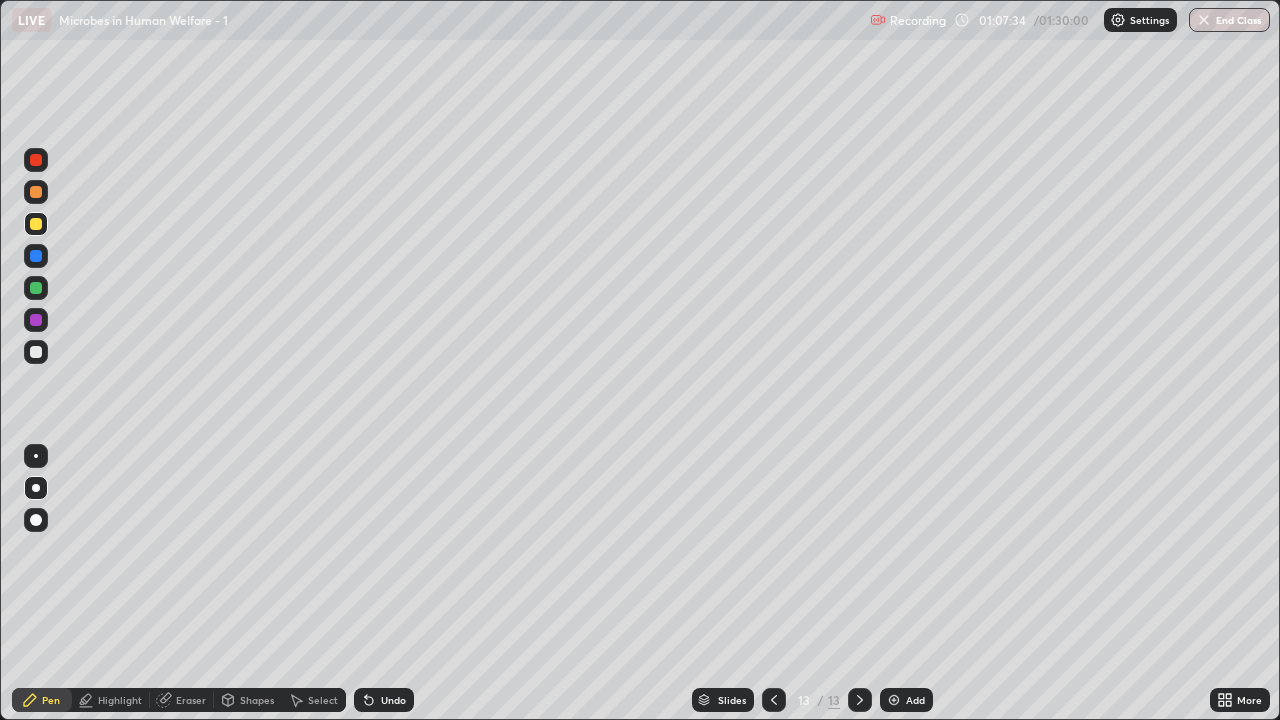 click at bounding box center [36, 192] 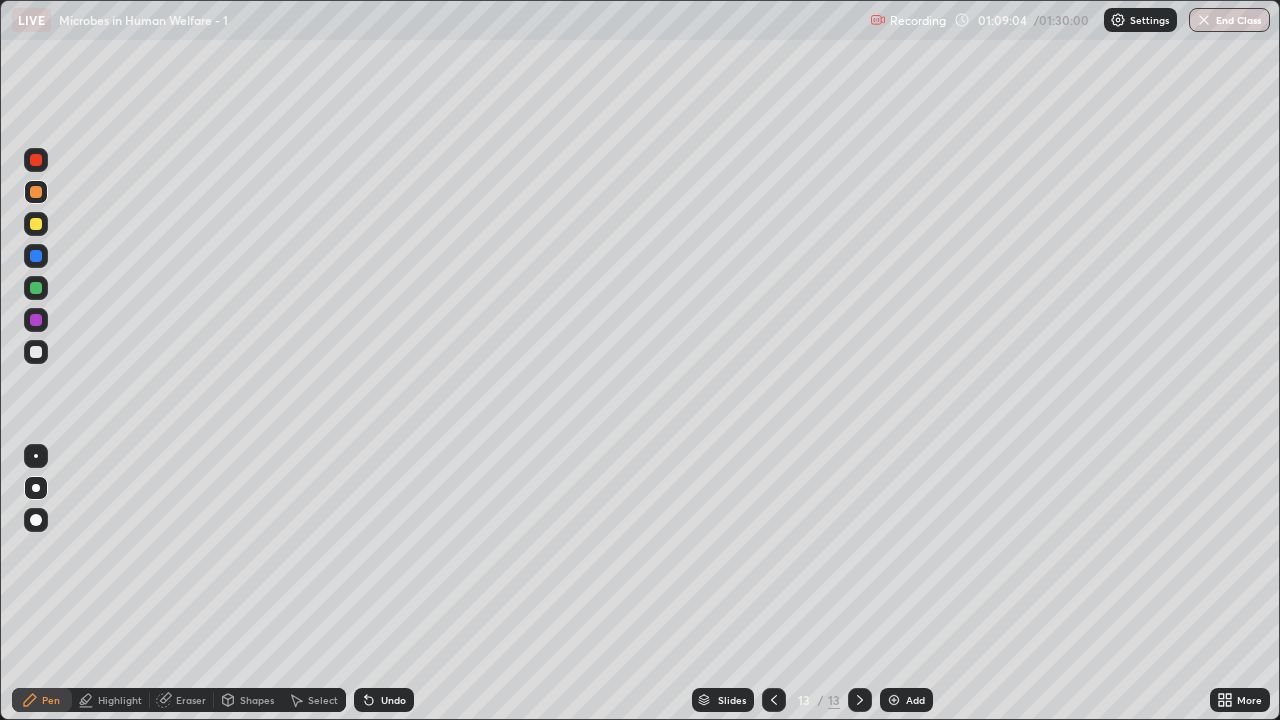 click on "Undo" at bounding box center (384, 700) 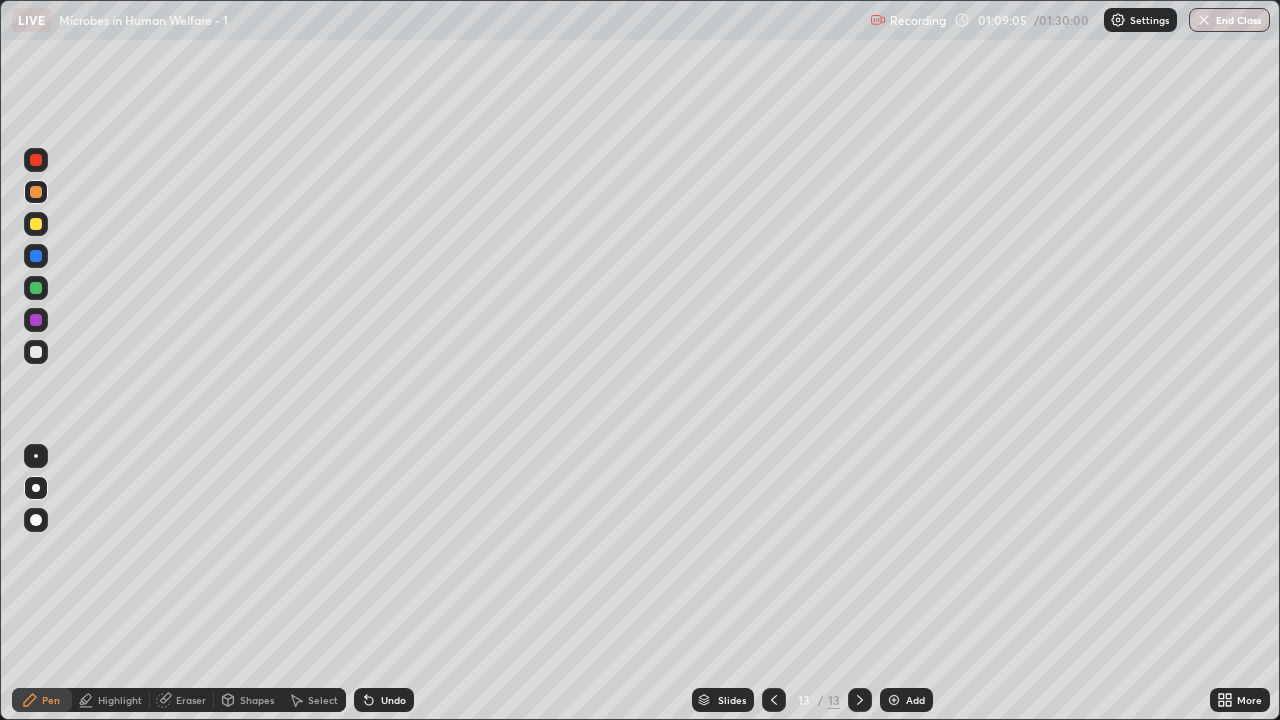 click on "Undo" at bounding box center [384, 700] 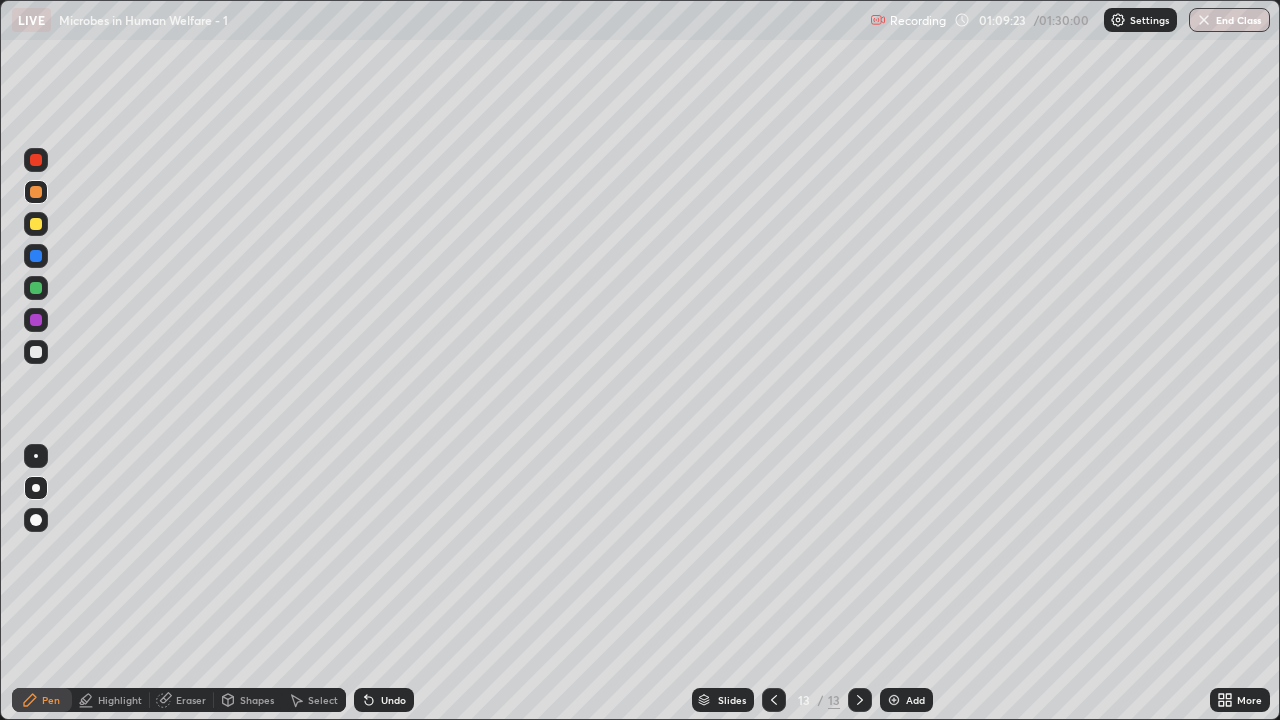 click at bounding box center [36, 288] 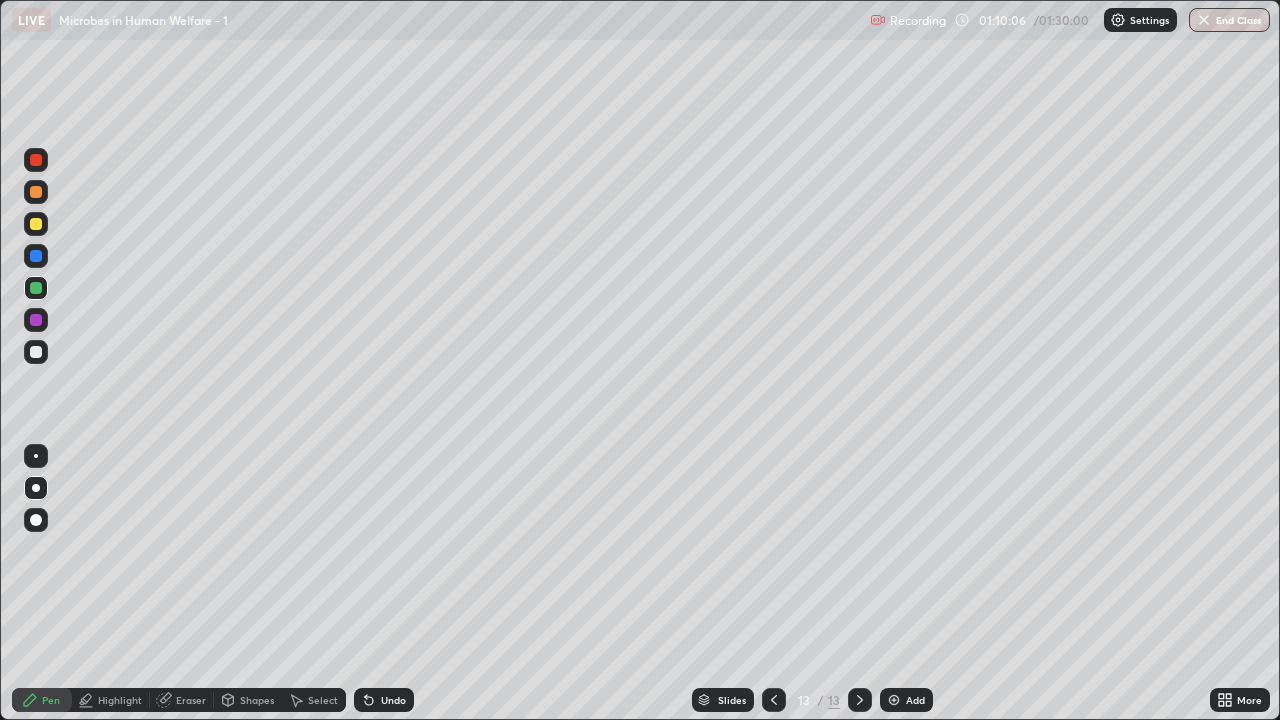 click on "Undo" at bounding box center (393, 700) 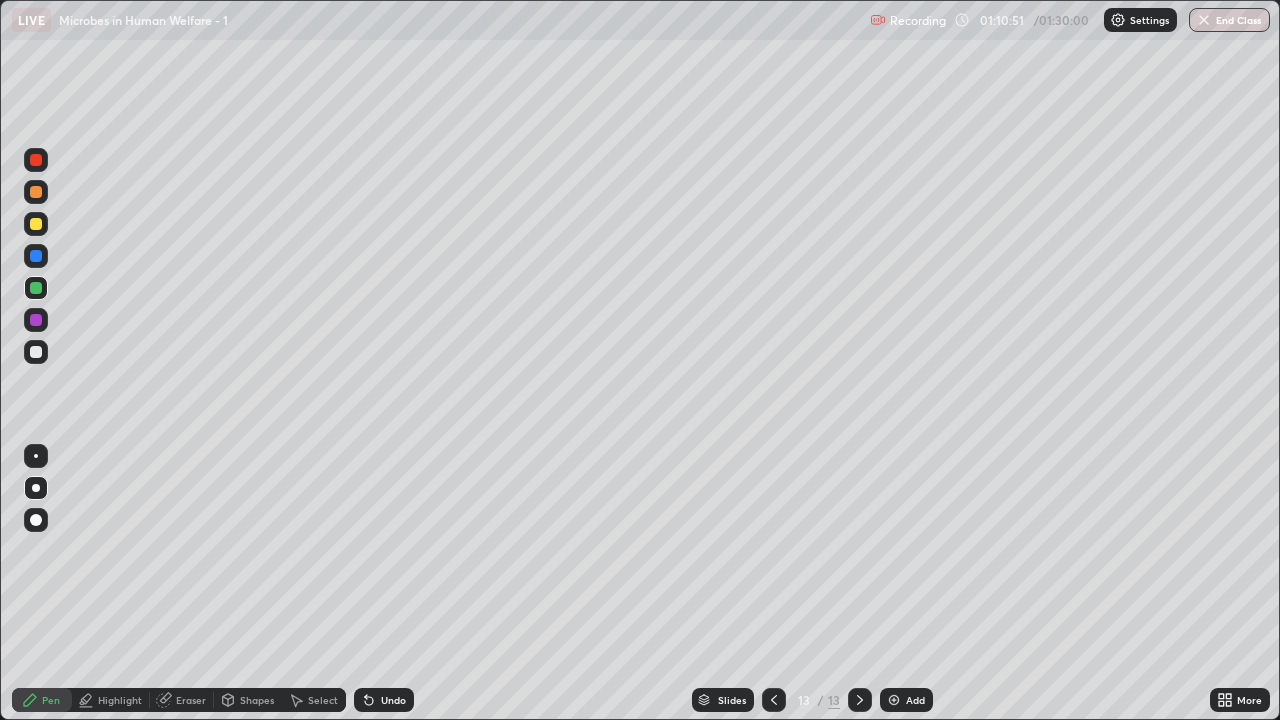 click on "Eraser" at bounding box center [191, 700] 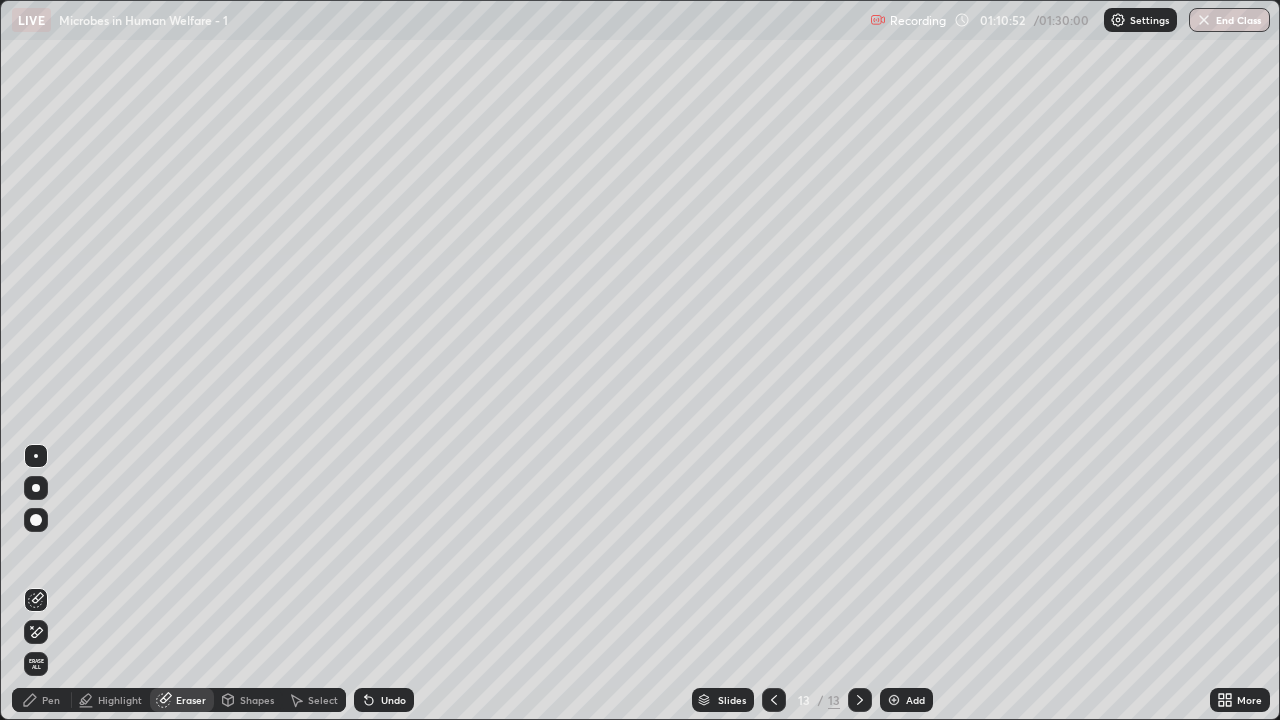 click 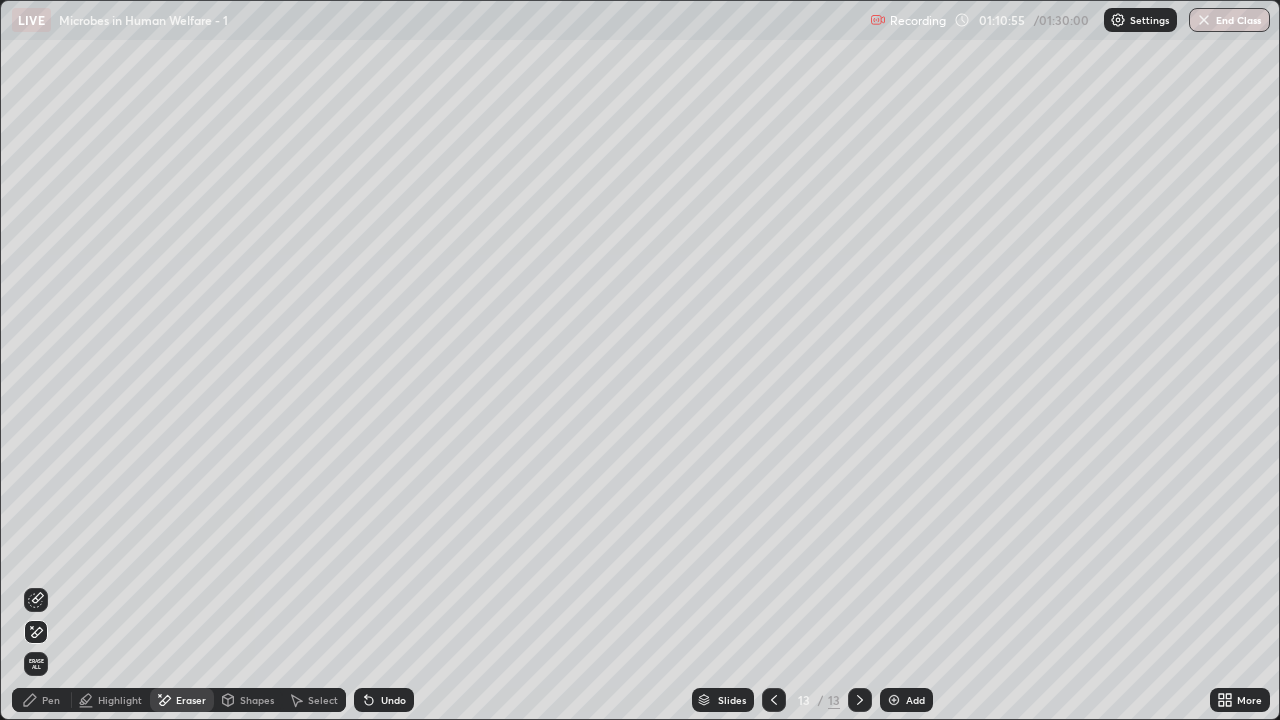 click on "Pen" at bounding box center (51, 700) 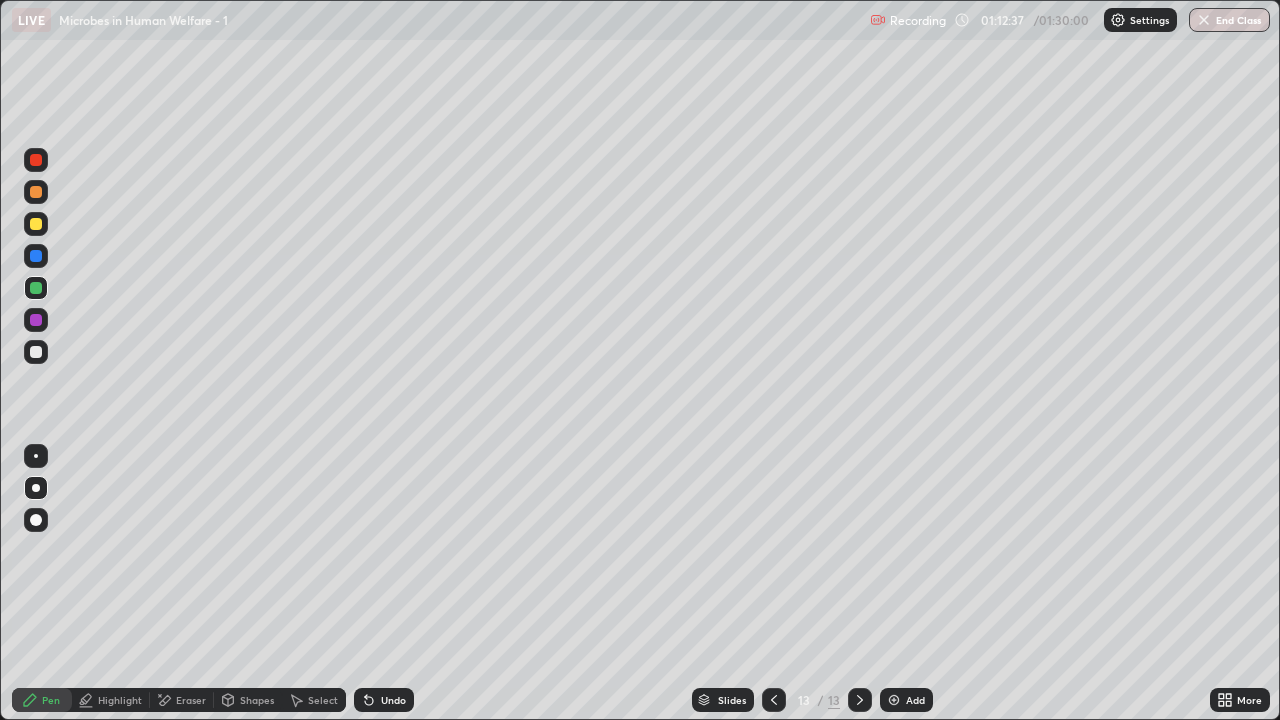 click on "Add" at bounding box center [915, 700] 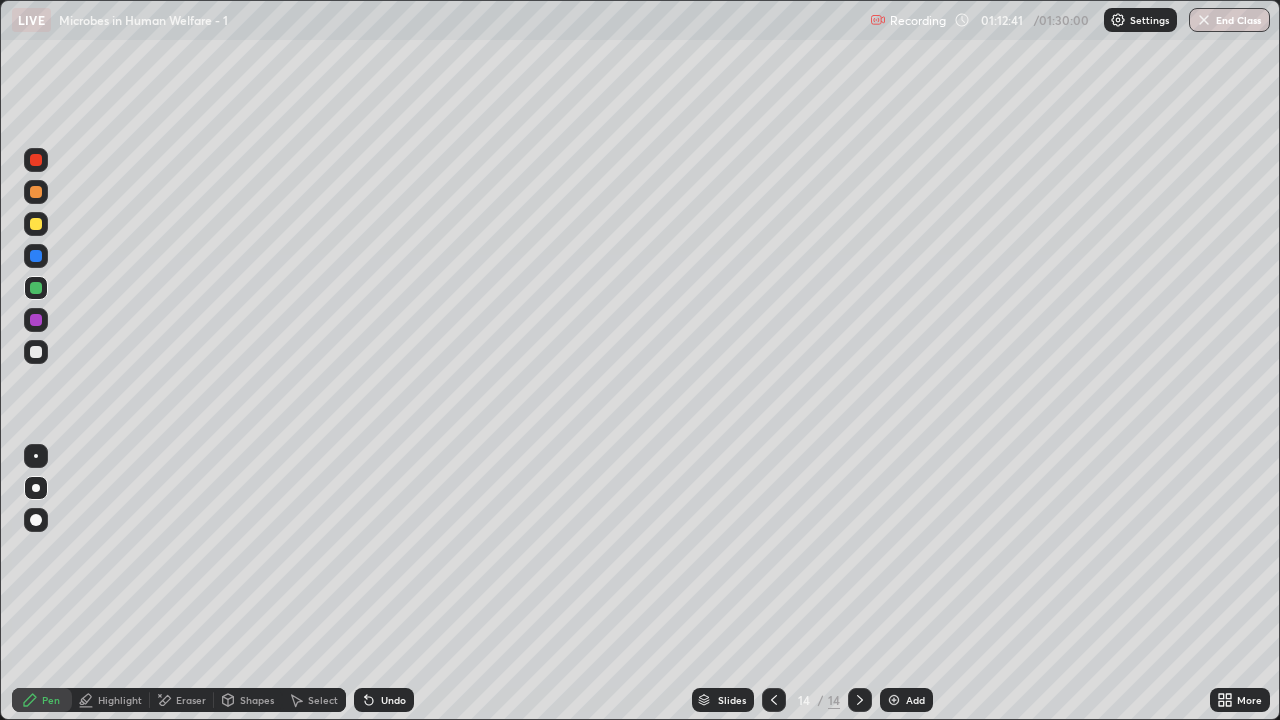 click at bounding box center (36, 224) 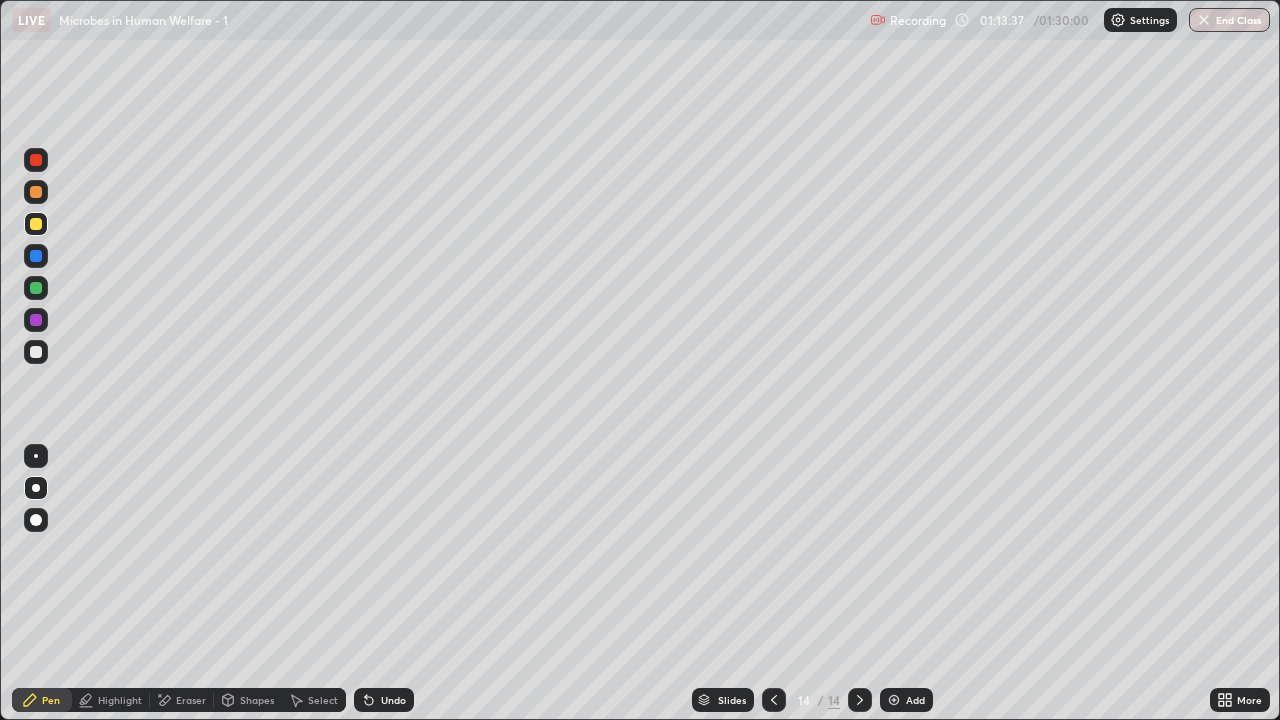click at bounding box center [36, 288] 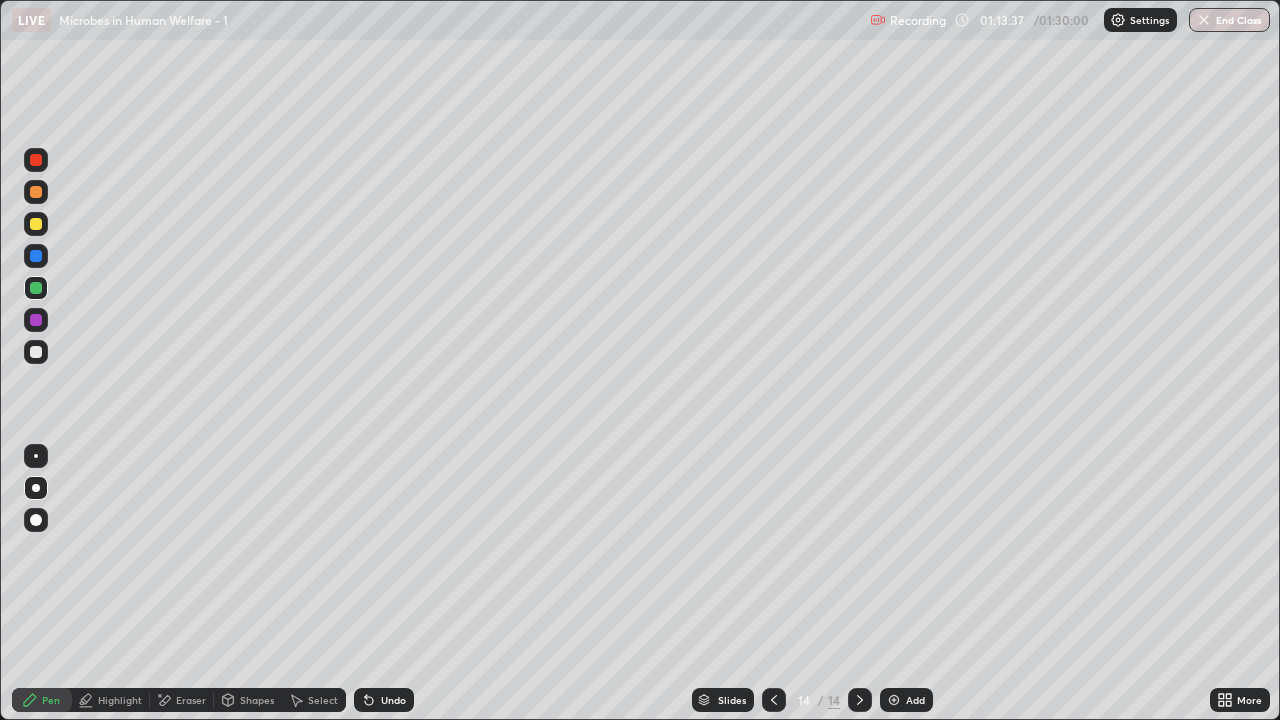 click at bounding box center (36, 288) 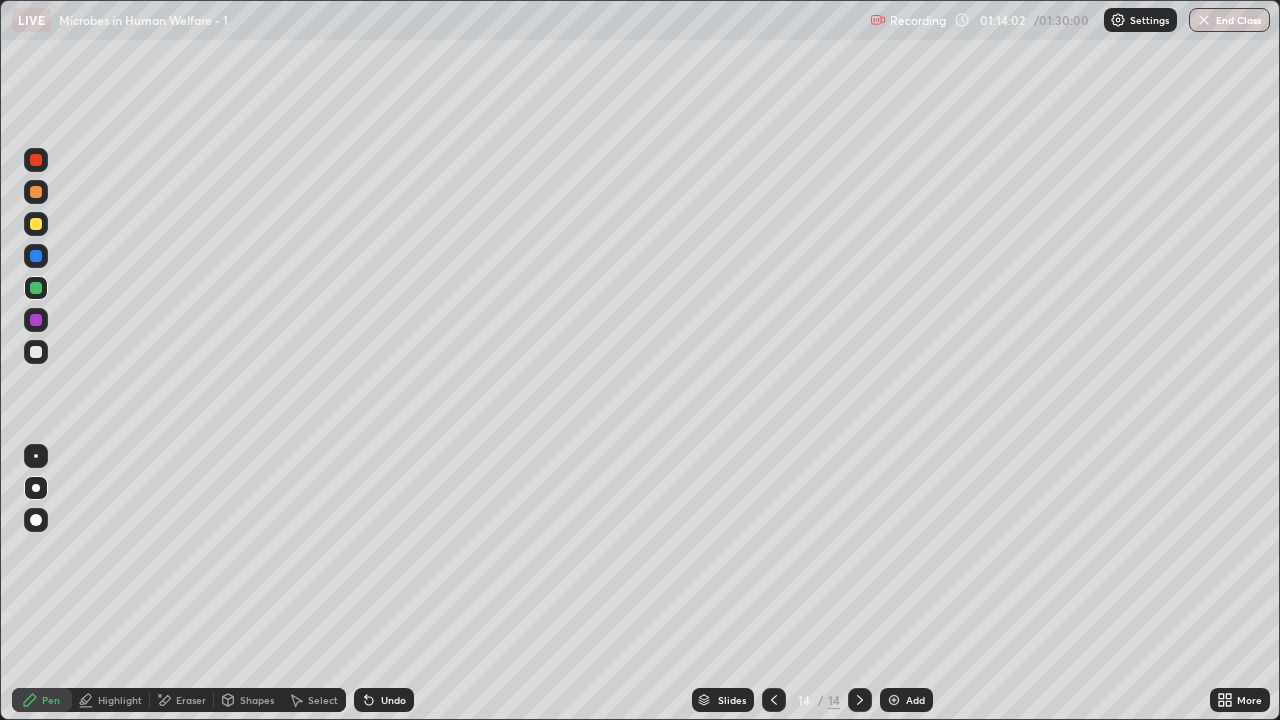 click on "Undo" at bounding box center (384, 700) 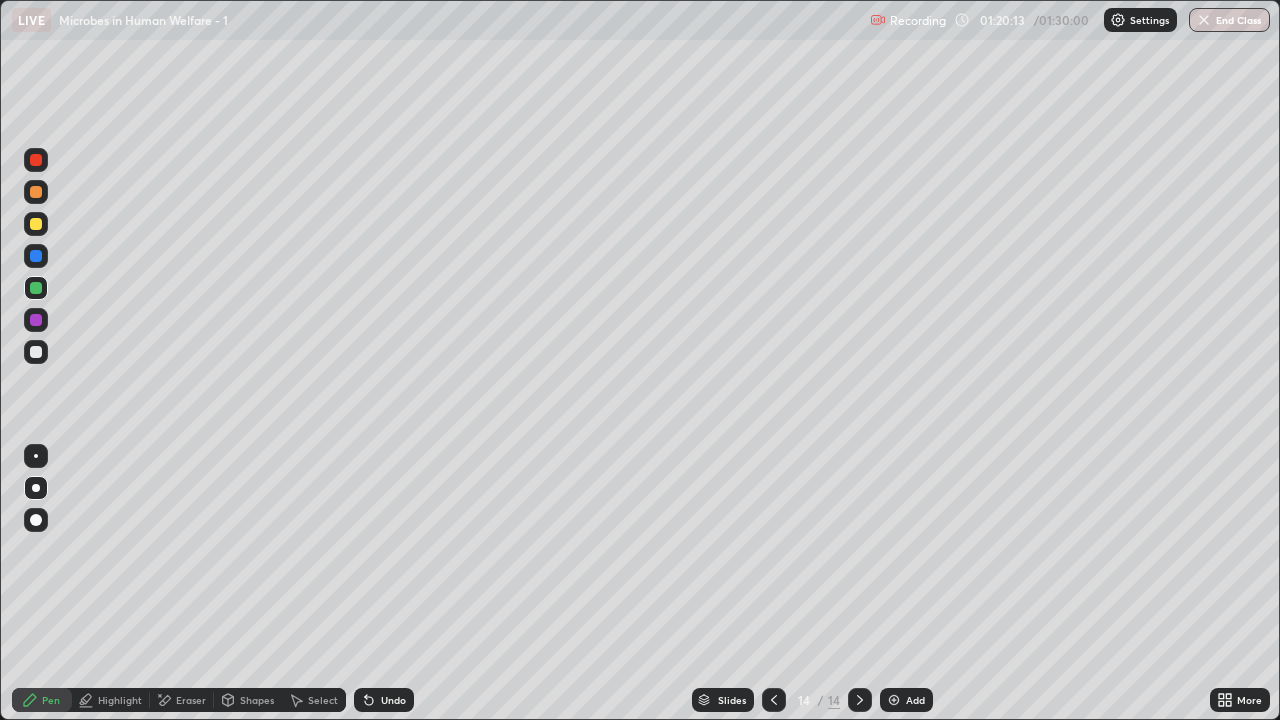 click on "More" at bounding box center (1249, 700) 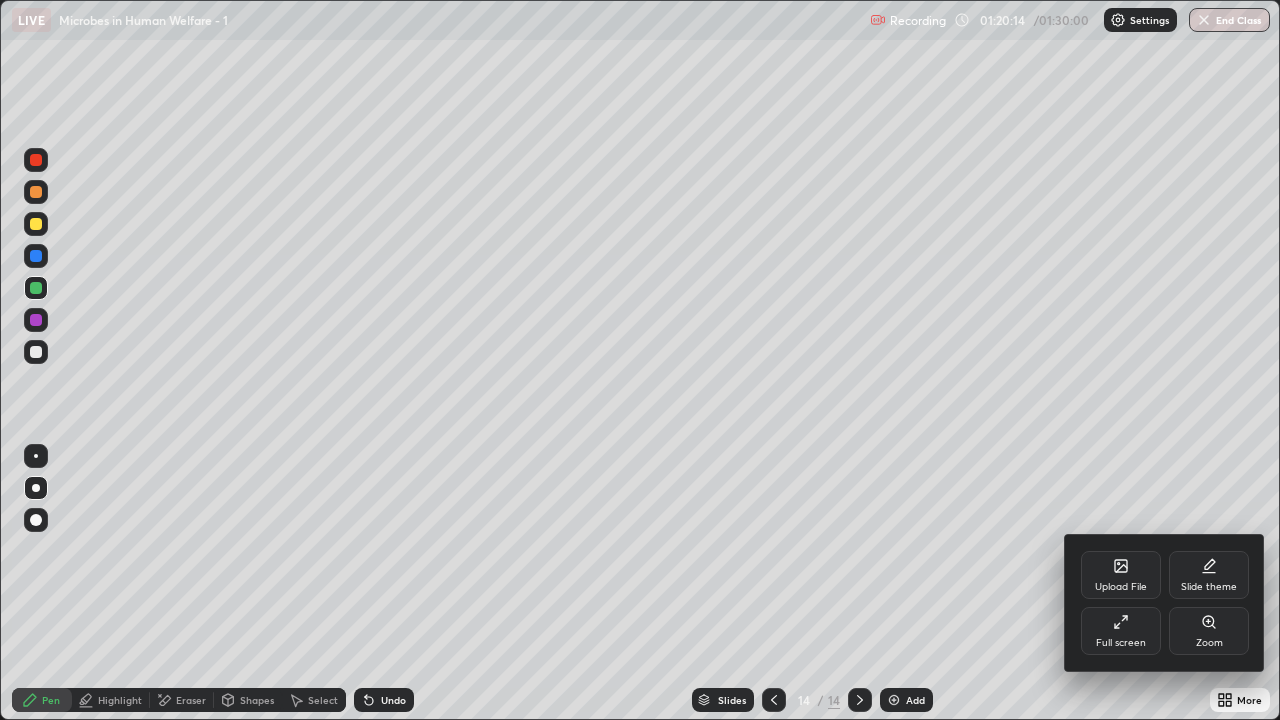 click on "Full screen" at bounding box center [1121, 643] 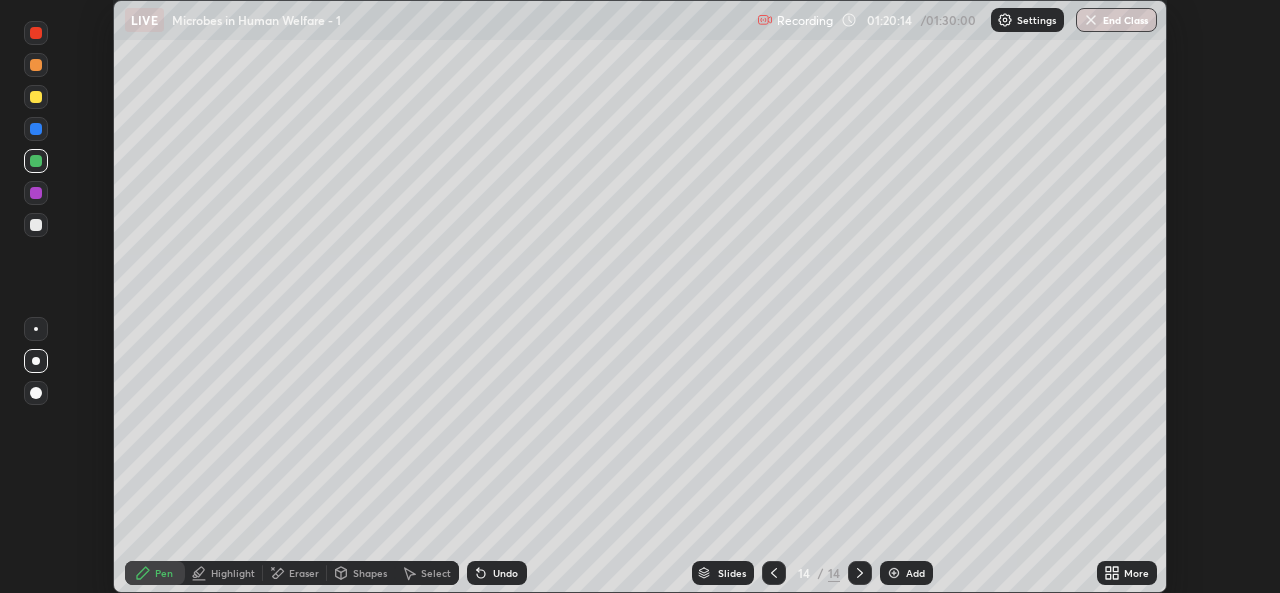 scroll, scrollTop: 593, scrollLeft: 1280, axis: both 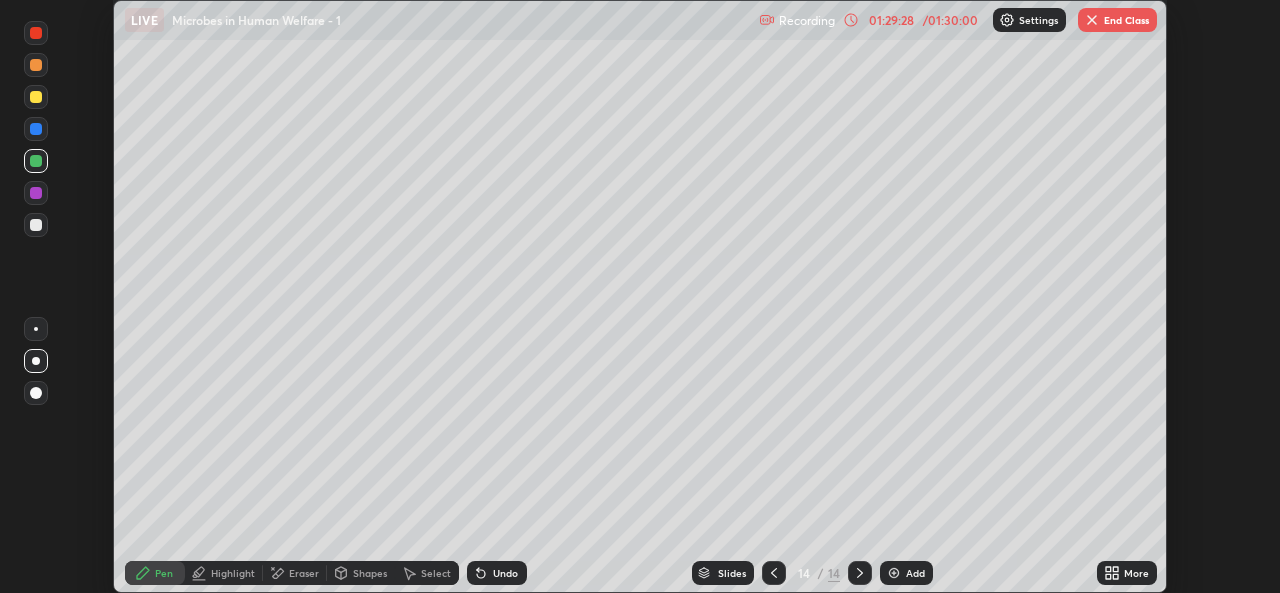 click on "End Class" at bounding box center (1117, 20) 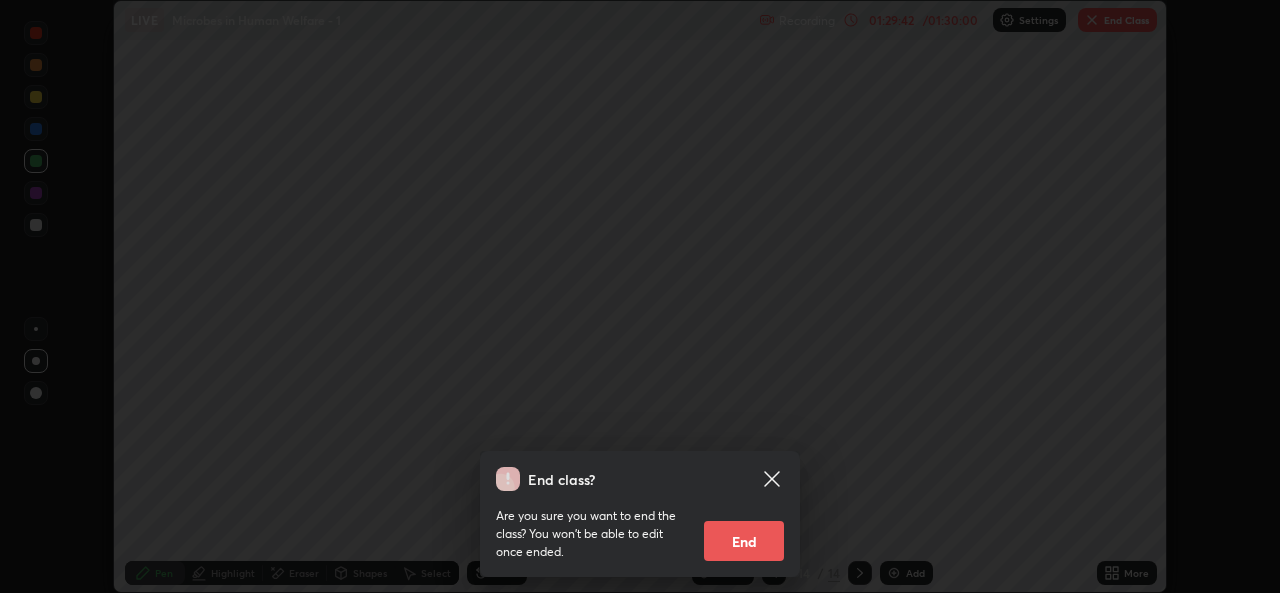 click on "End" at bounding box center [744, 541] 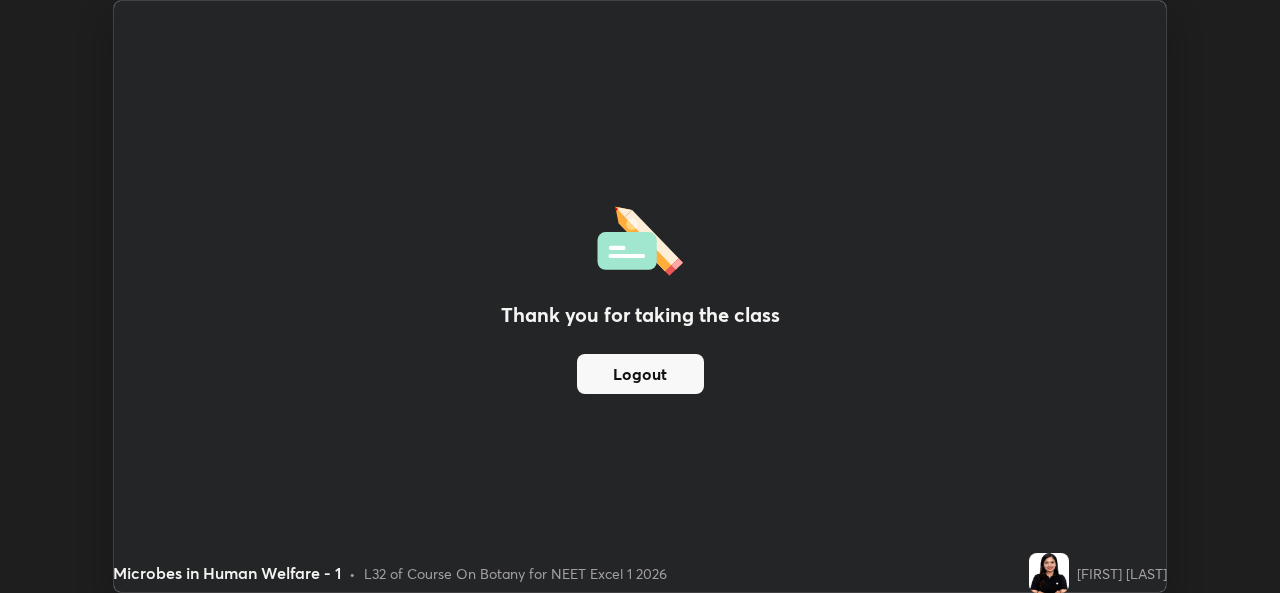 click on "Logout" at bounding box center [640, 374] 